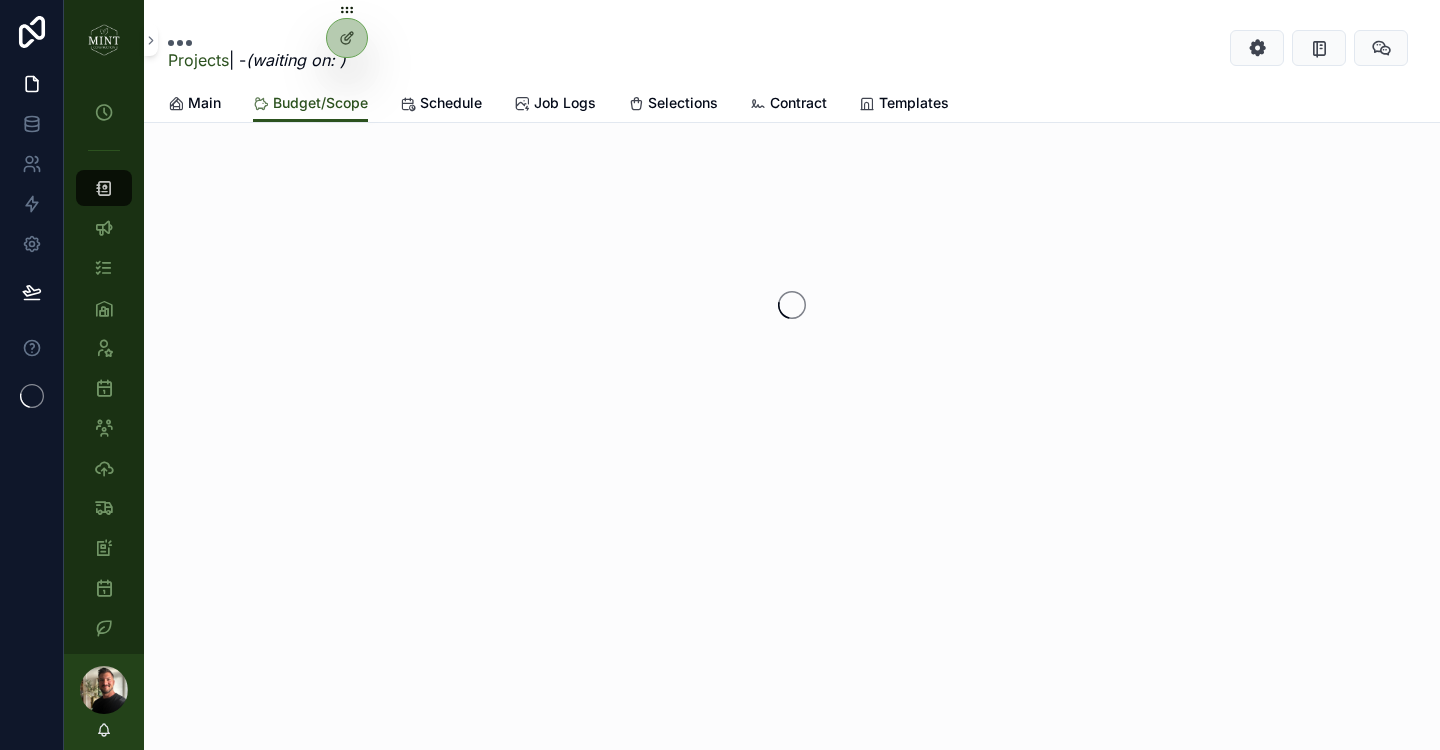 scroll, scrollTop: 0, scrollLeft: 0, axis: both 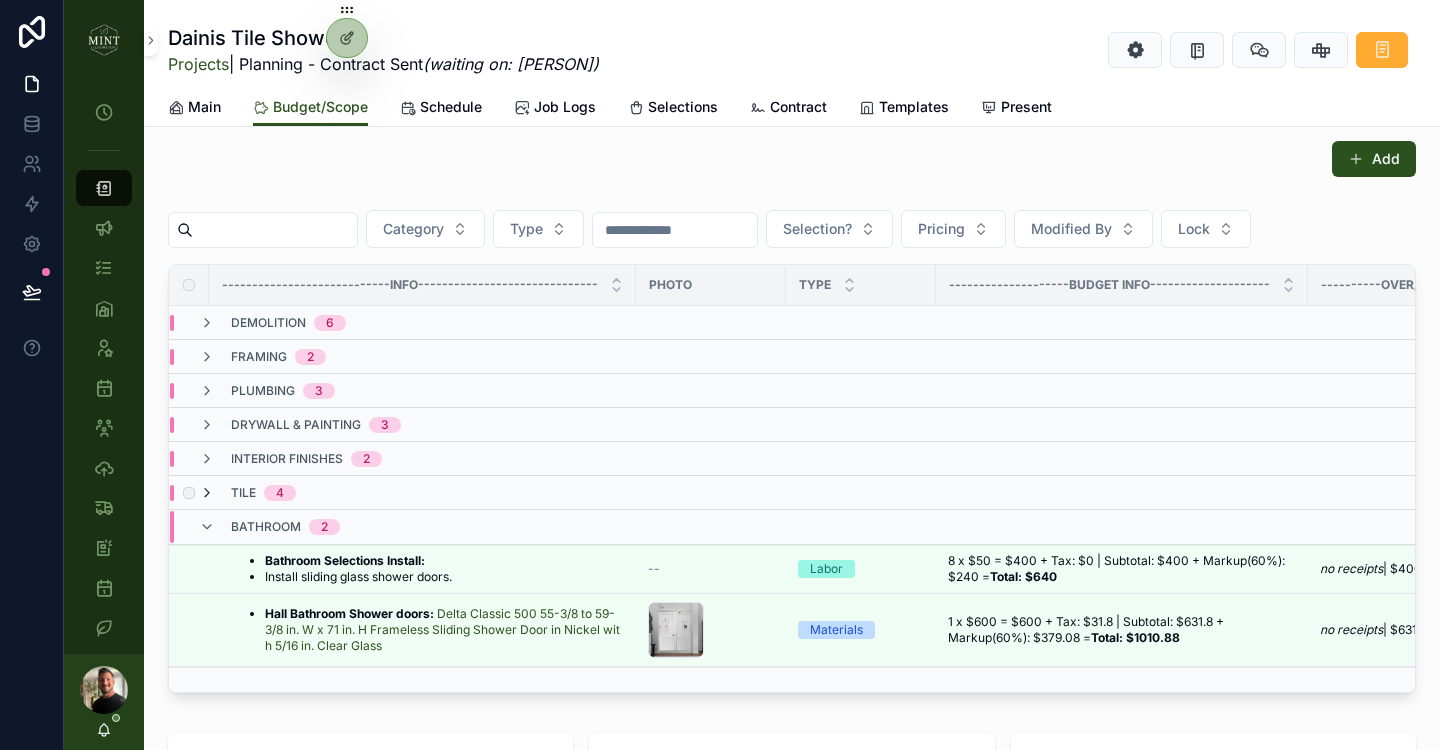 click at bounding box center [207, 493] 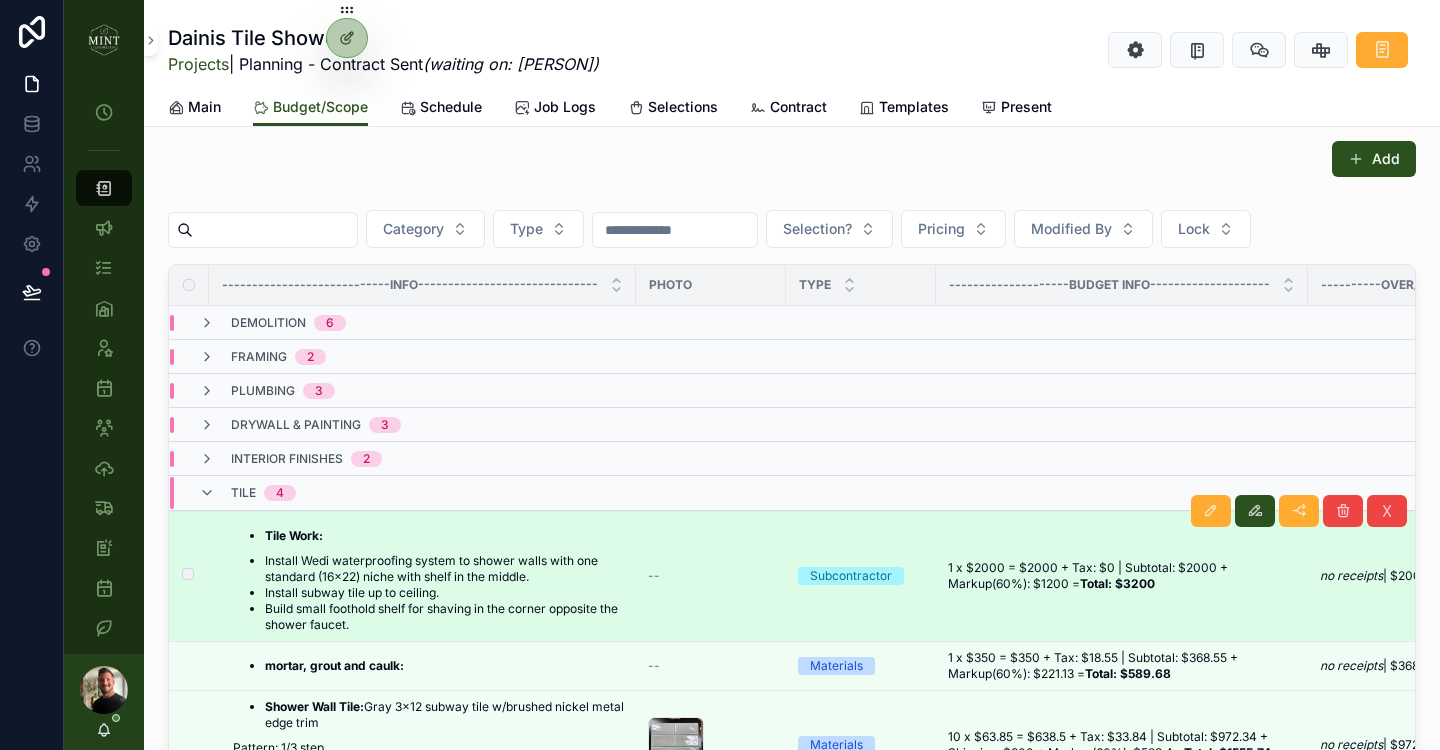 scroll, scrollTop: 178, scrollLeft: 0, axis: vertical 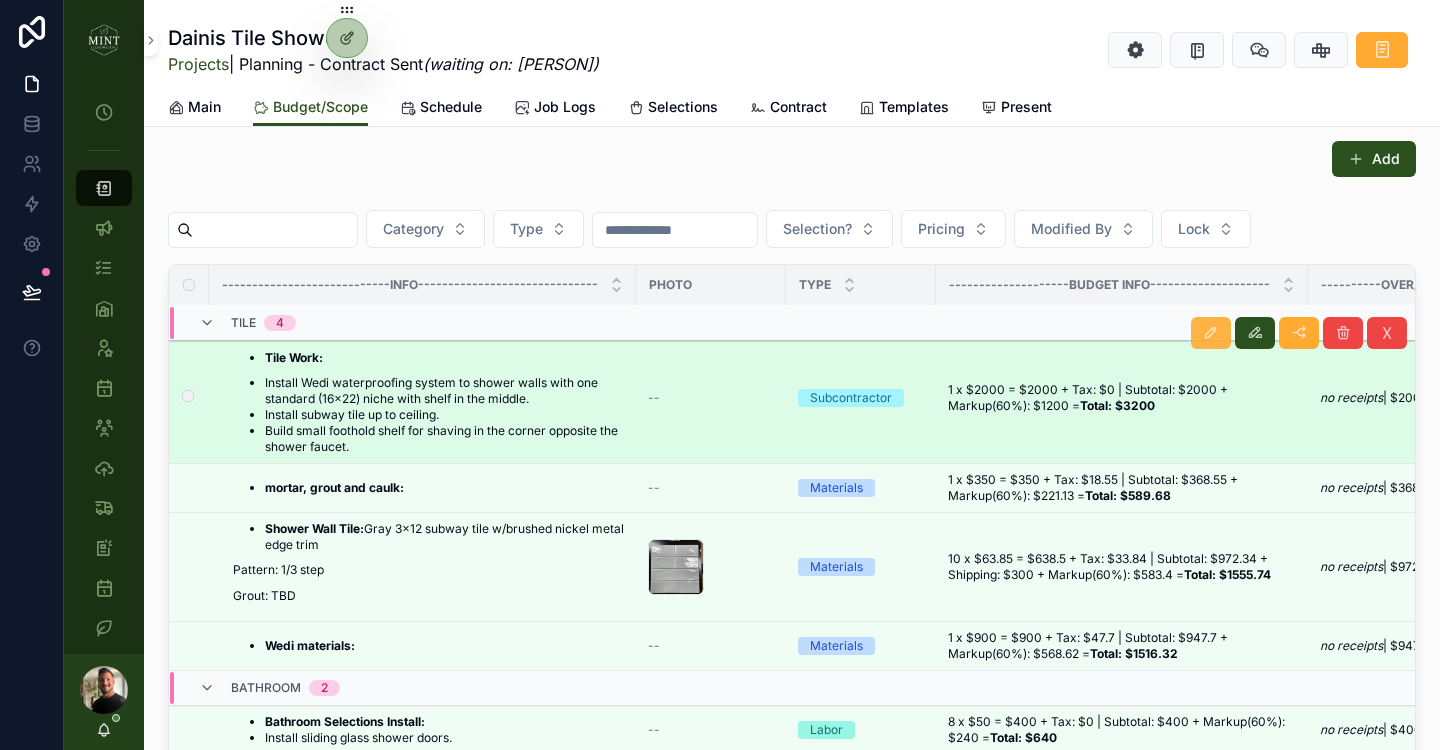 click at bounding box center [1211, 333] 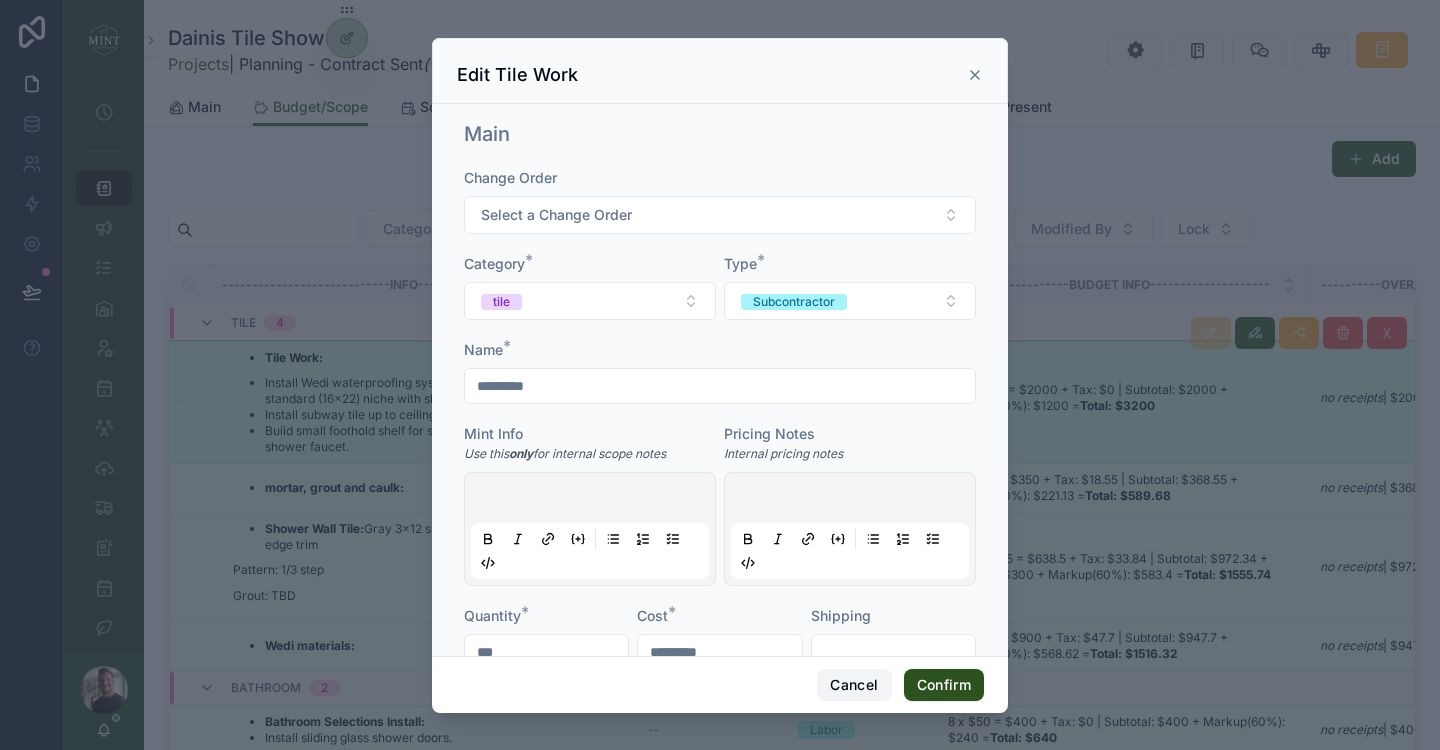 click on "Cancel" at bounding box center (854, 685) 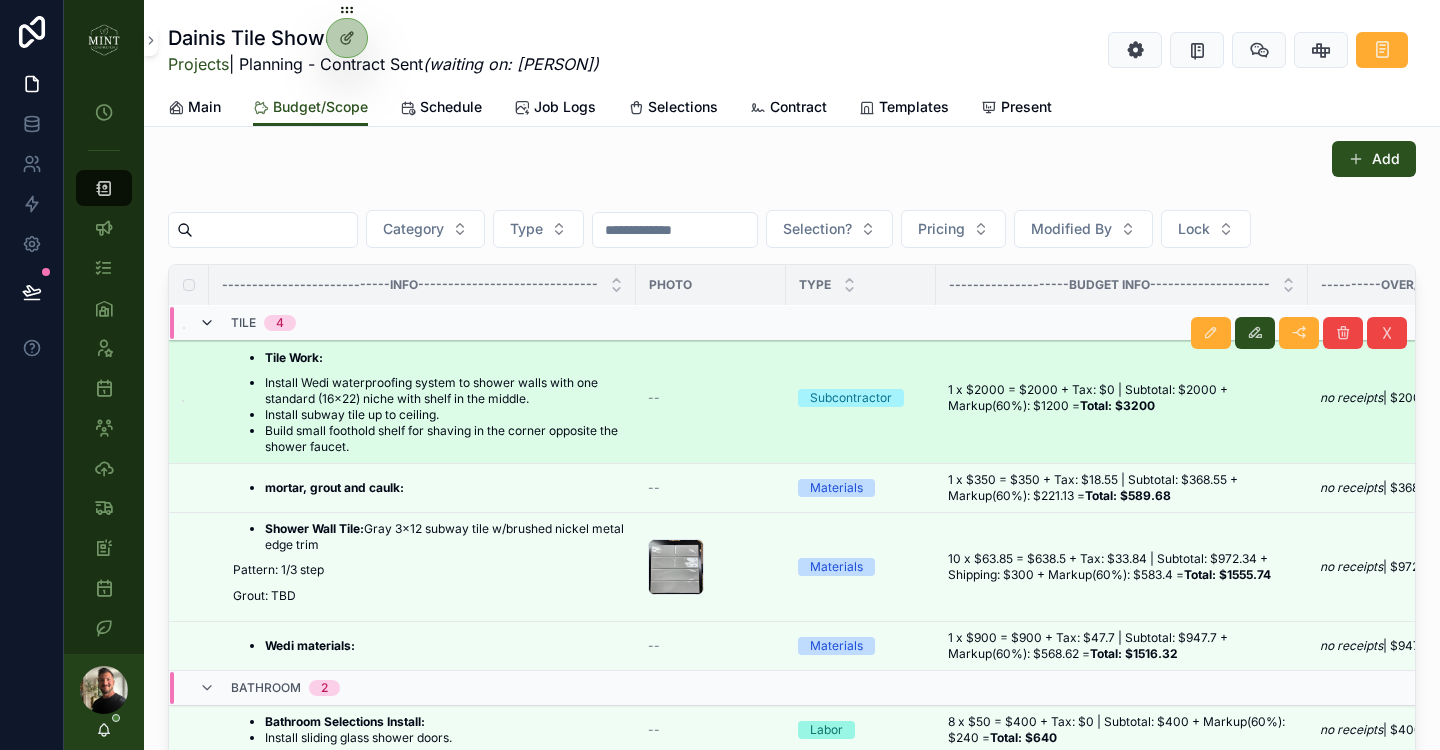 click at bounding box center (207, 323) 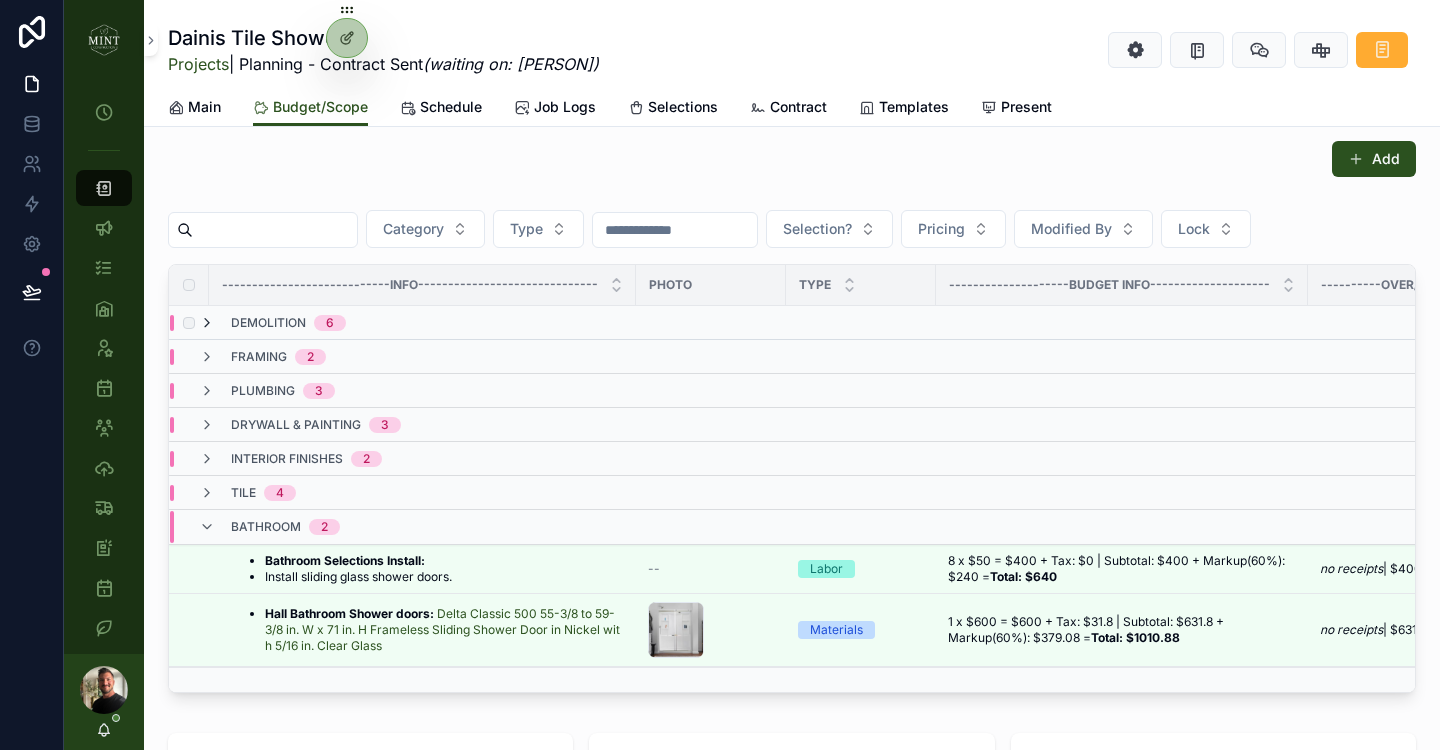 scroll, scrollTop: 0, scrollLeft: 0, axis: both 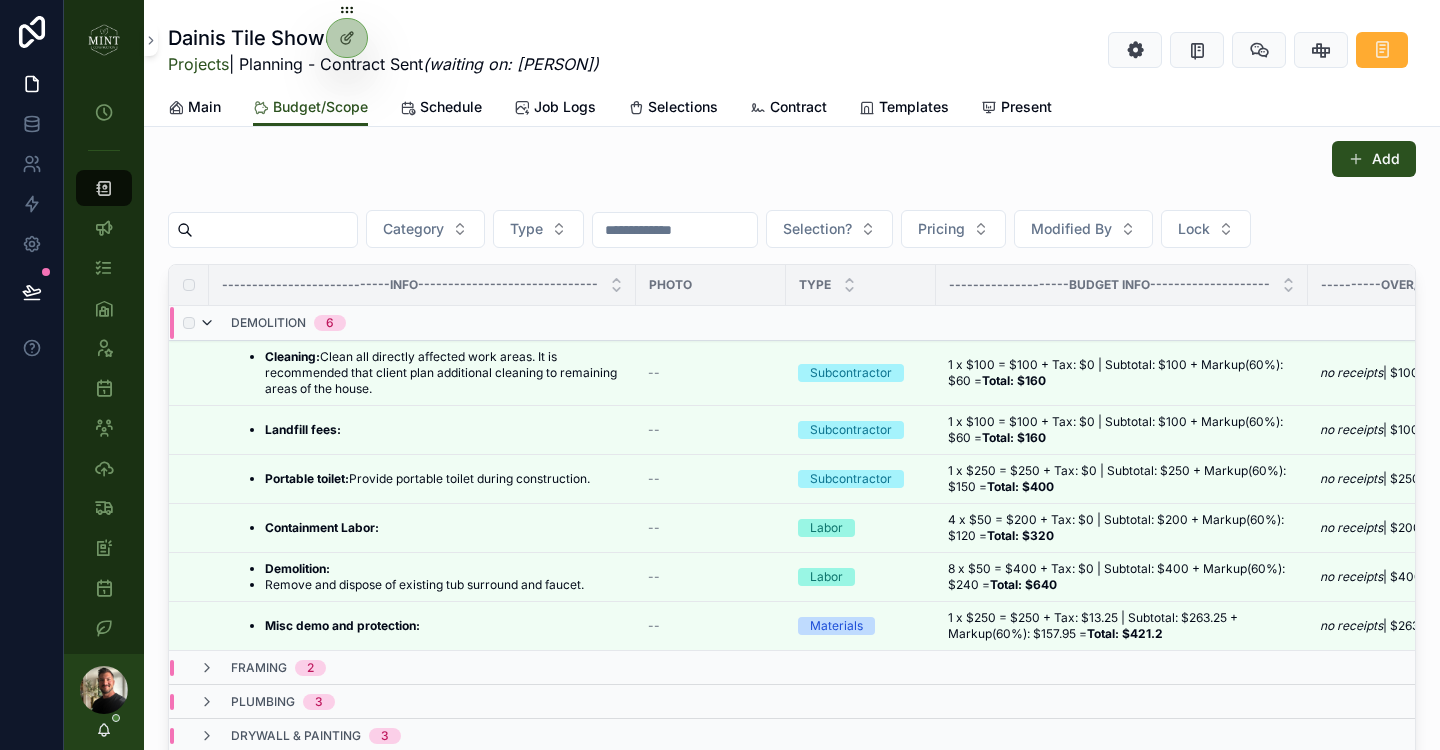 click at bounding box center (207, 323) 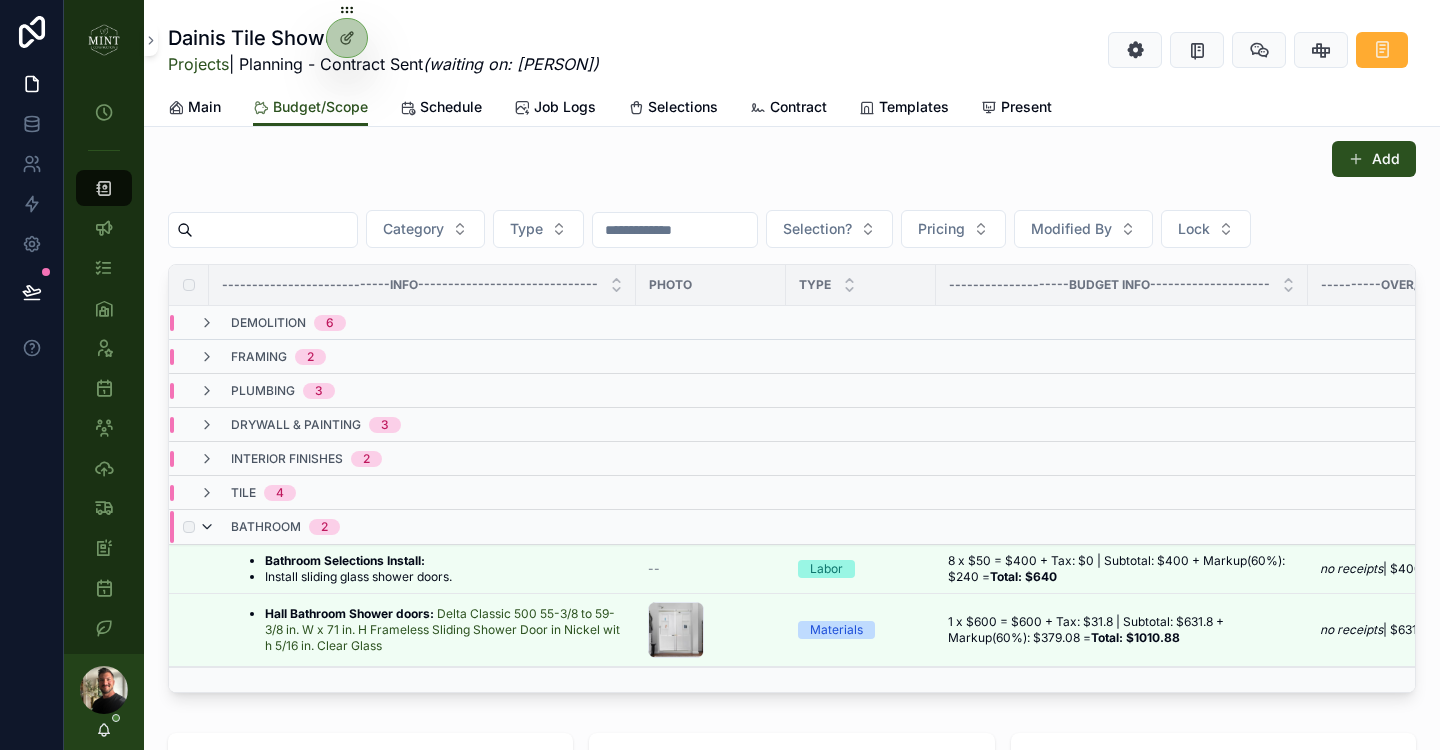 click at bounding box center [207, 527] 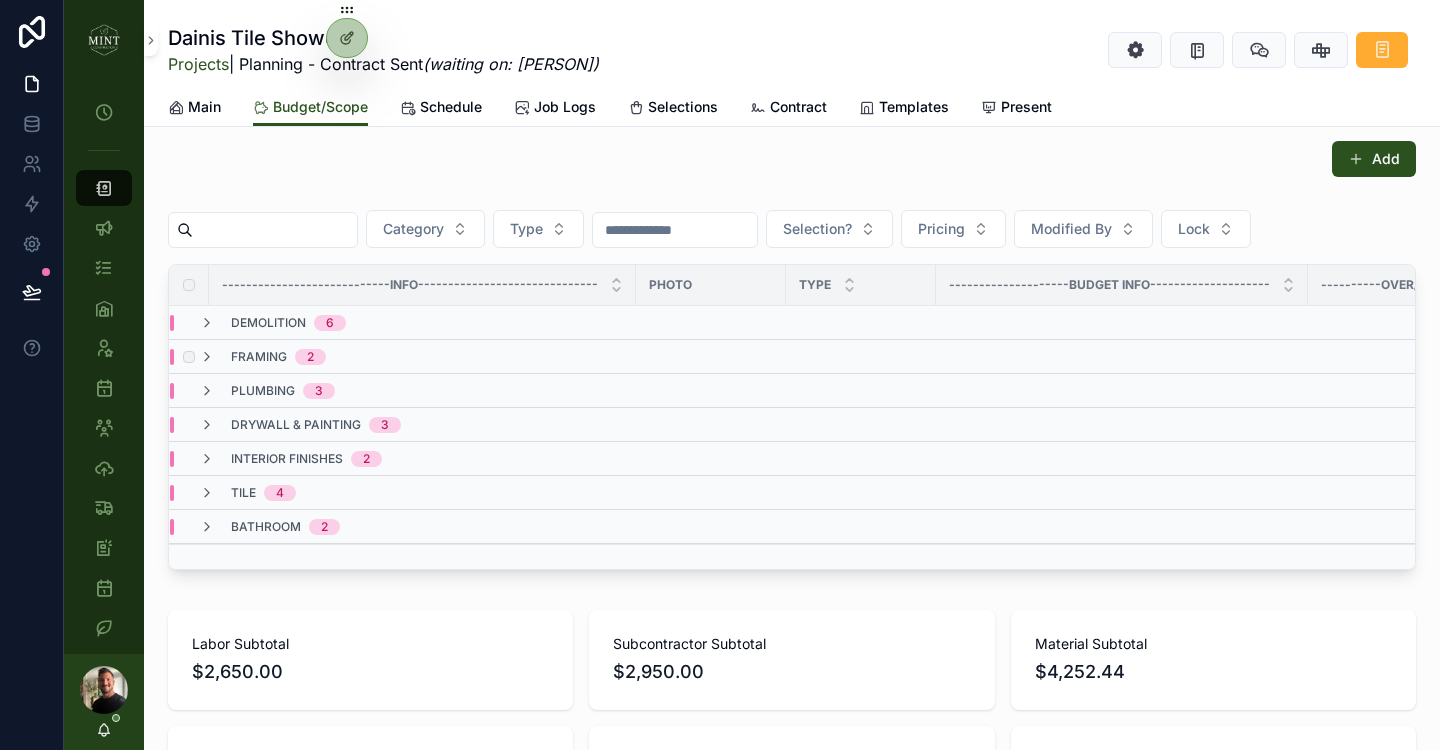 click on "framing 2" at bounding box center [262, 357] 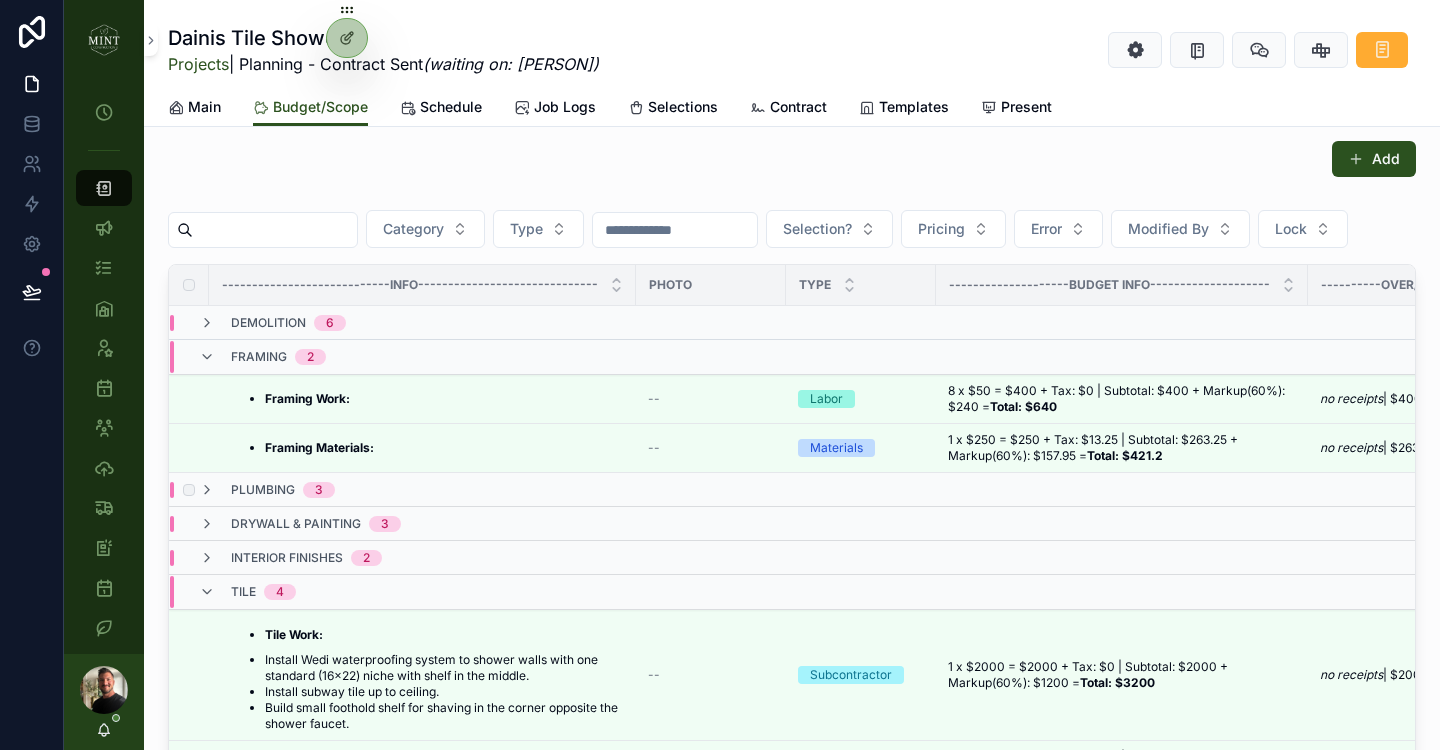 scroll, scrollTop: 176, scrollLeft: 0, axis: vertical 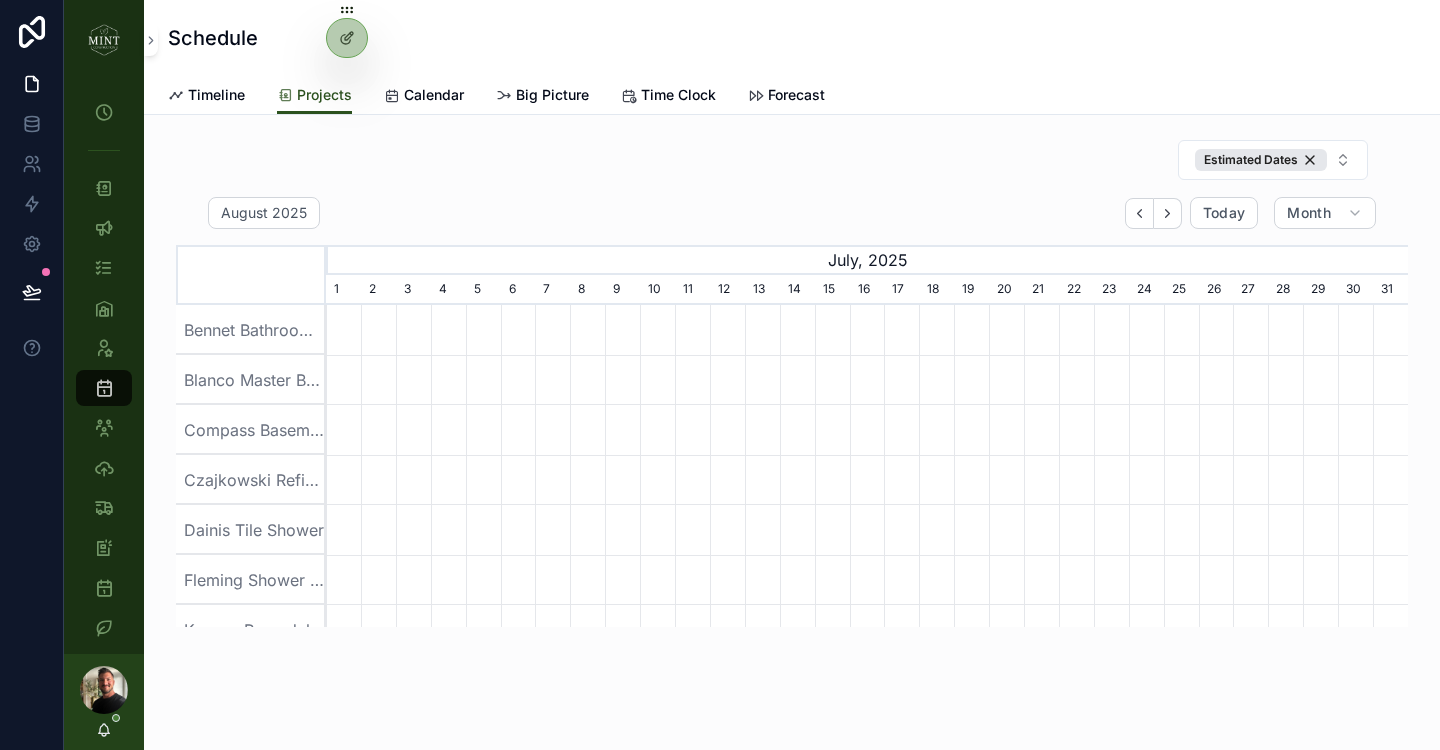click on "[LAST] Basement Estimated Dates" at bounding box center [2839, 430] 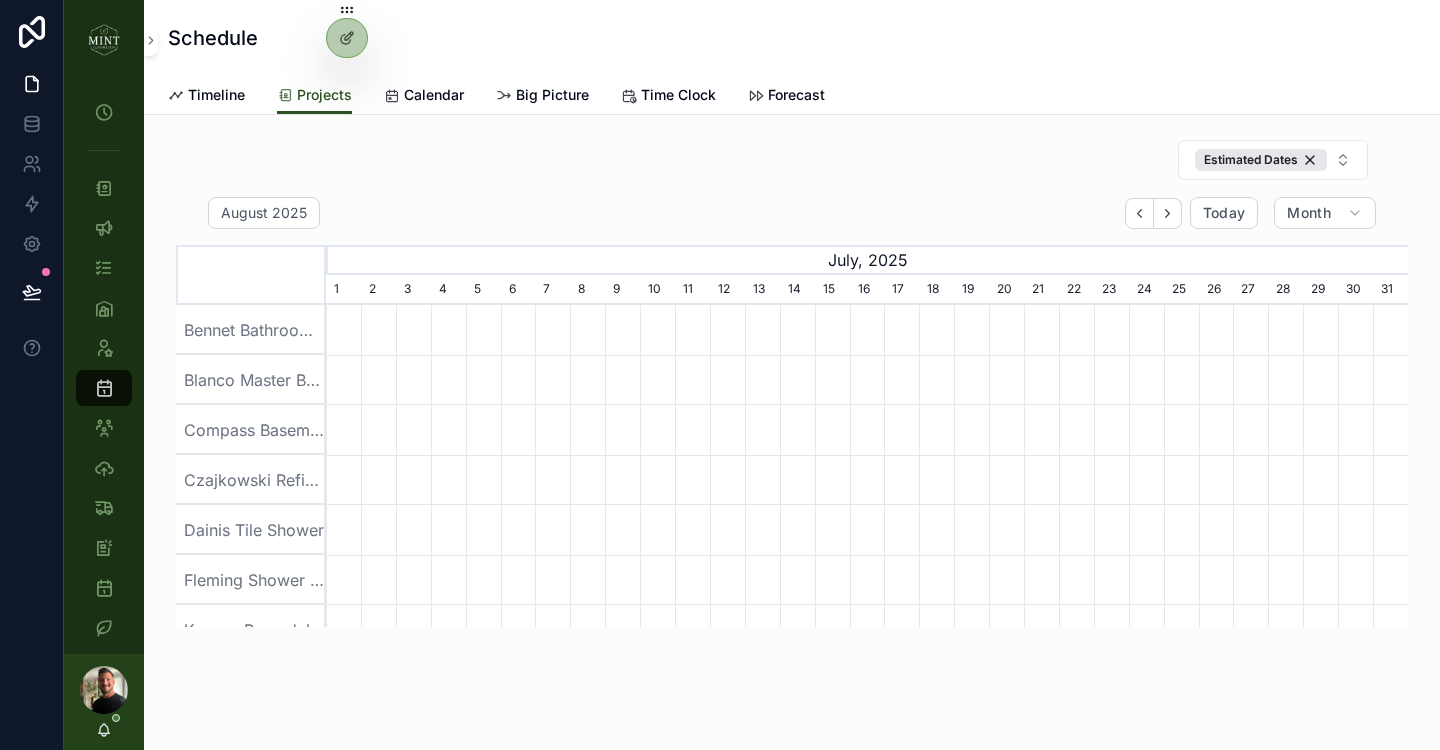 click on "Compass Basement Estimated Dates" at bounding box center [2839, 430] 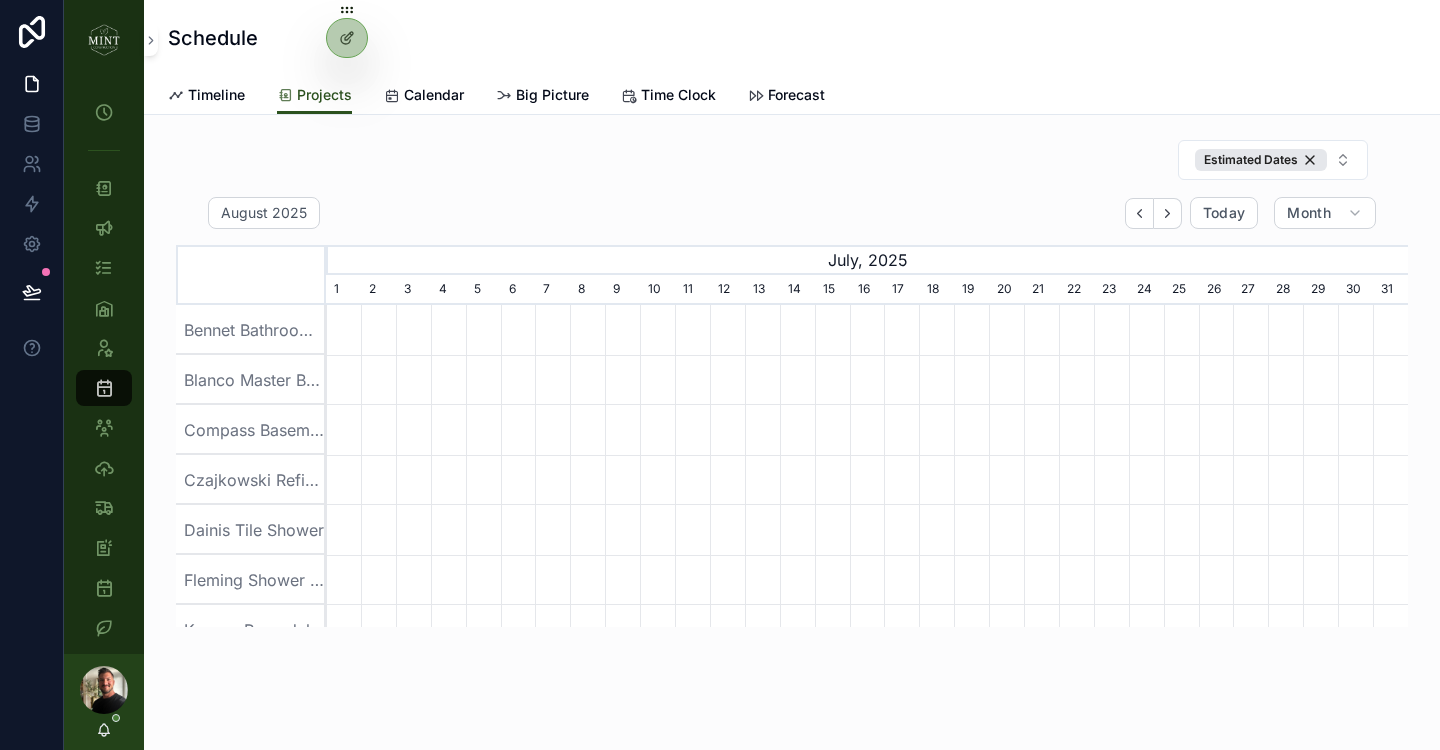 scroll, scrollTop: 0, scrollLeft: 1082, axis: horizontal 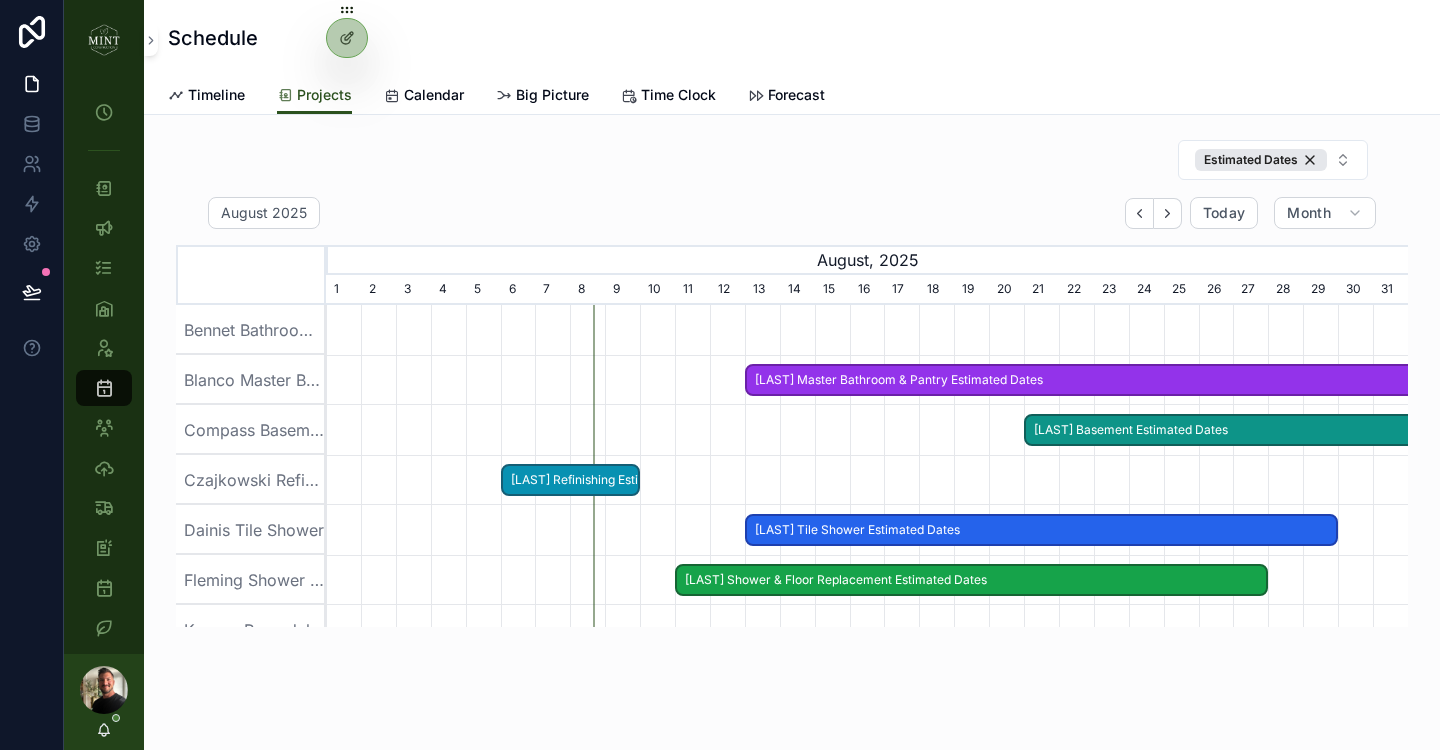 click on "Compass Basement Estimated Dates" at bounding box center [1757, 430] 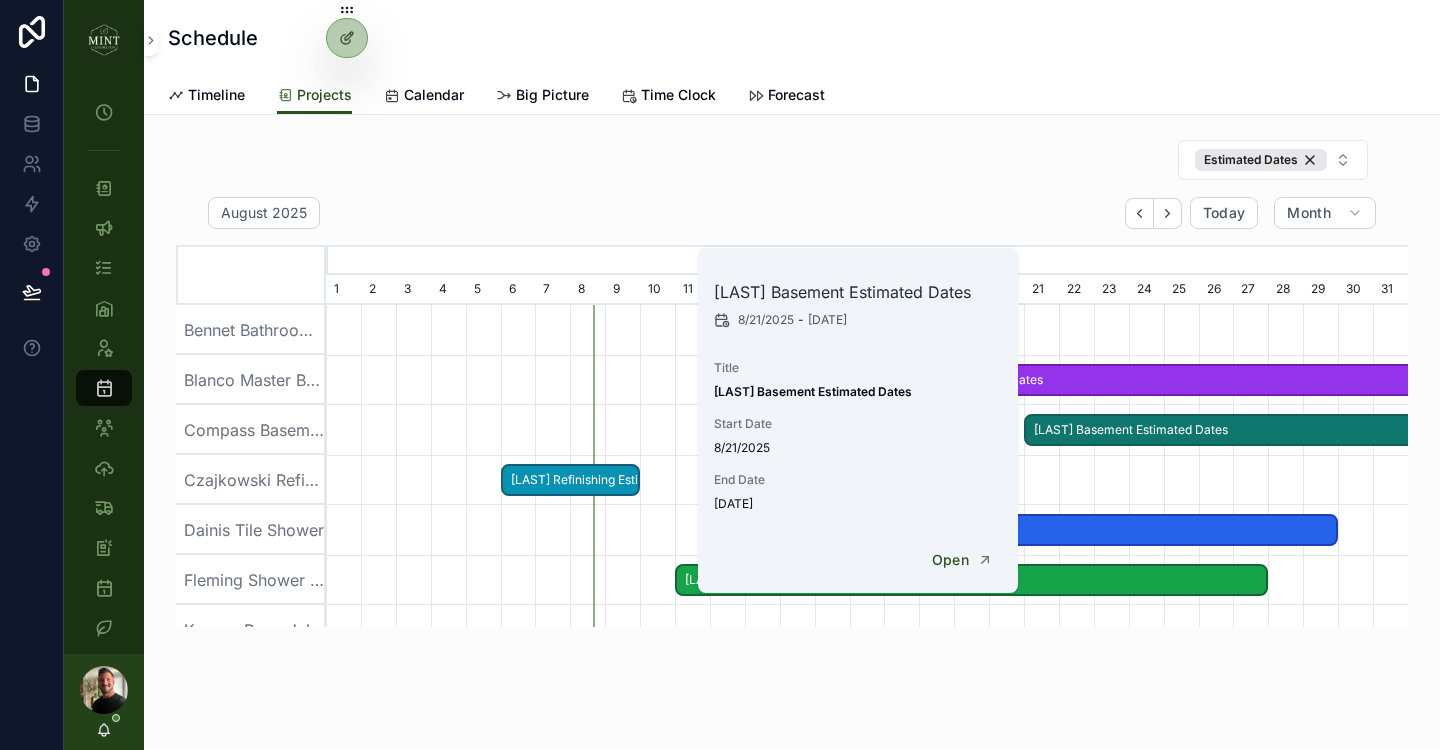 click on "August 2025 Today Month" at bounding box center [792, 213] 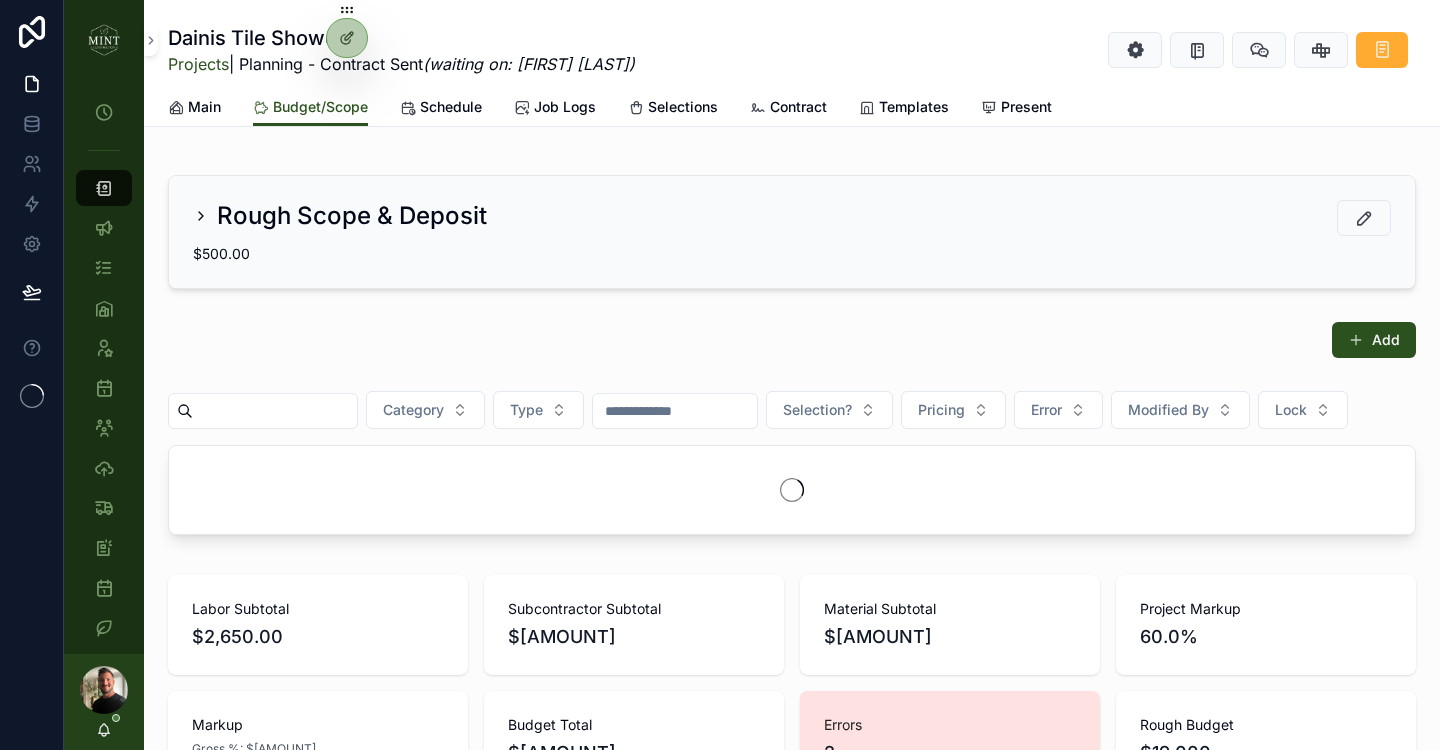 scroll, scrollTop: 0, scrollLeft: 0, axis: both 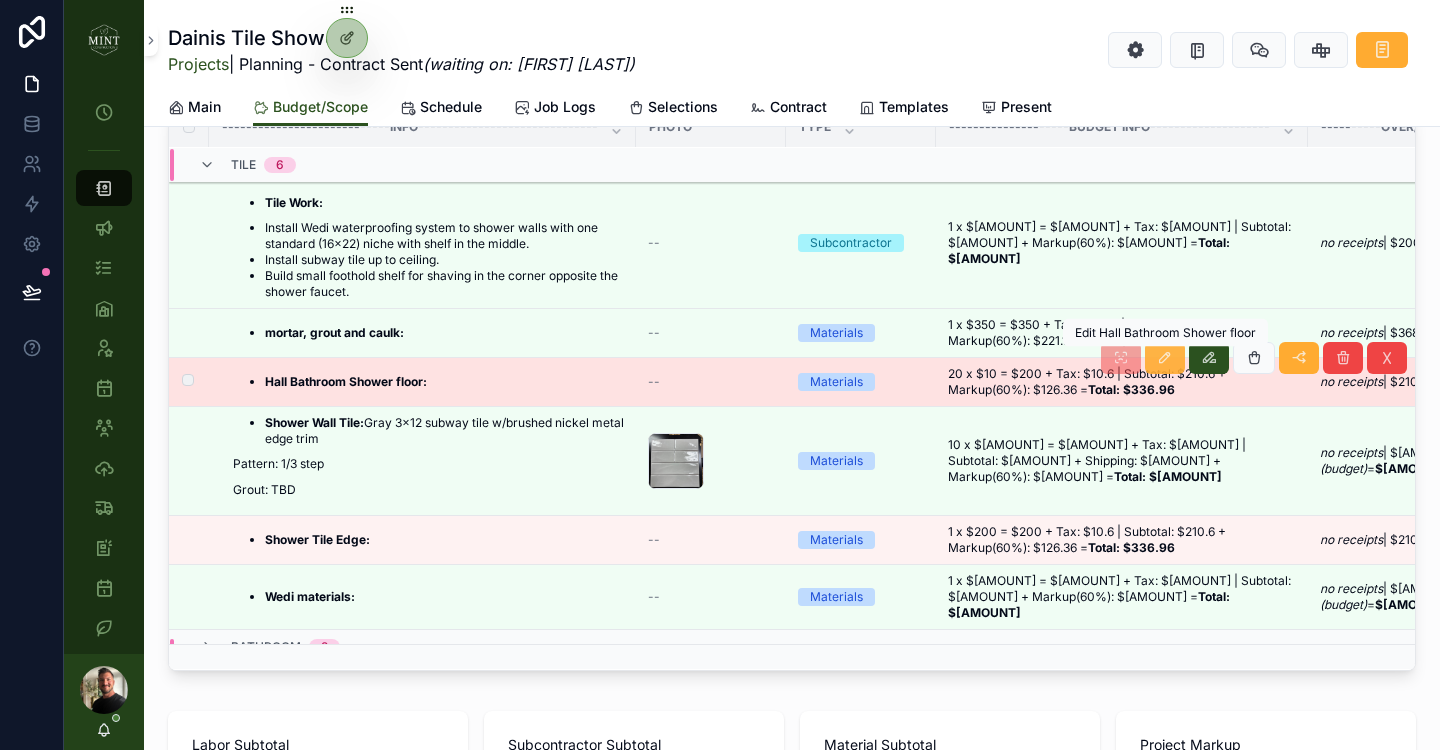click at bounding box center [1165, 358] 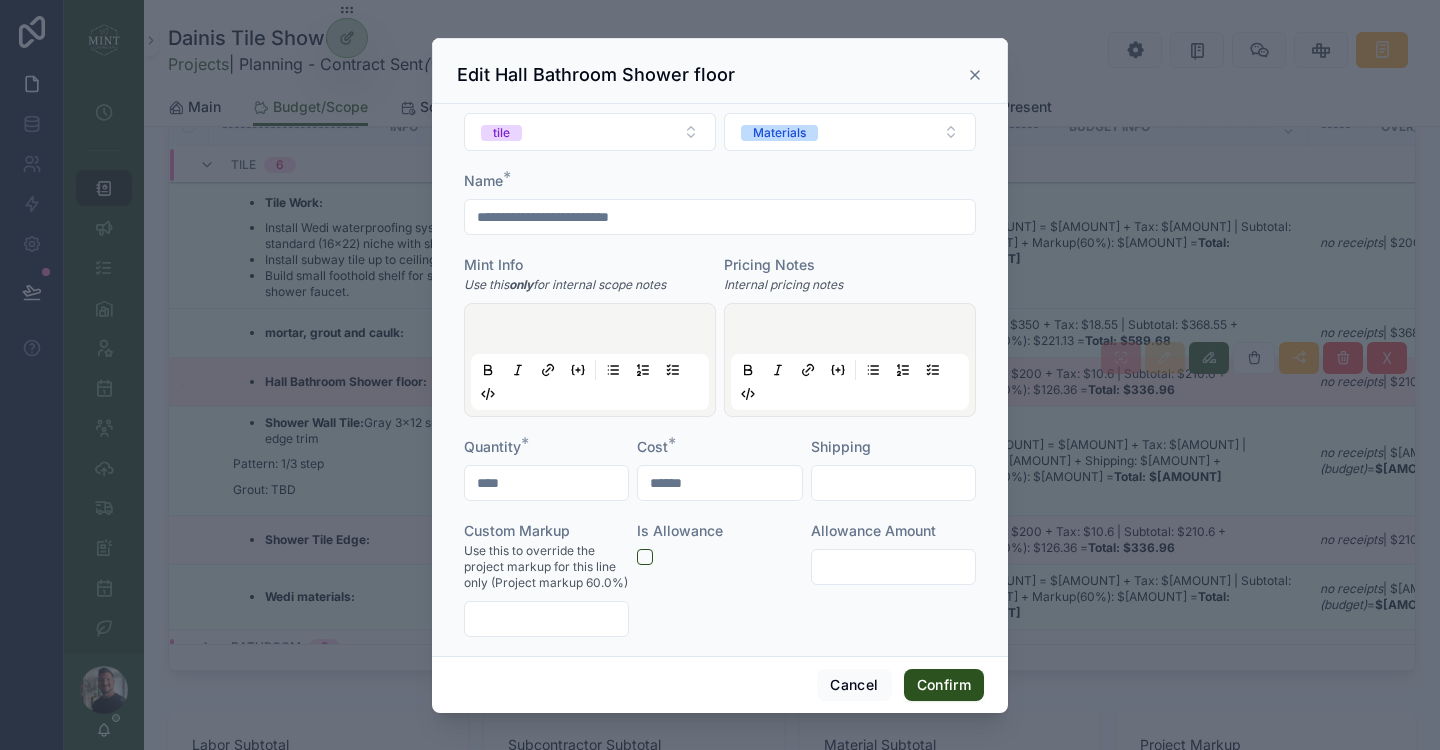 scroll, scrollTop: 283, scrollLeft: 0, axis: vertical 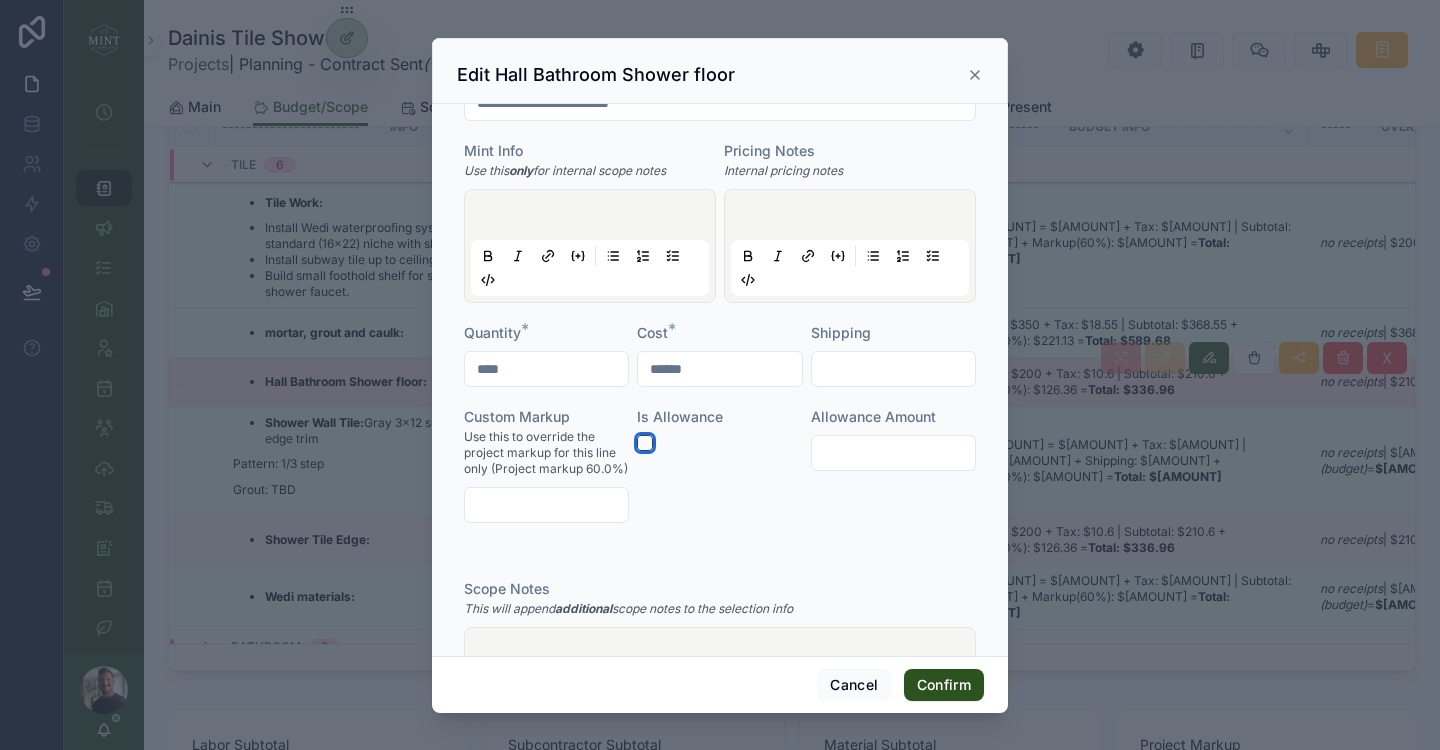 click at bounding box center (645, 443) 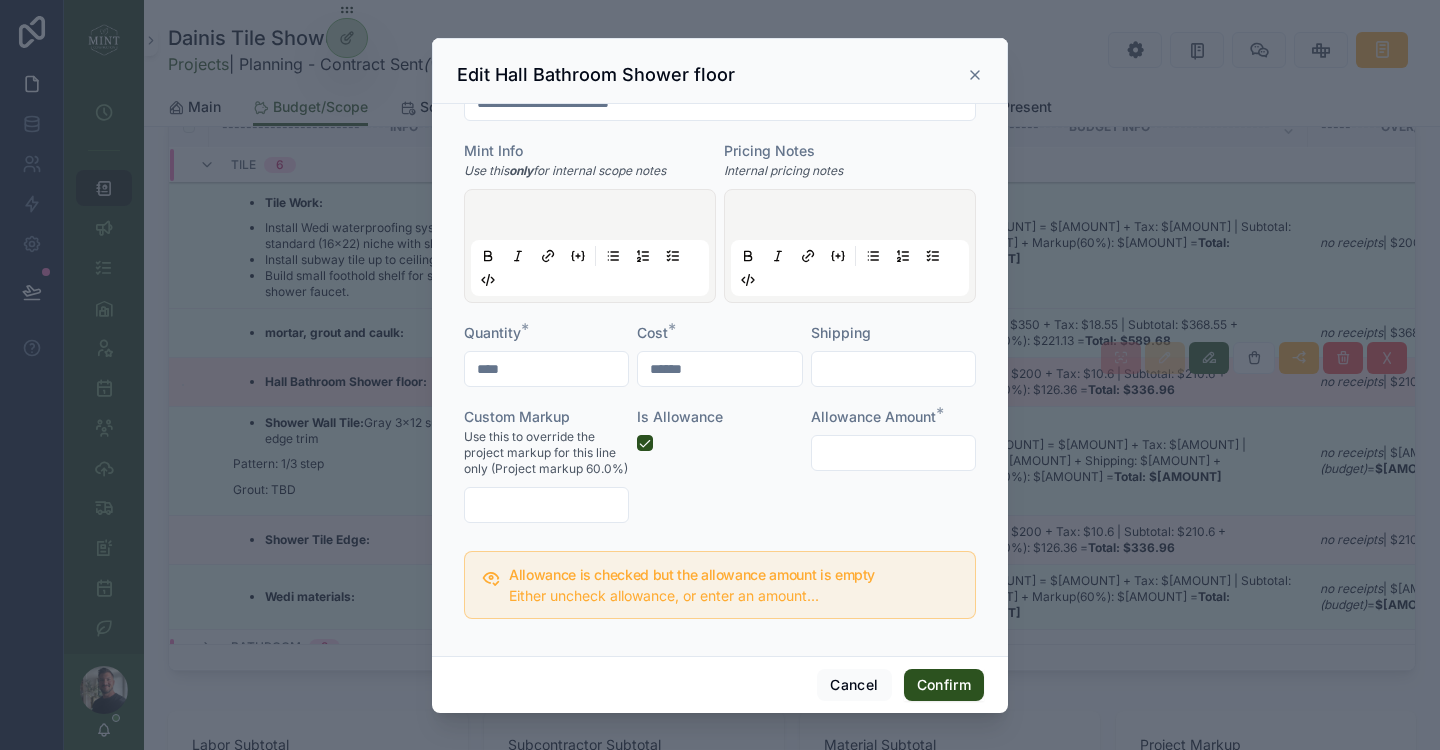 click at bounding box center (893, 453) 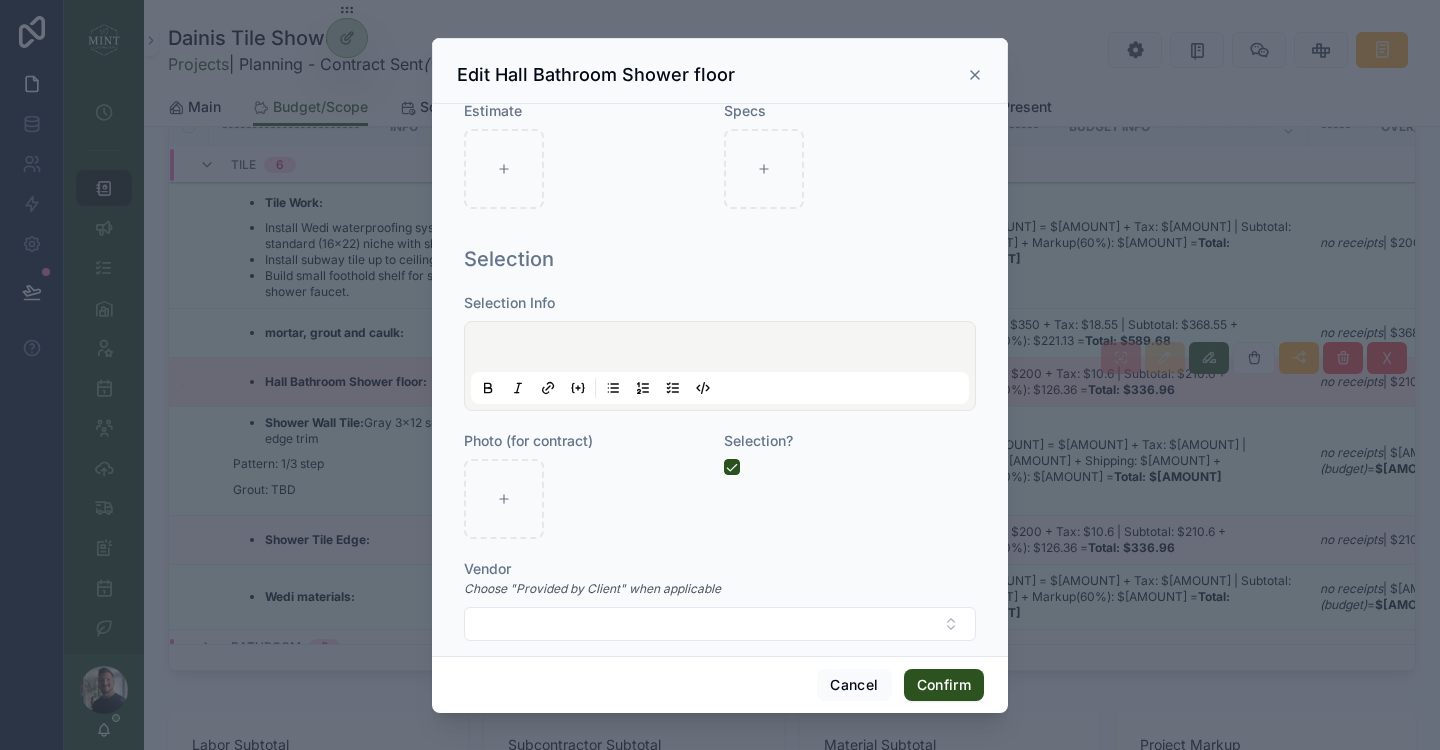 scroll, scrollTop: 1013, scrollLeft: 0, axis: vertical 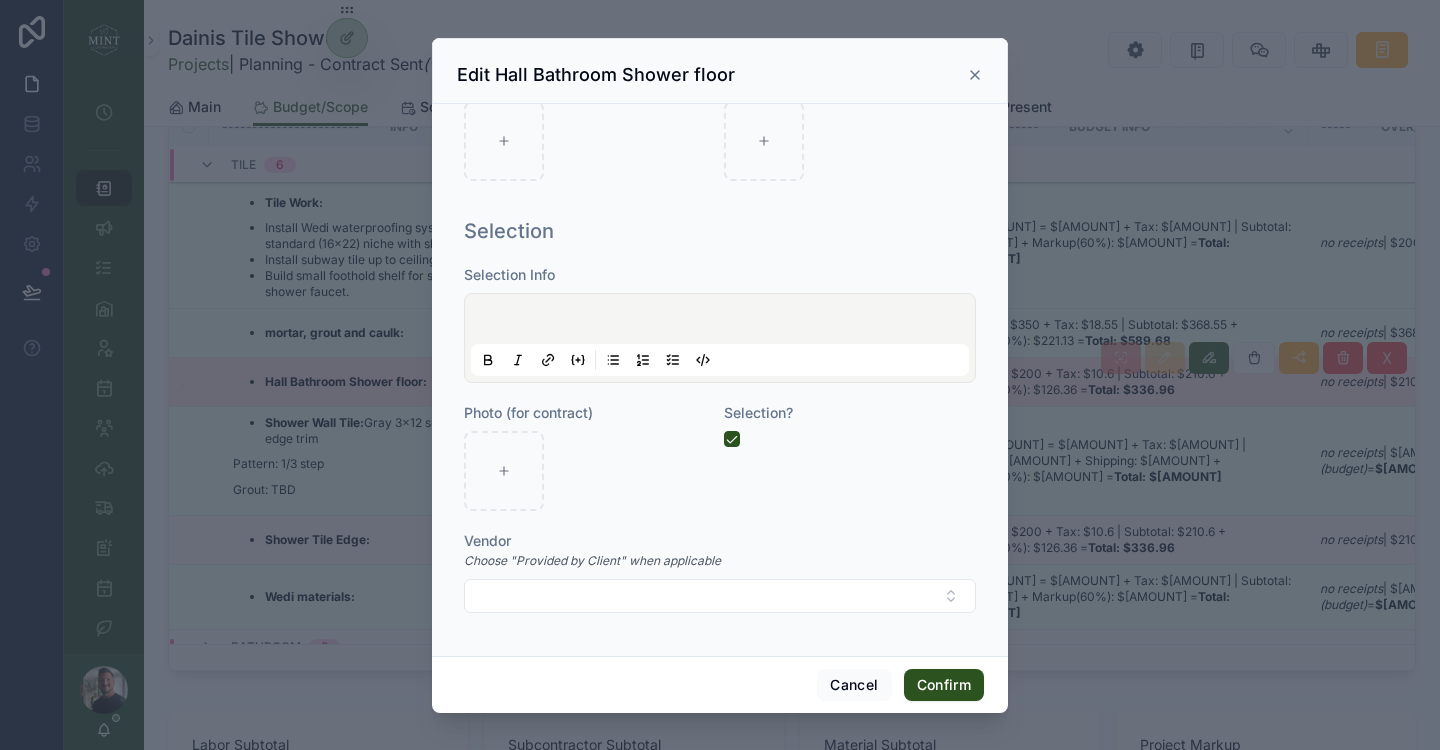 type on "*******" 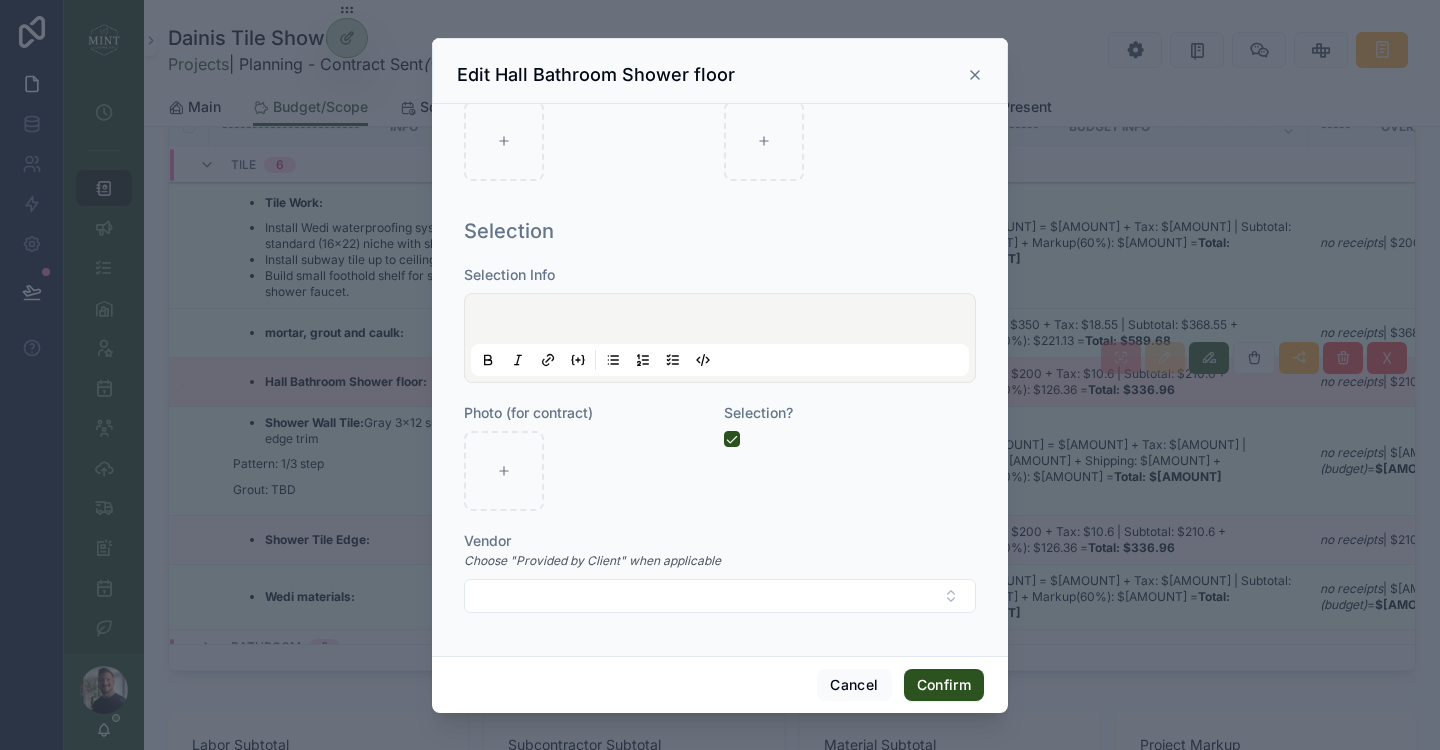 type 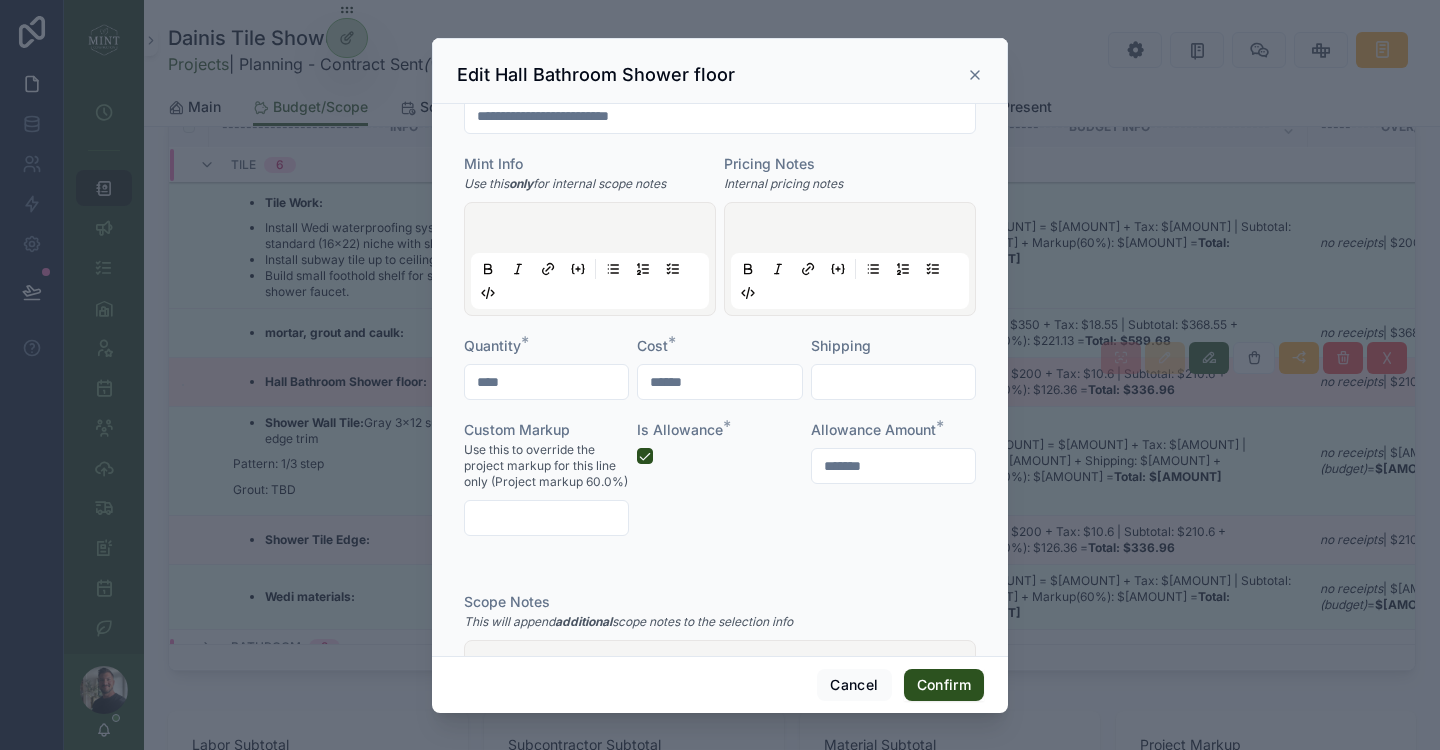 scroll, scrollTop: 345, scrollLeft: 0, axis: vertical 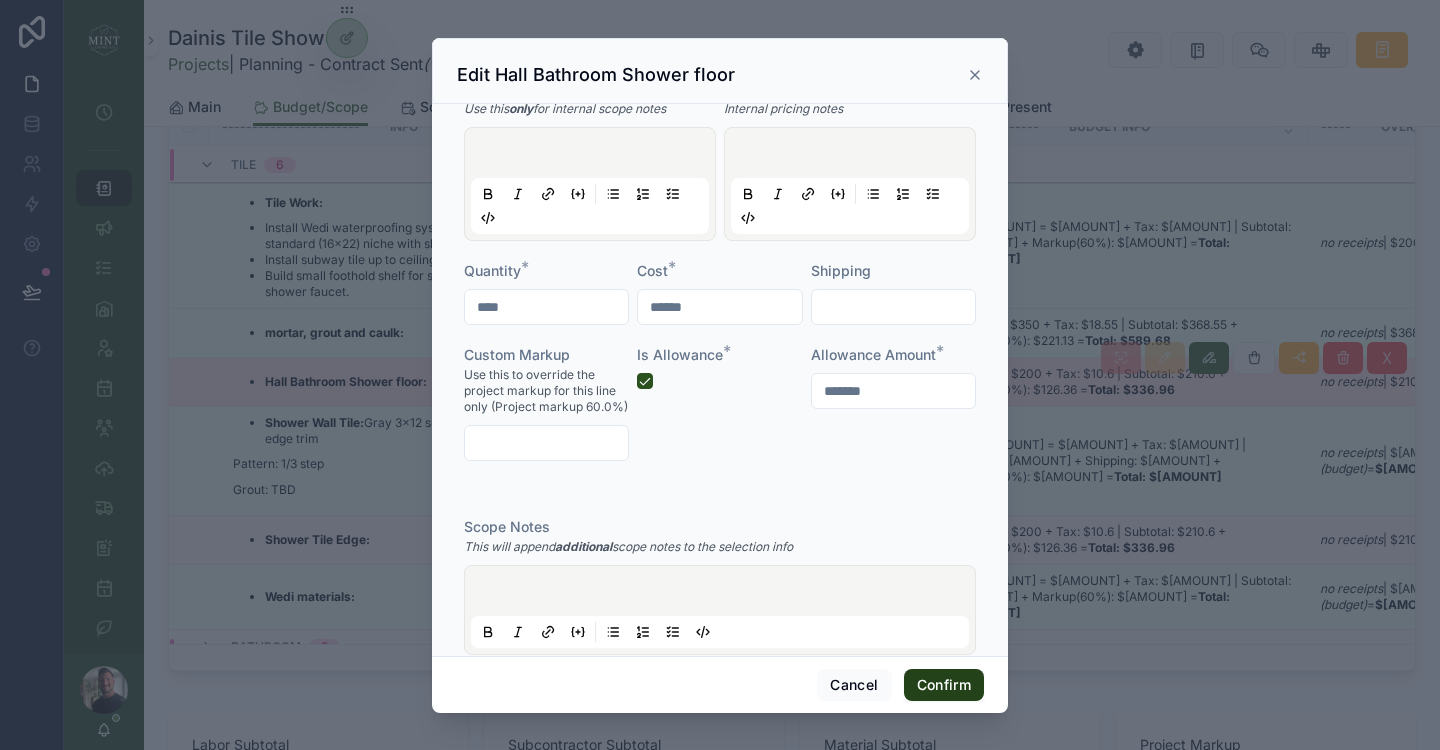 click on "Confirm" at bounding box center [944, 685] 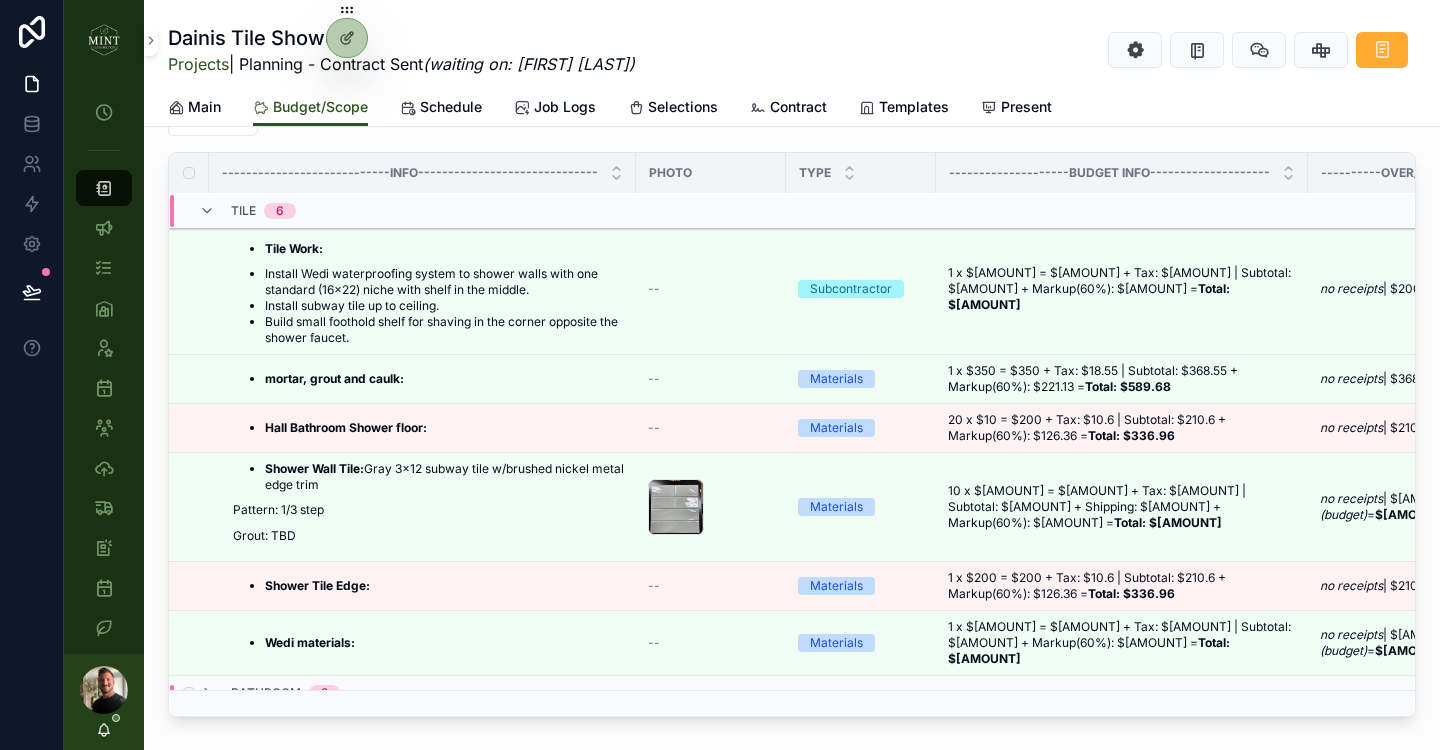 click at bounding box center [1122, 693] 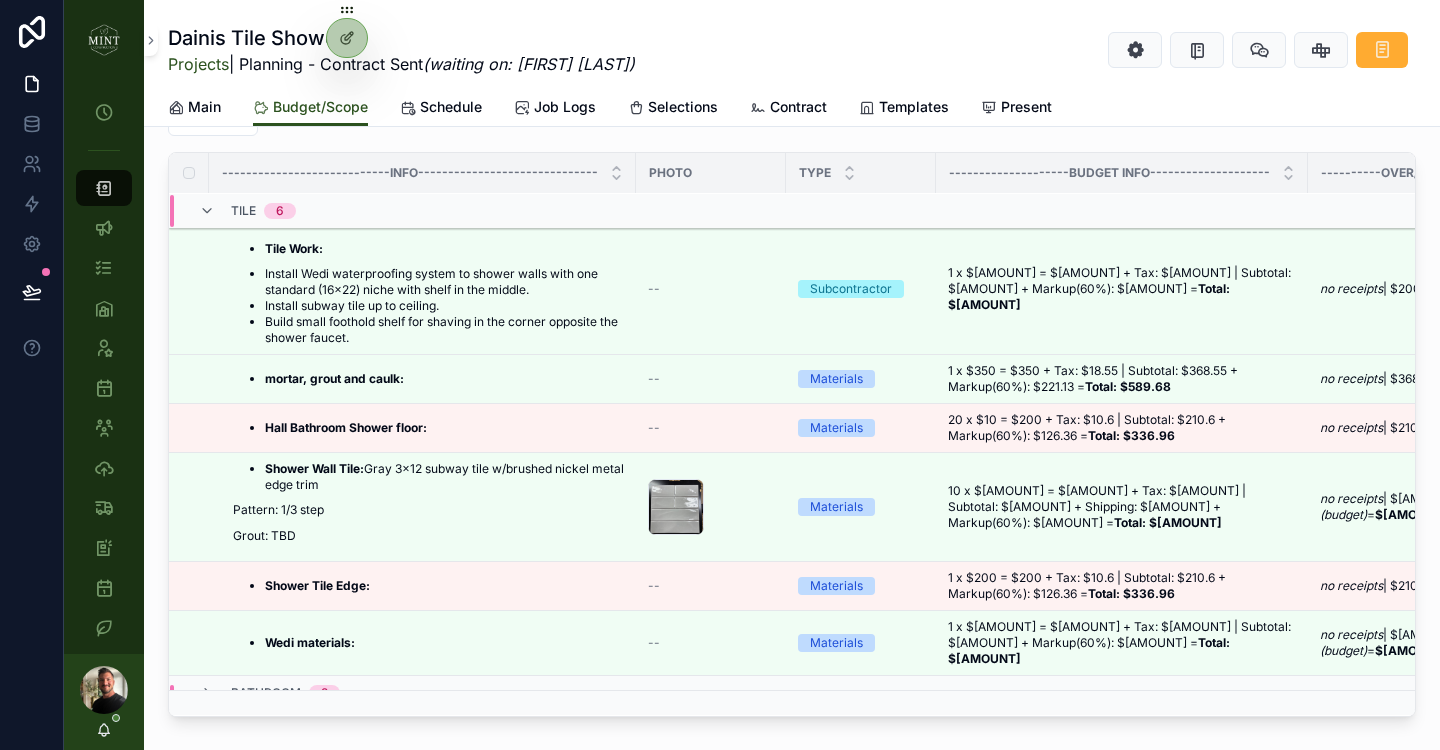 scroll, scrollTop: 420, scrollLeft: 0, axis: vertical 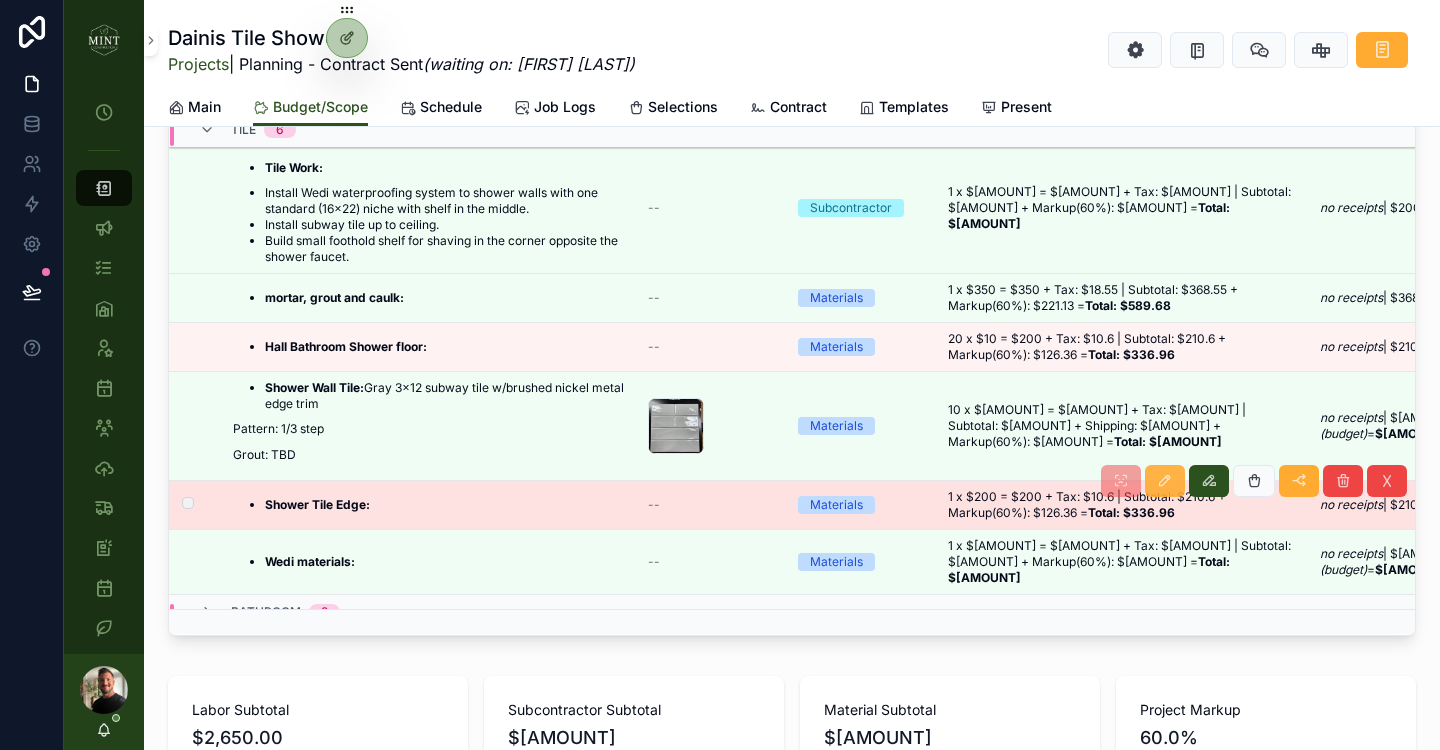 click at bounding box center (1165, 481) 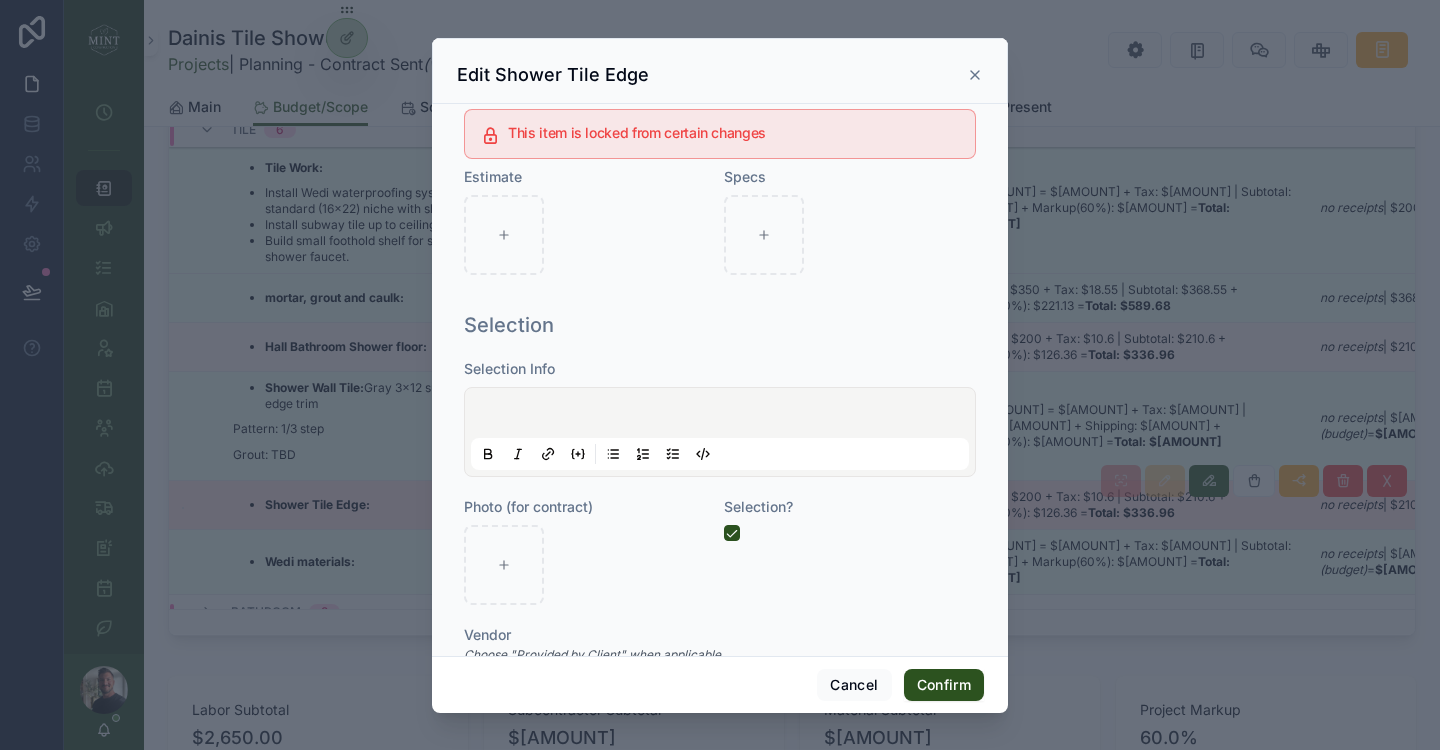 scroll, scrollTop: 947, scrollLeft: 0, axis: vertical 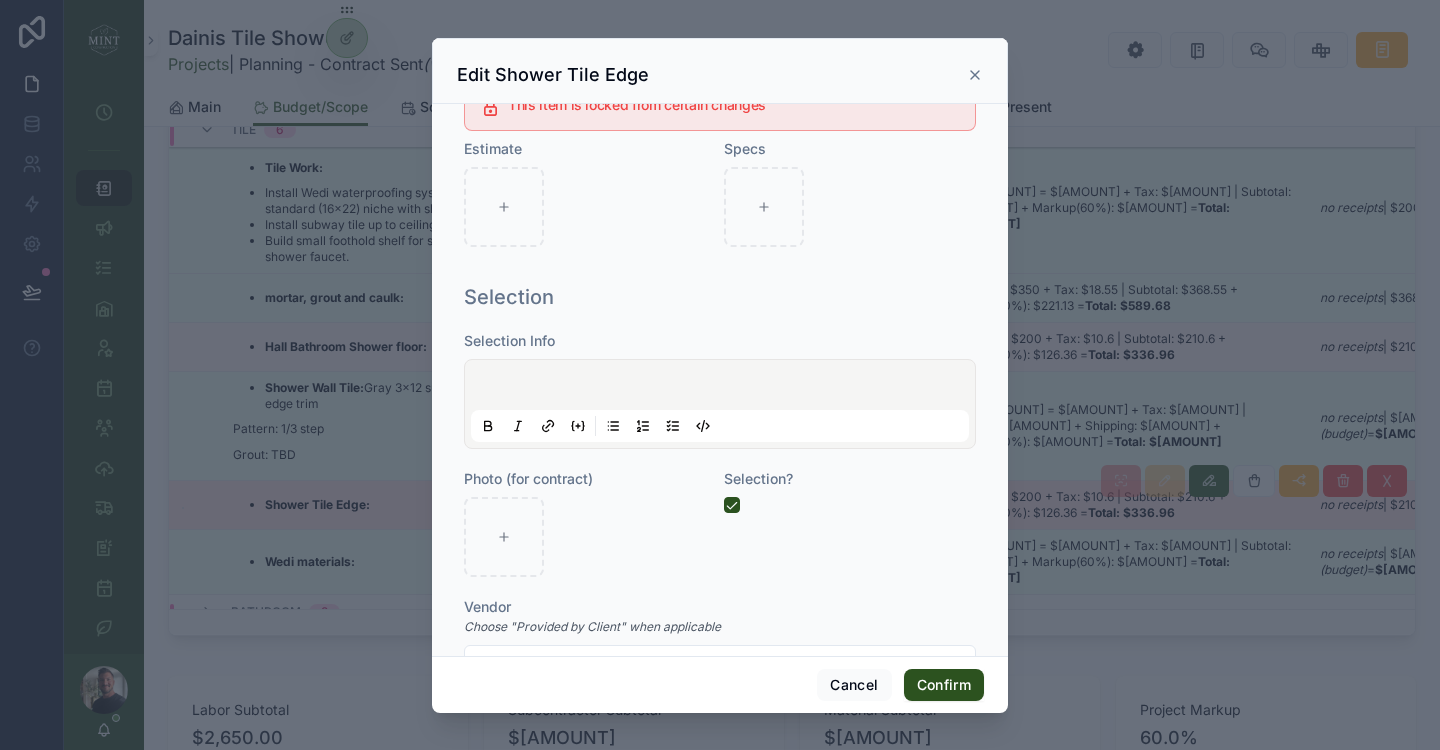 click at bounding box center [724, 388] 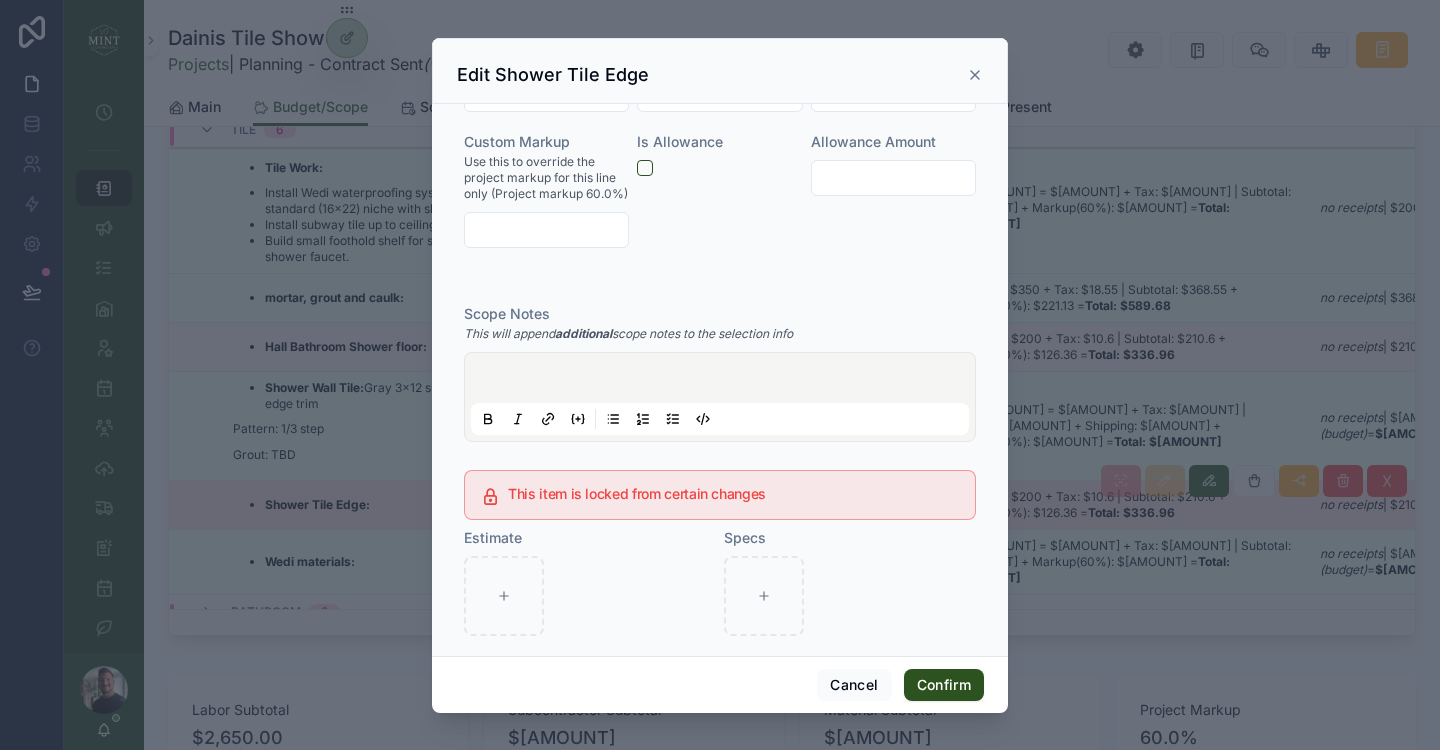 scroll, scrollTop: 1033, scrollLeft: 0, axis: vertical 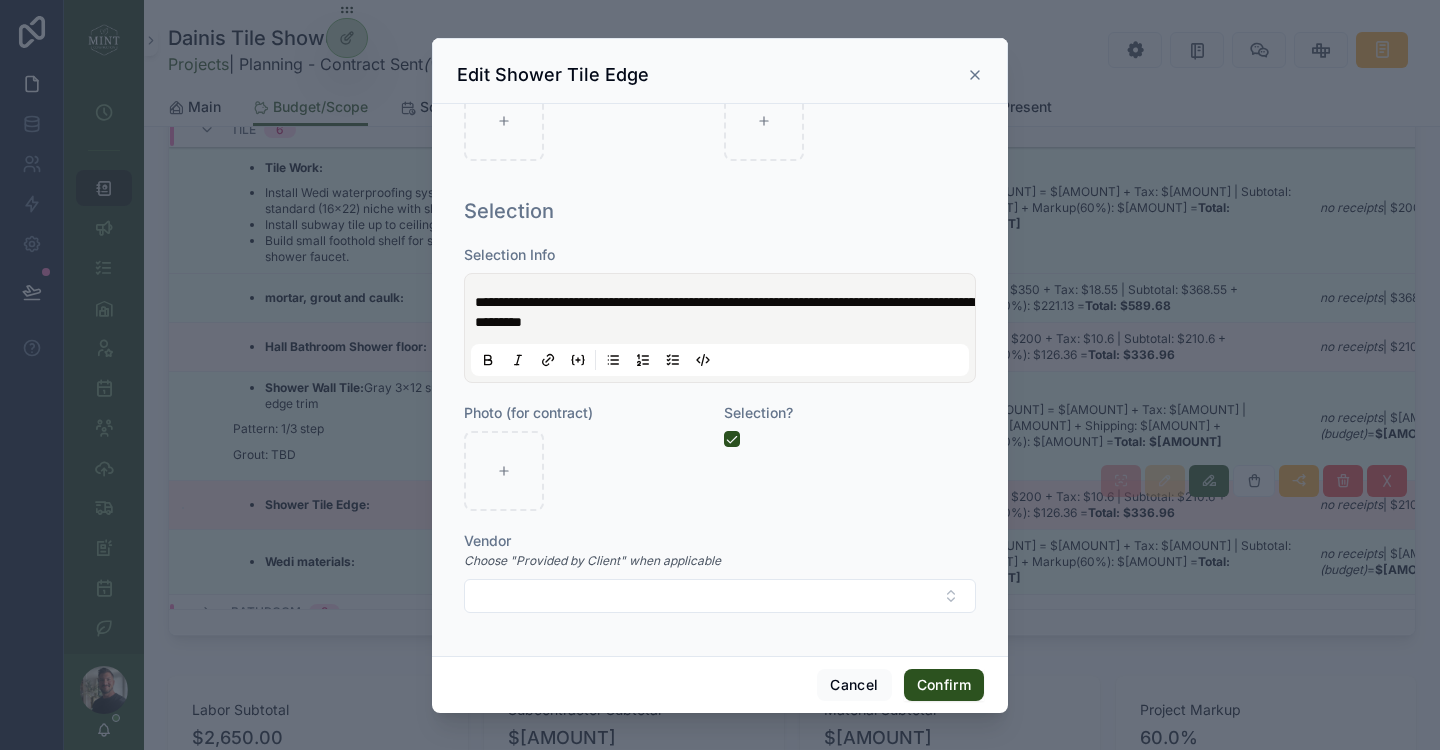 click on "**********" at bounding box center (724, 312) 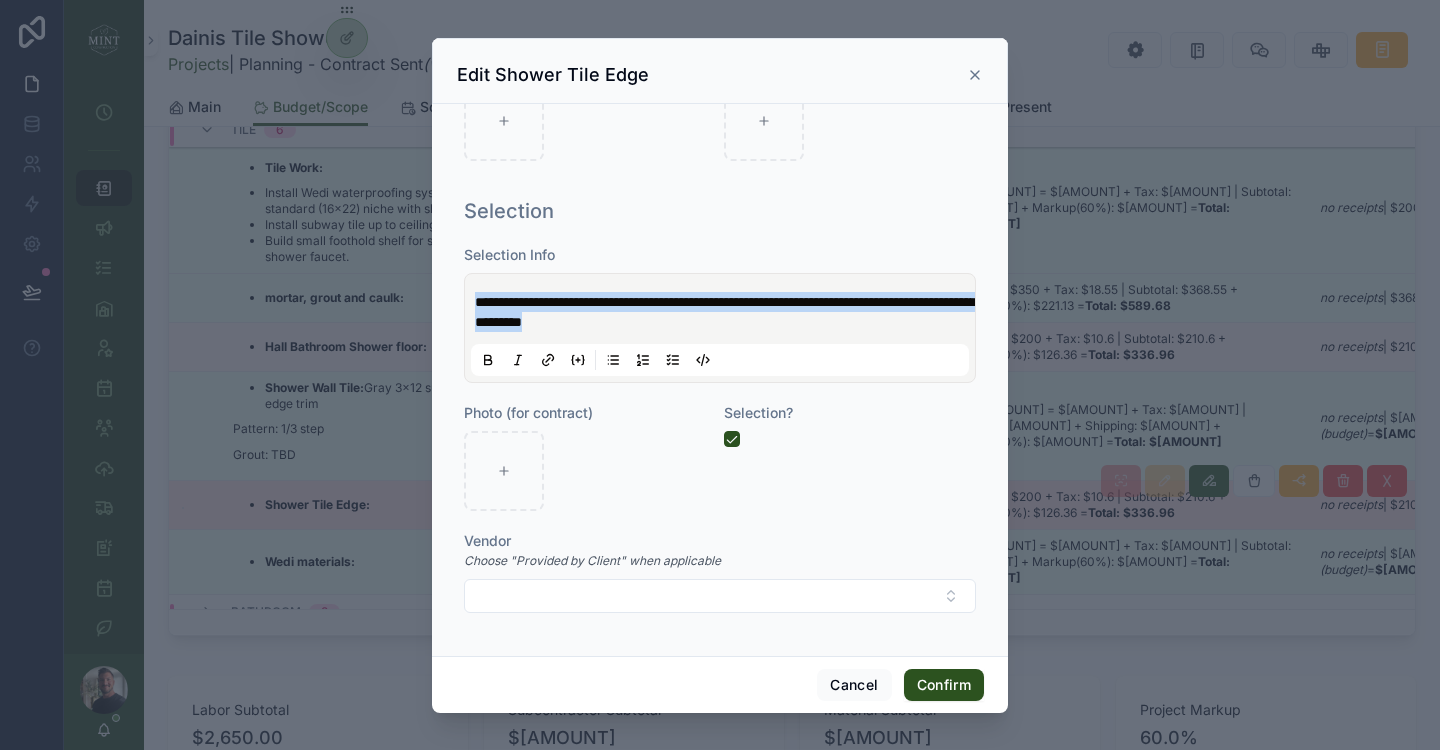 click 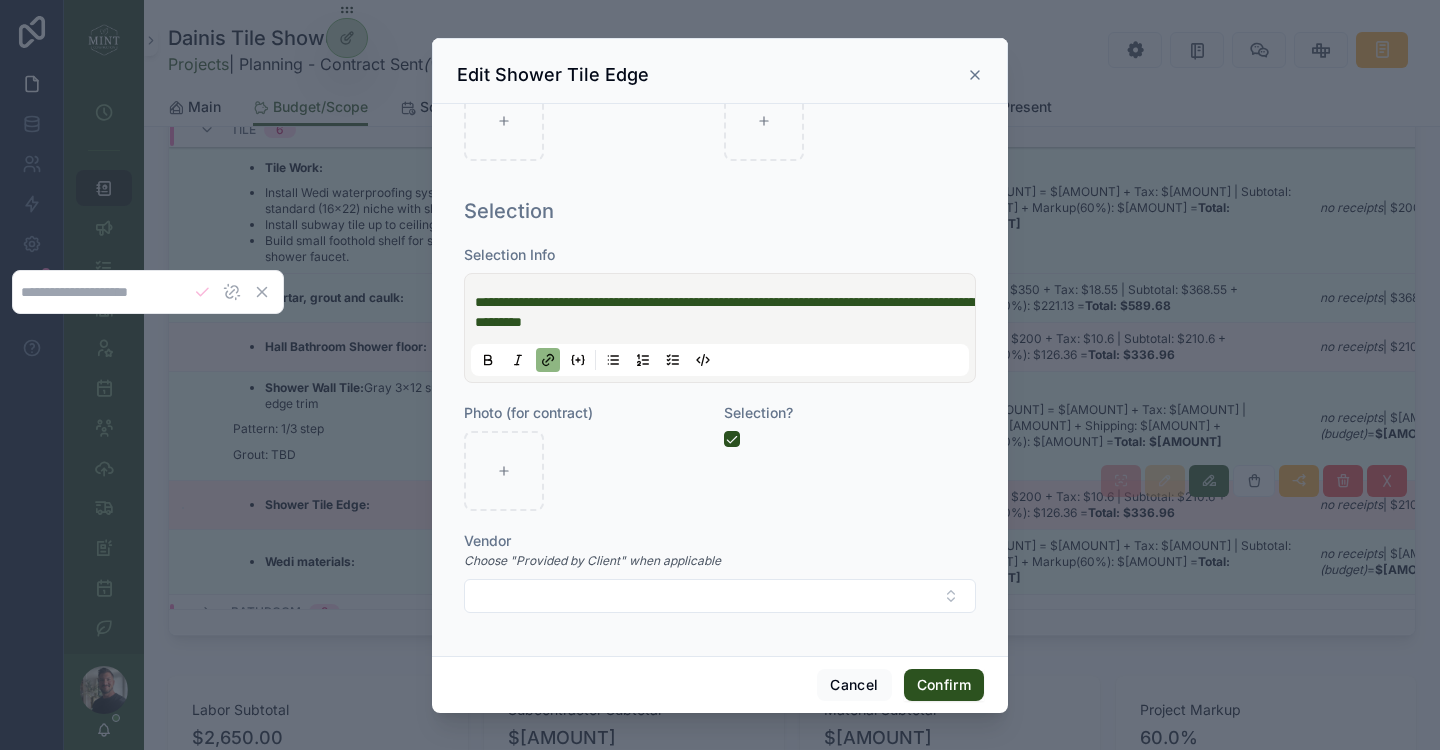 type on "**********" 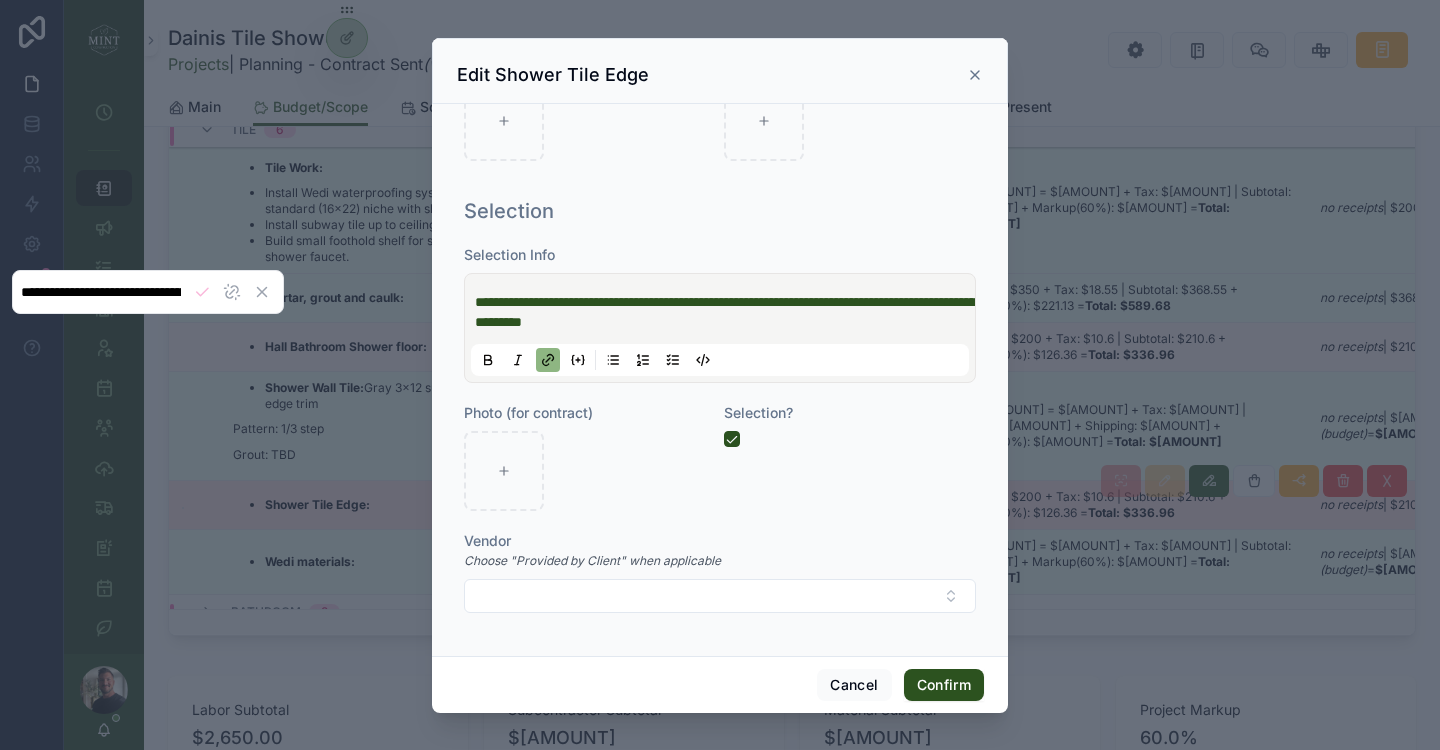 scroll, scrollTop: 0, scrollLeft: 832, axis: horizontal 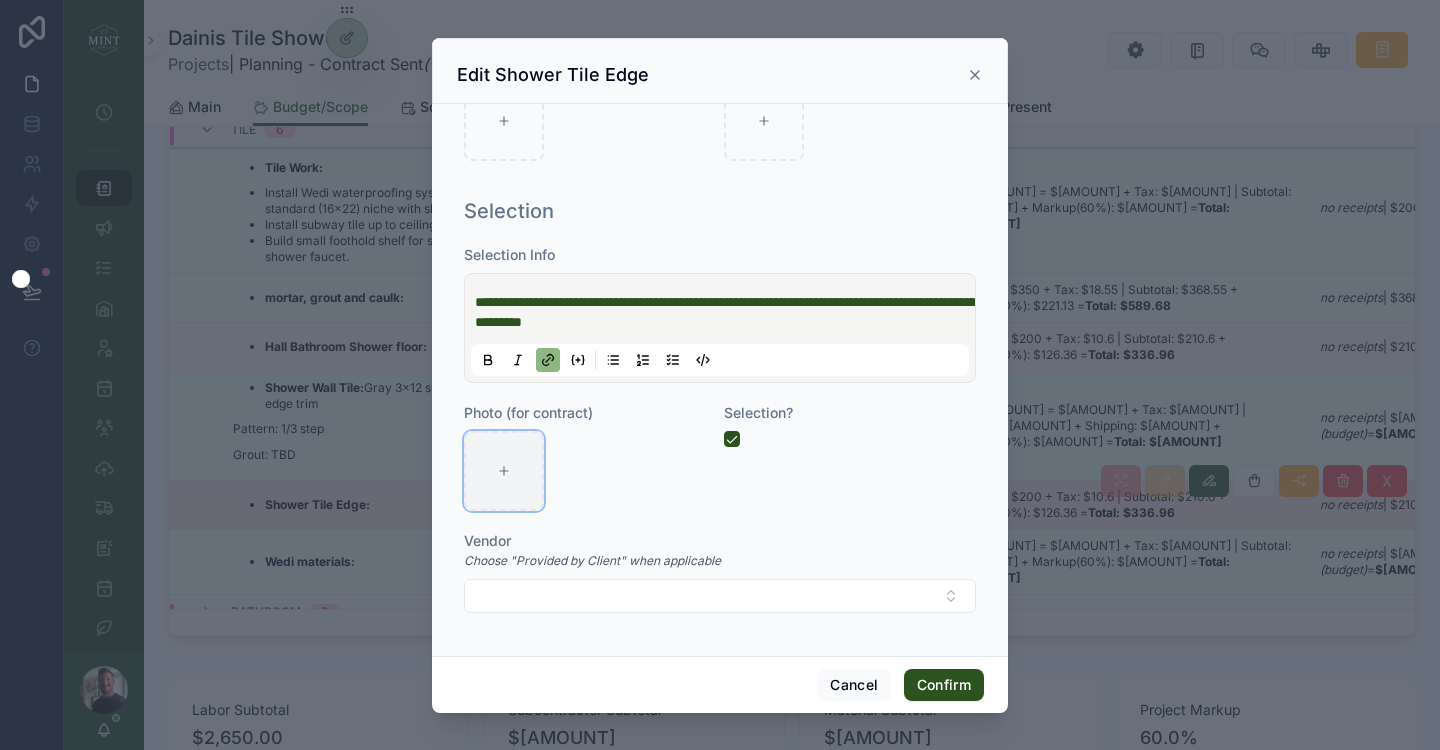 click at bounding box center (504, 471) 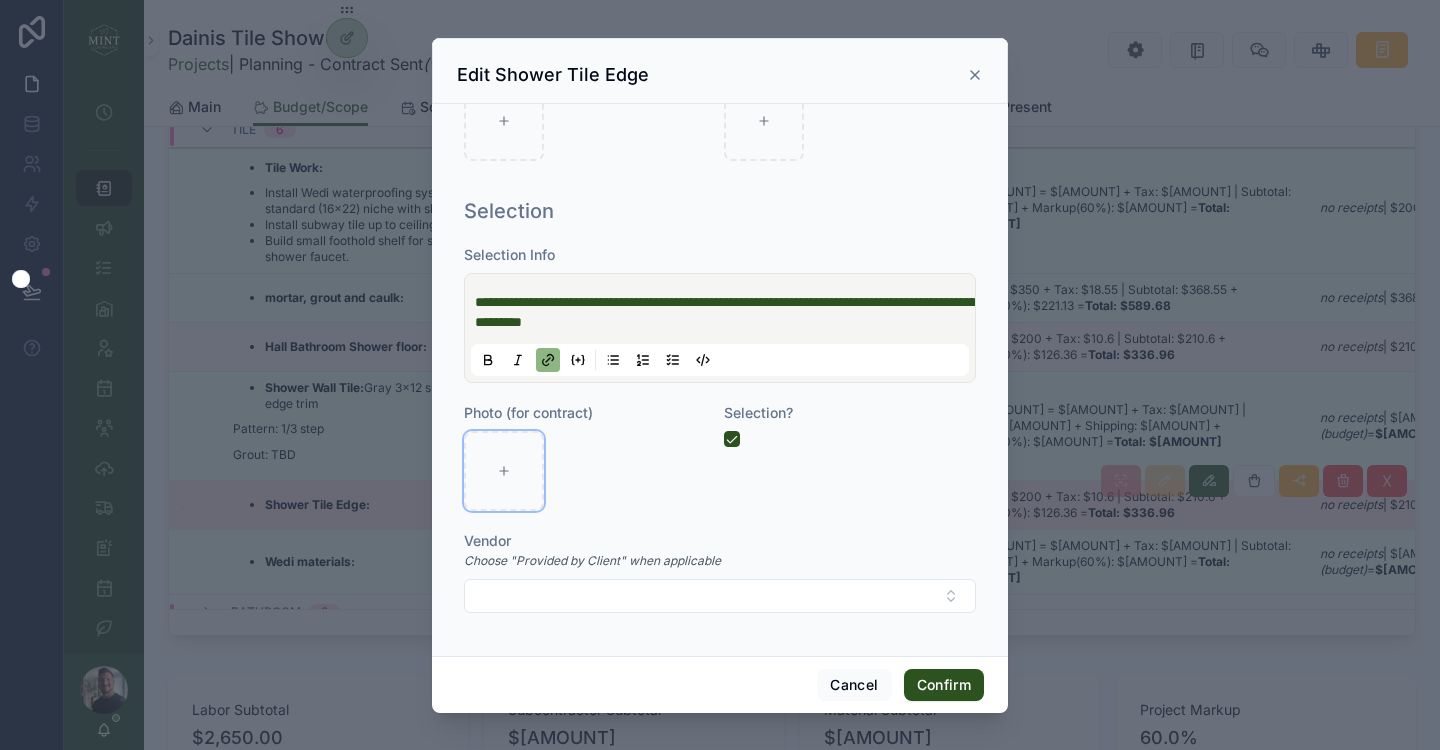 type on "**********" 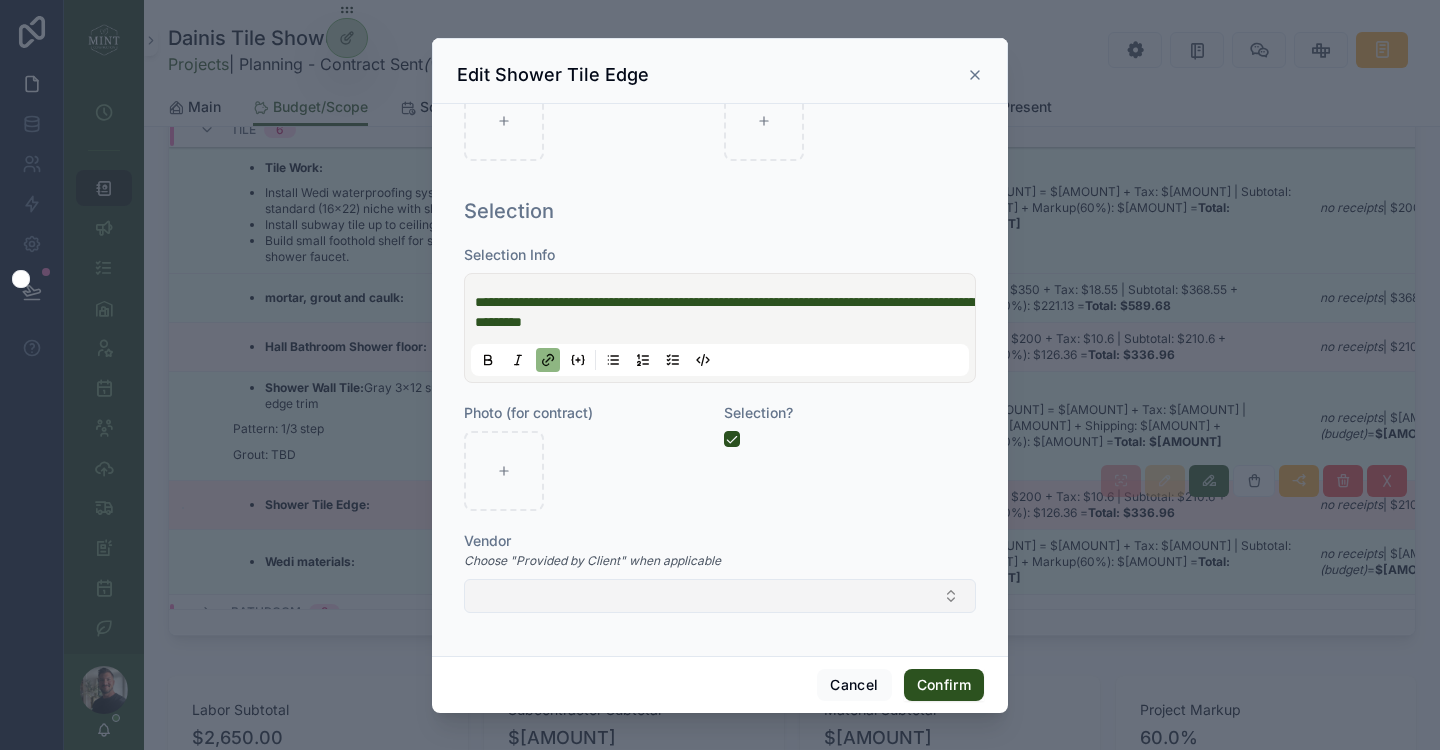 click at bounding box center (720, 596) 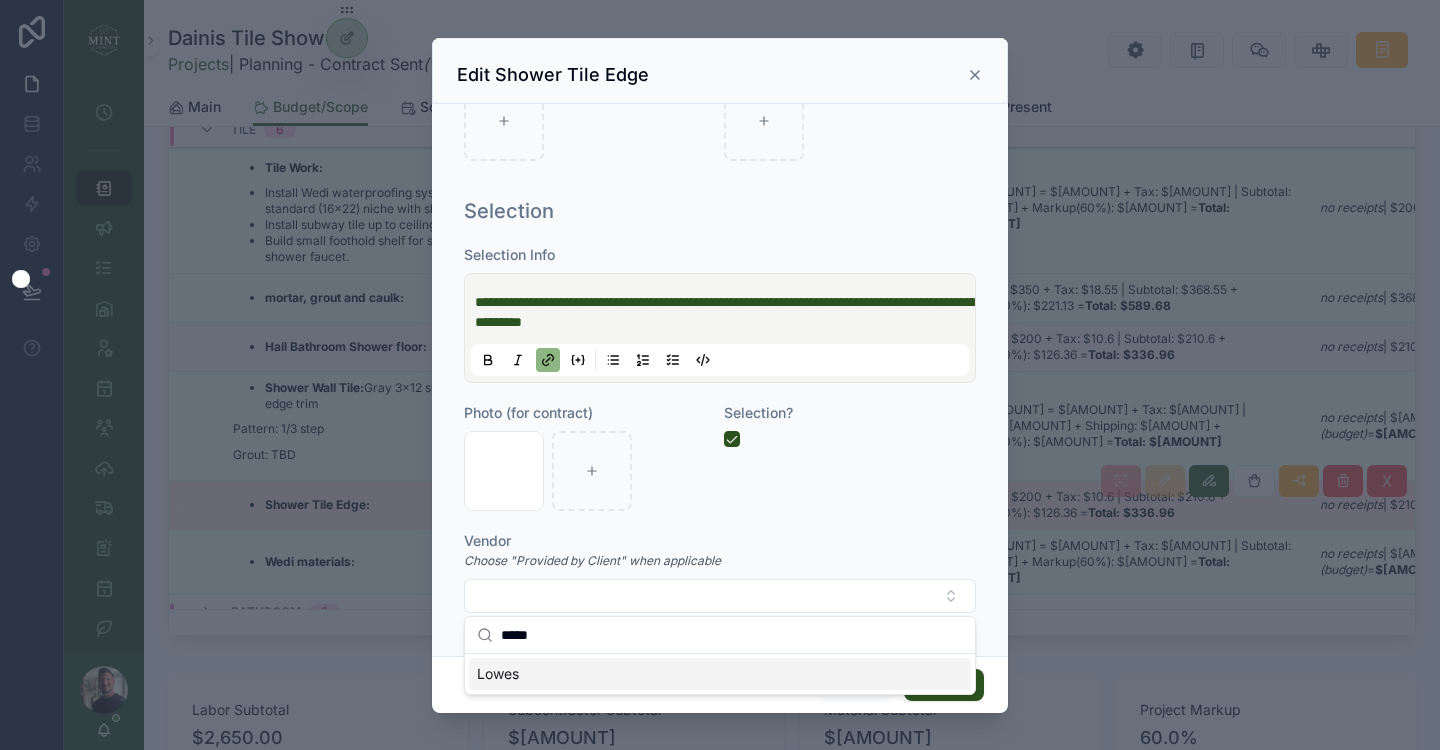 type on "*****" 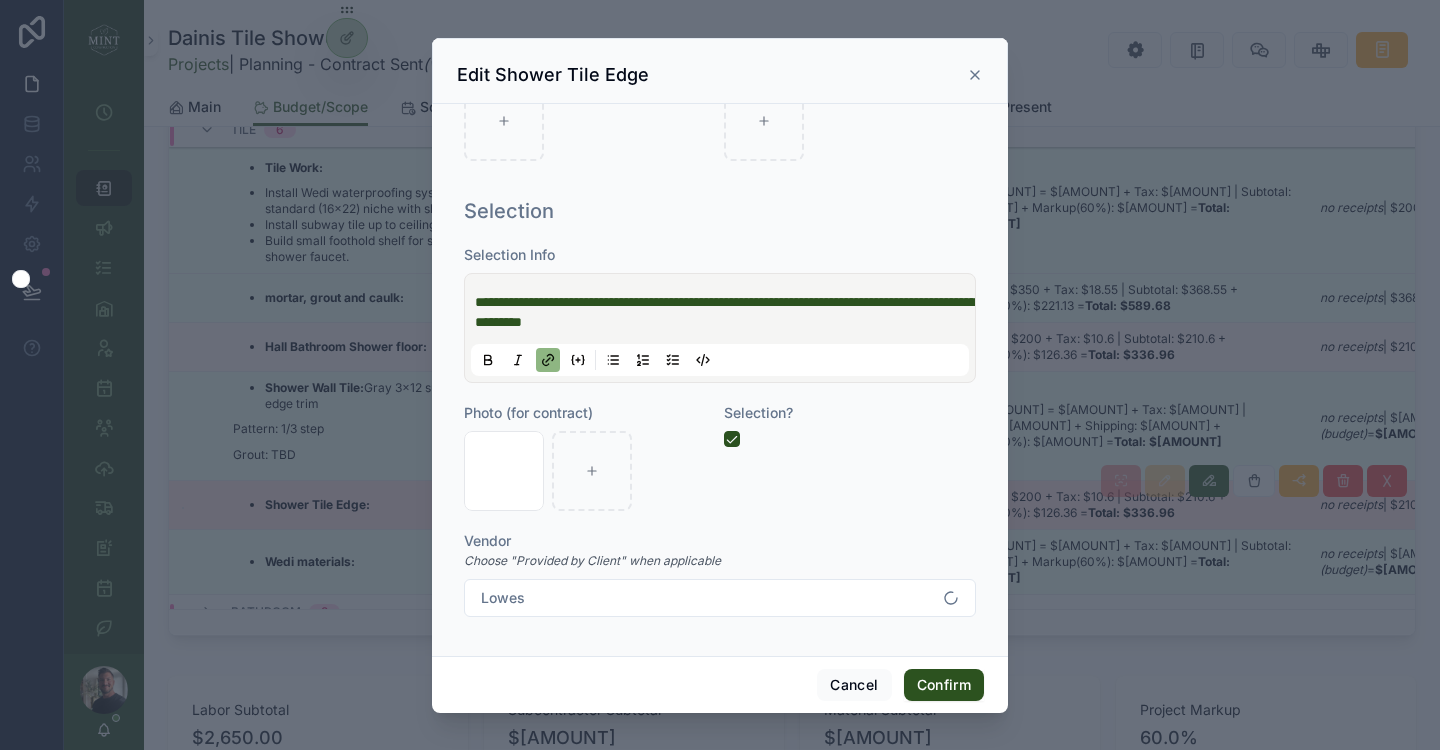 click on "Selection?" at bounding box center [850, 457] 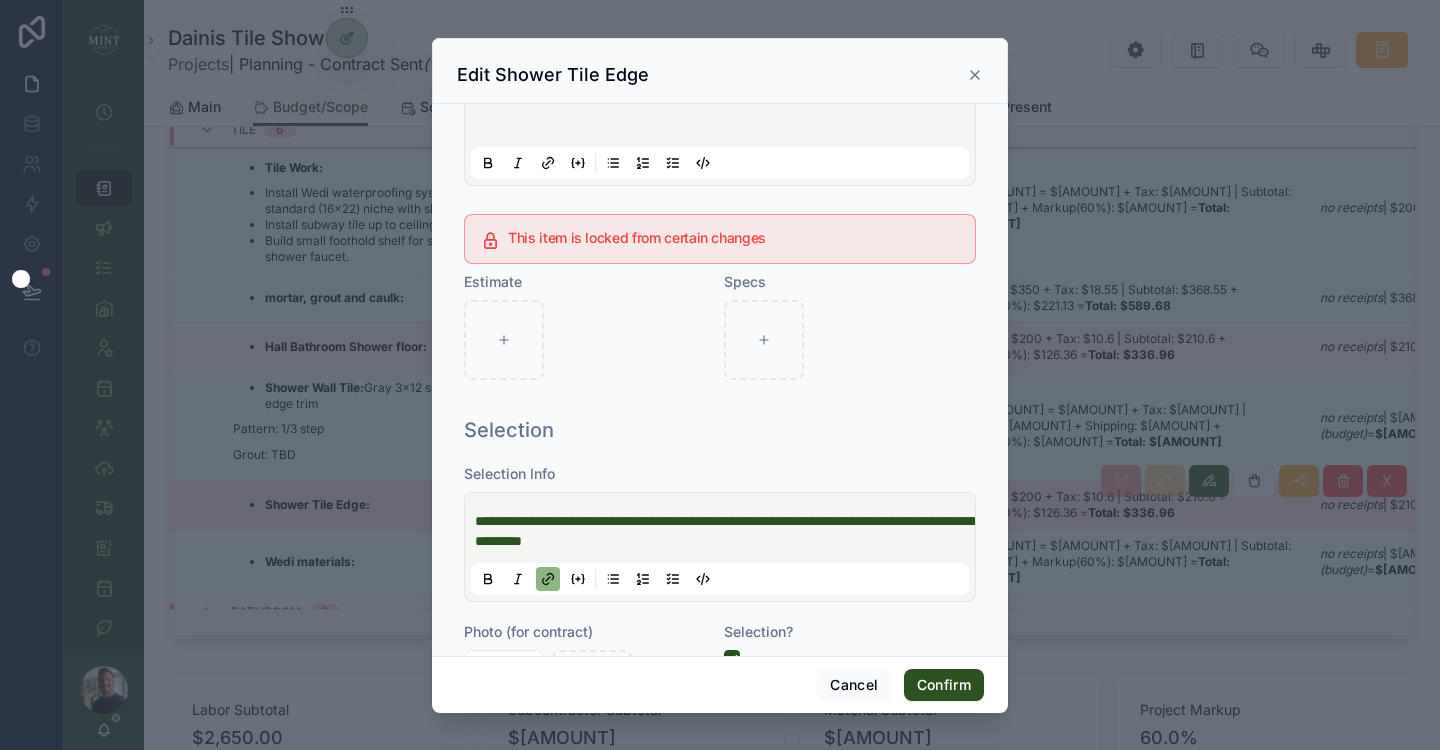 scroll, scrollTop: 351, scrollLeft: 0, axis: vertical 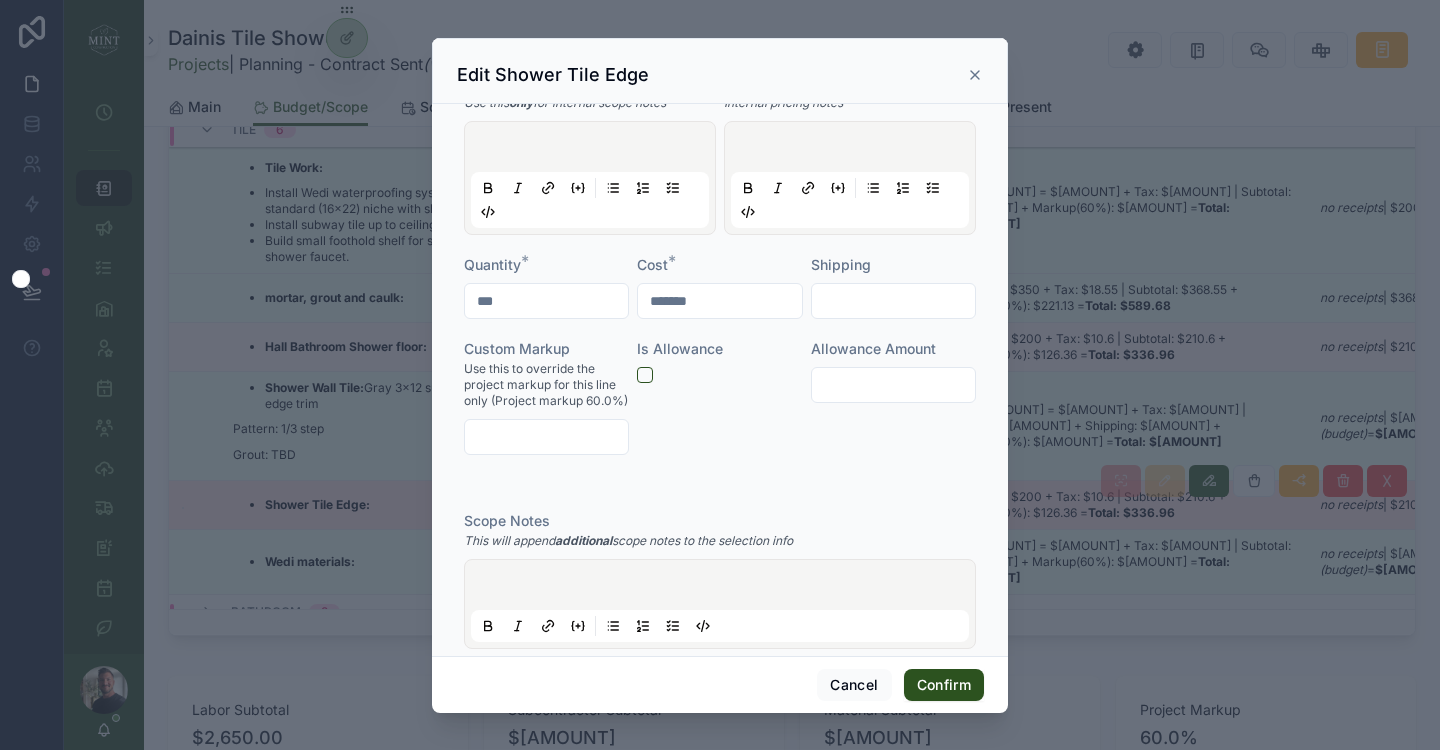 click on "***" at bounding box center [546, 301] 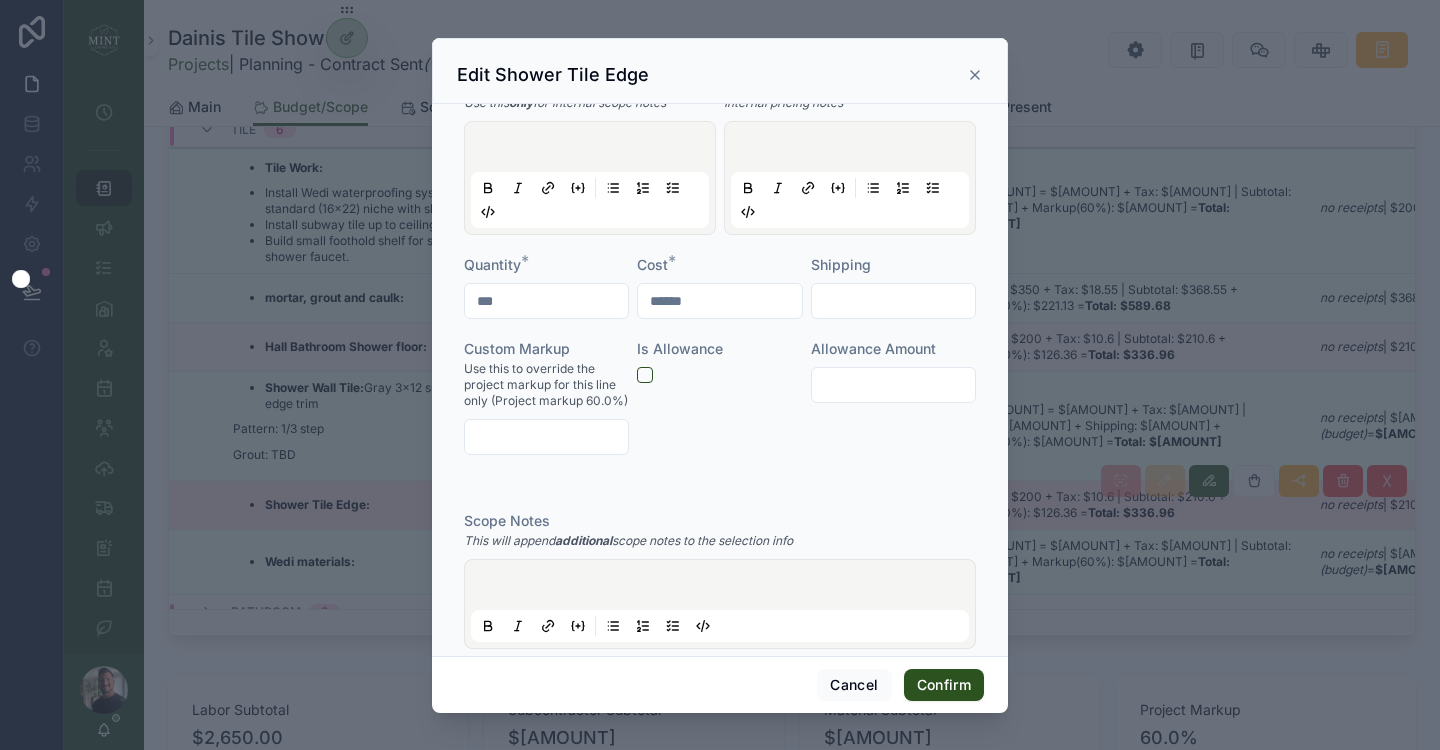 type on "******" 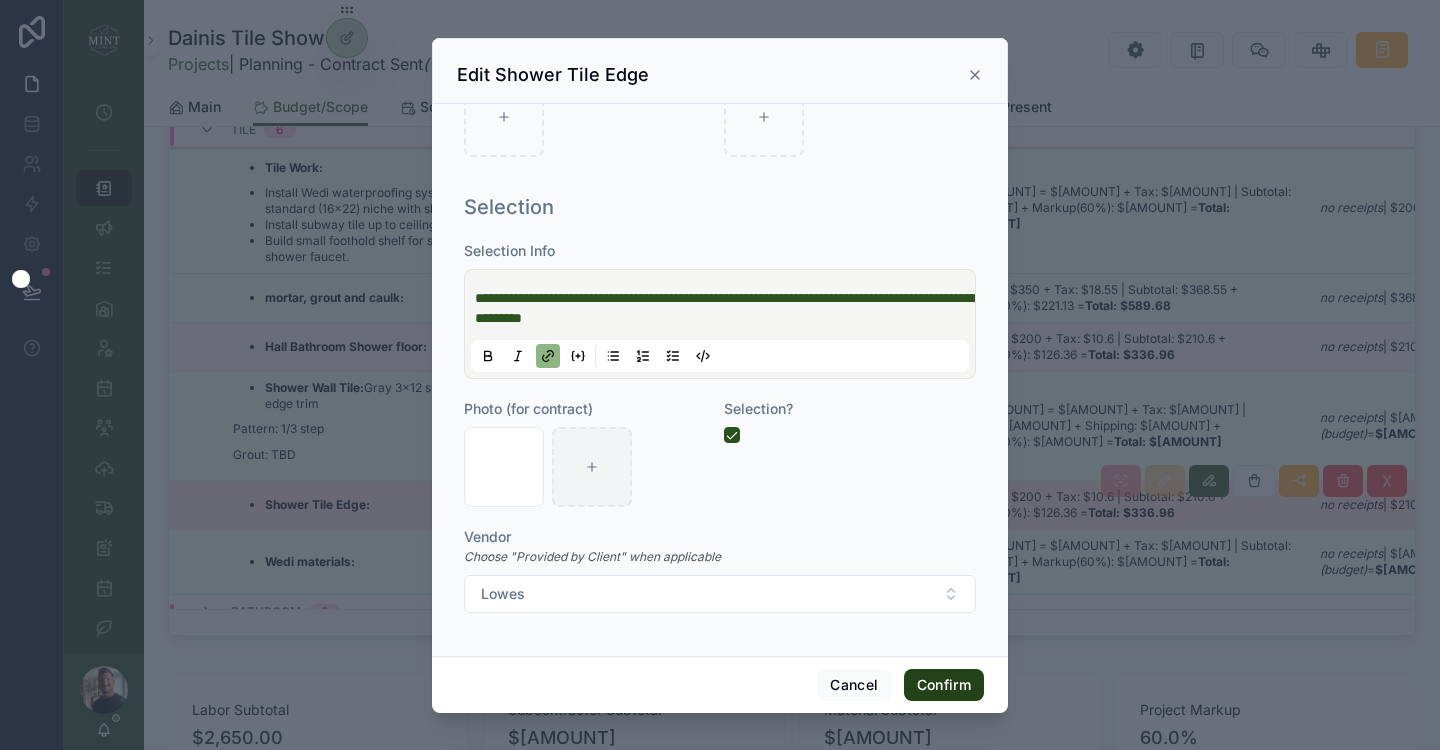 click on "Confirm" at bounding box center [944, 685] 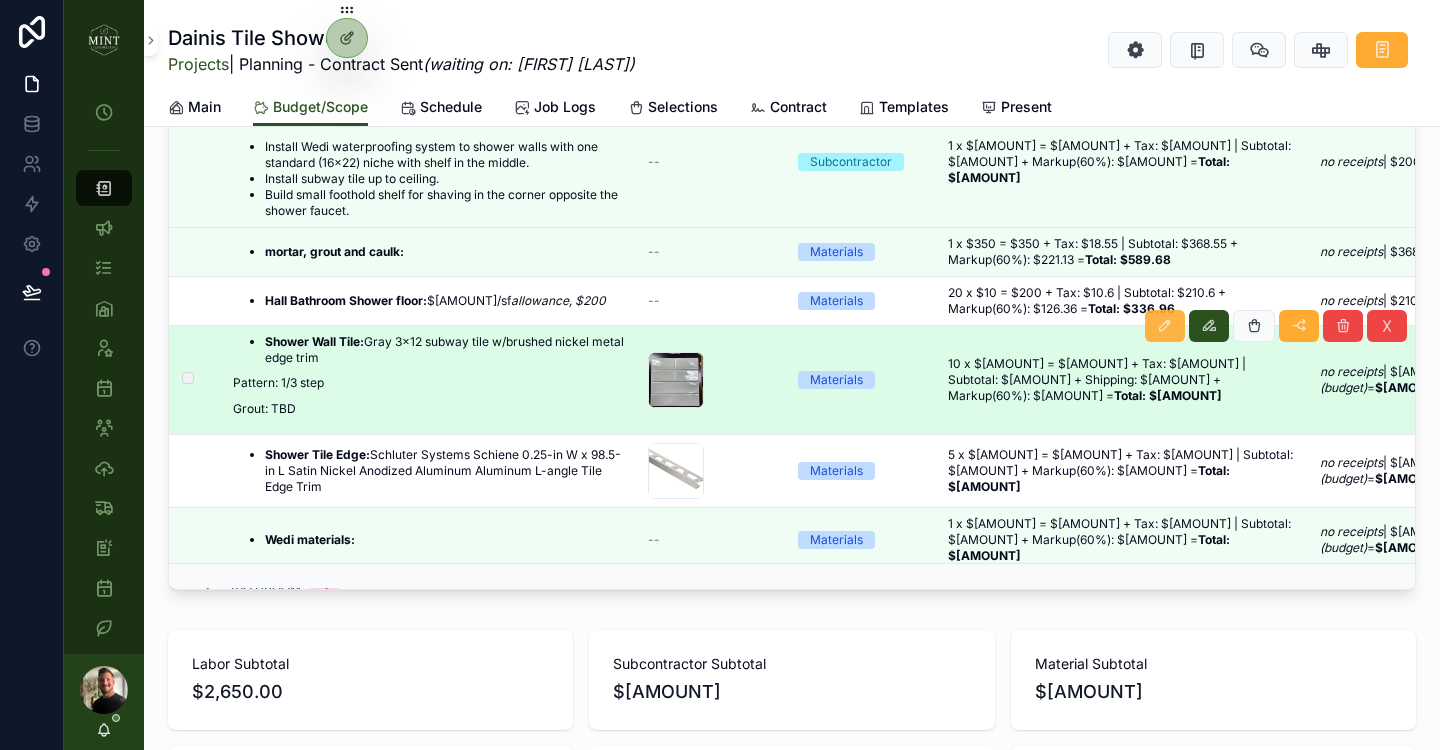 click at bounding box center (1165, 326) 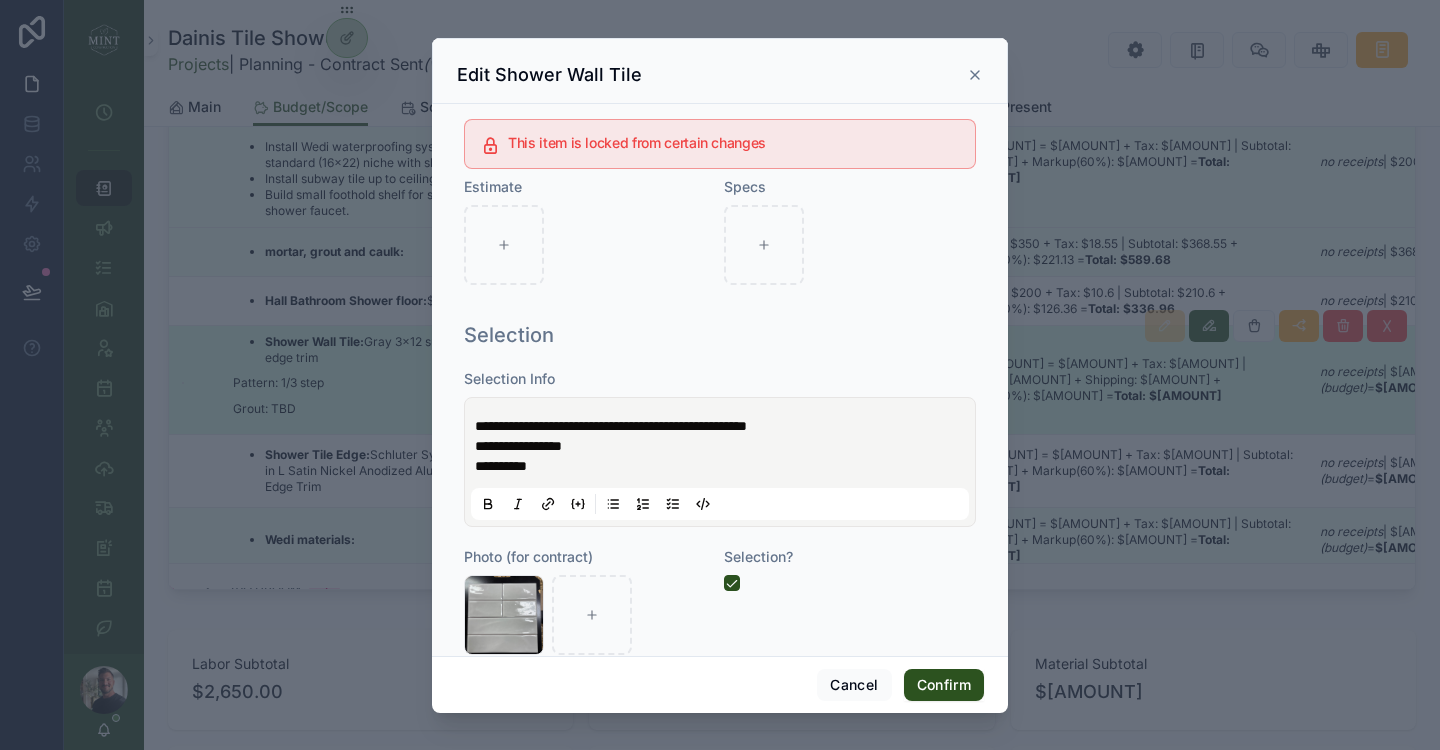 scroll, scrollTop: 941, scrollLeft: 0, axis: vertical 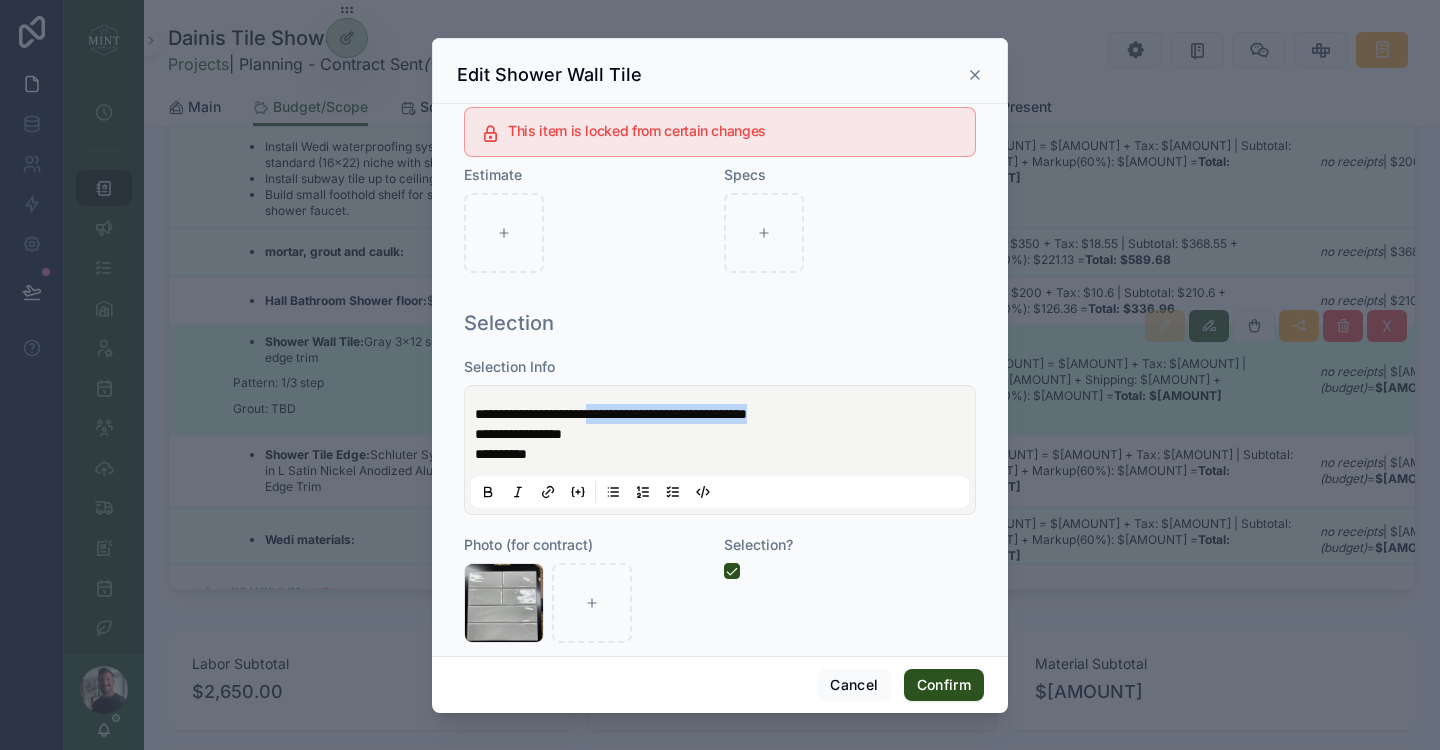drag, startPoint x: 747, startPoint y: 416, endPoint x: 623, endPoint y: 412, distance: 124.0645 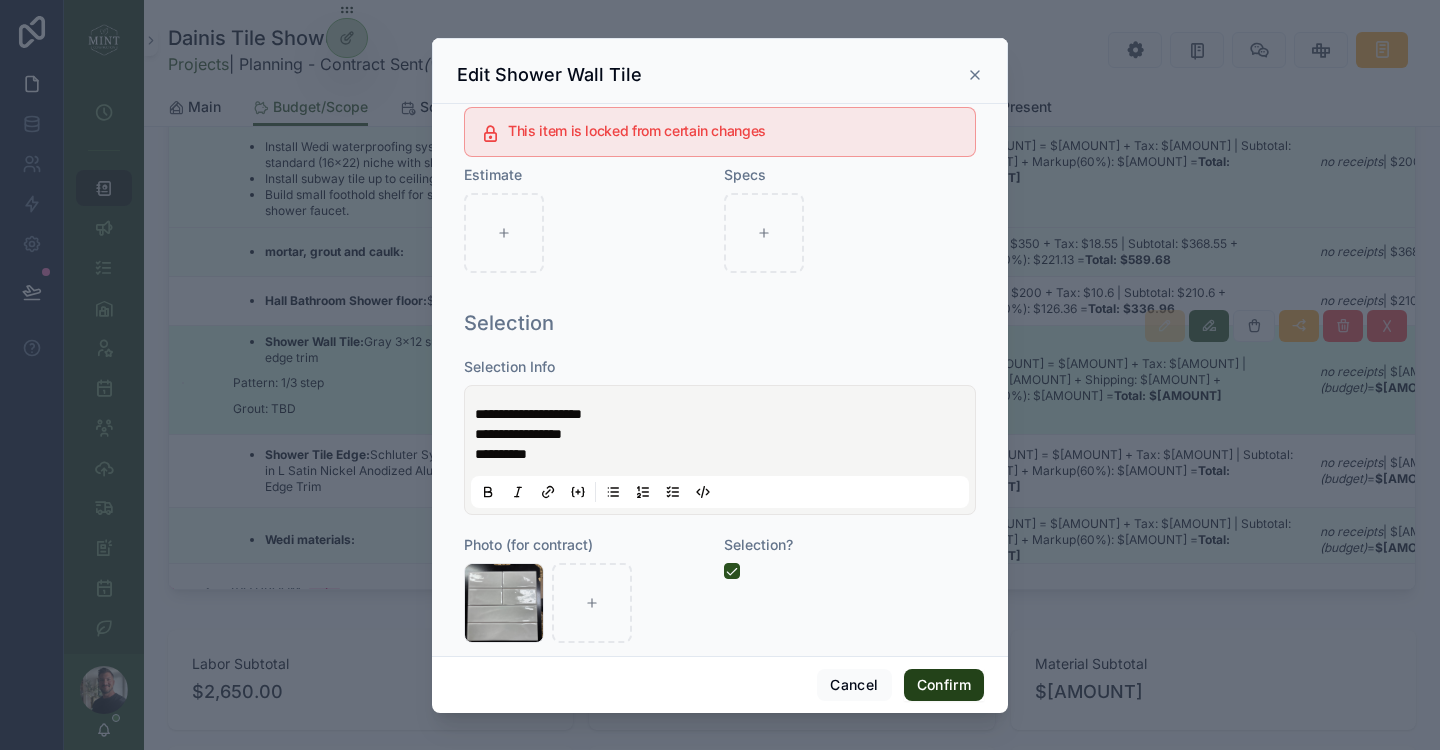 click on "Confirm" at bounding box center (944, 685) 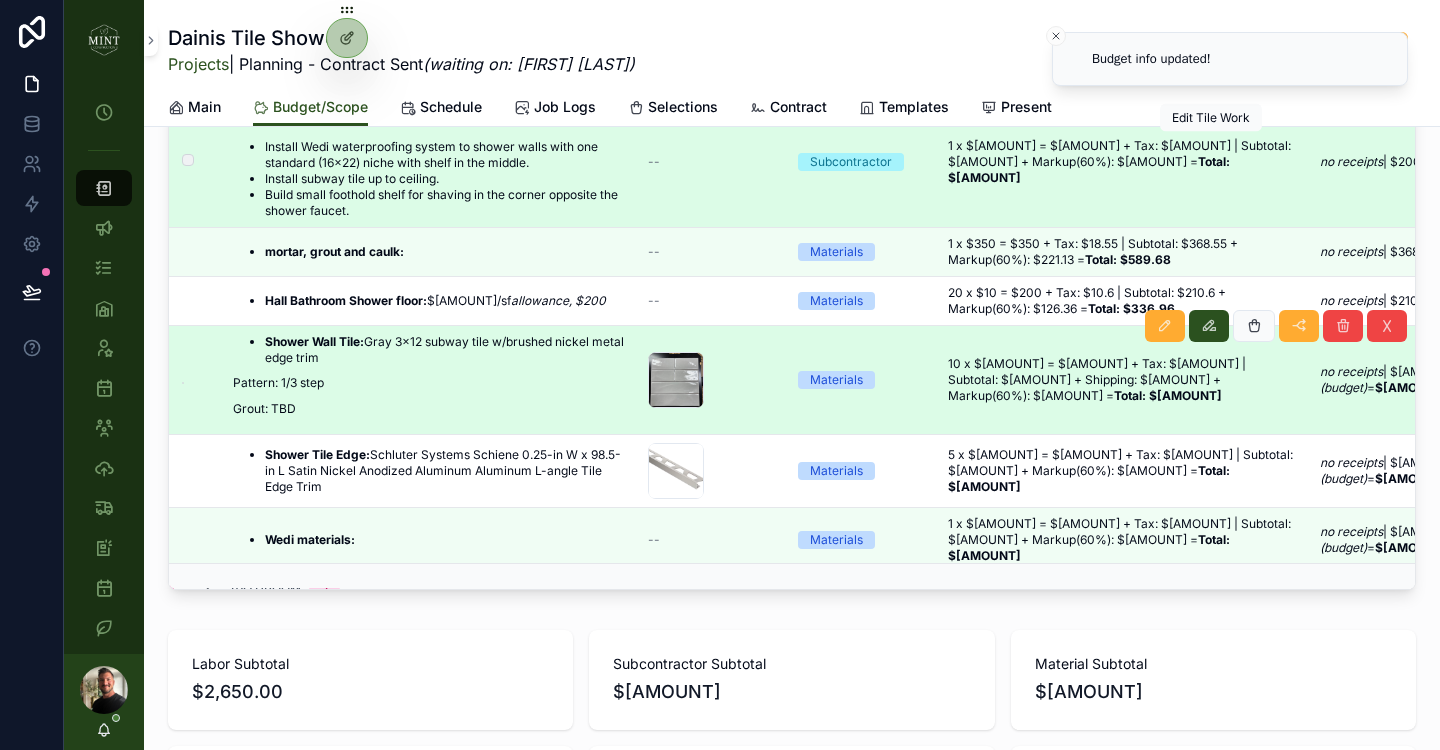 click at bounding box center [1211, 97] 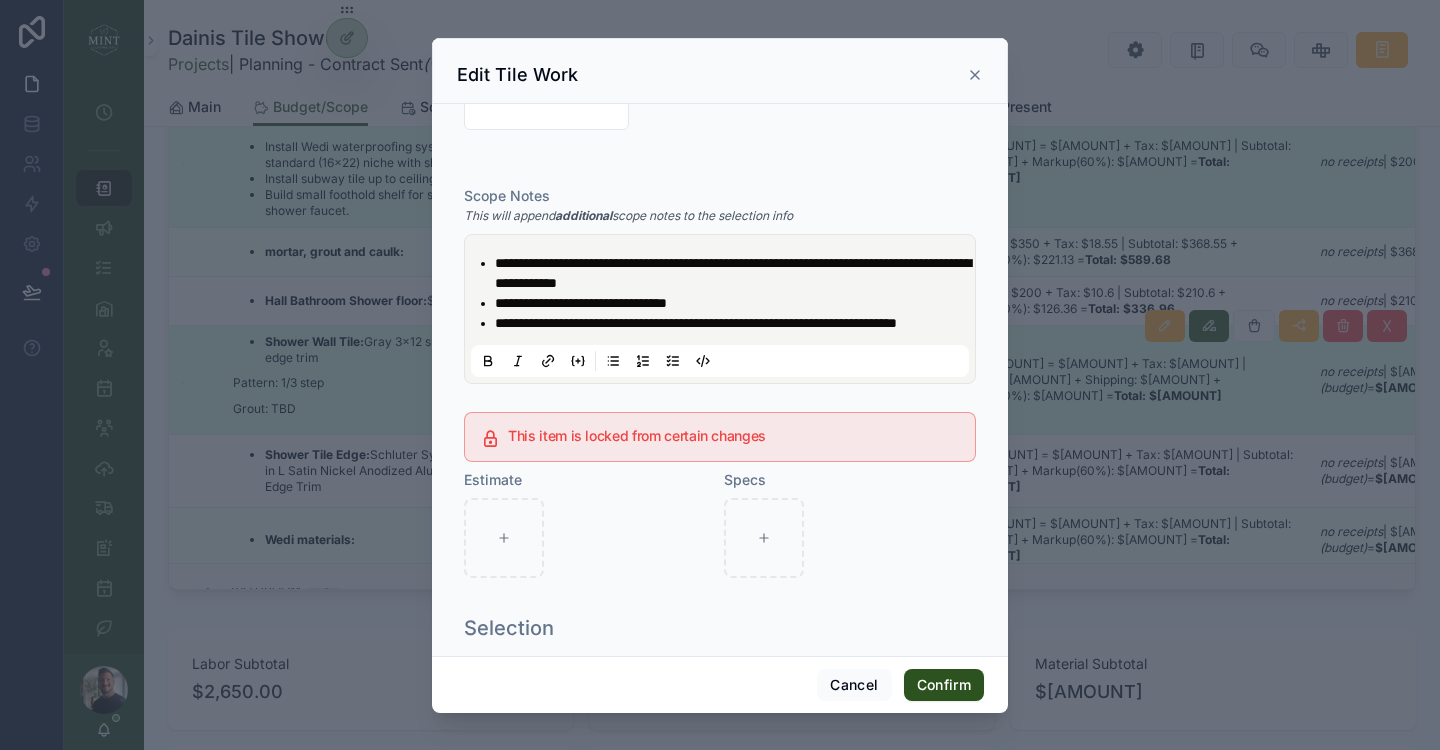 scroll, scrollTop: 593, scrollLeft: 0, axis: vertical 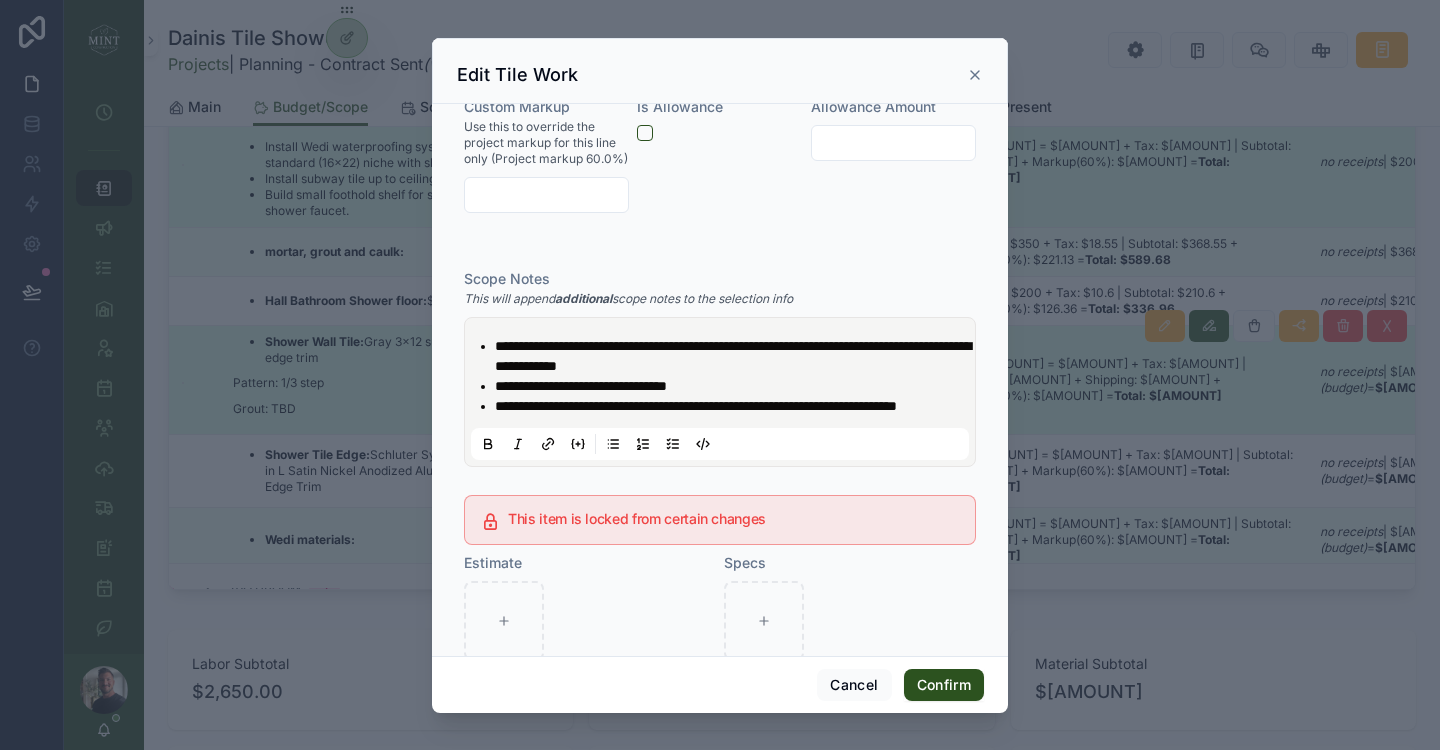click on "**********" at bounding box center [734, 386] 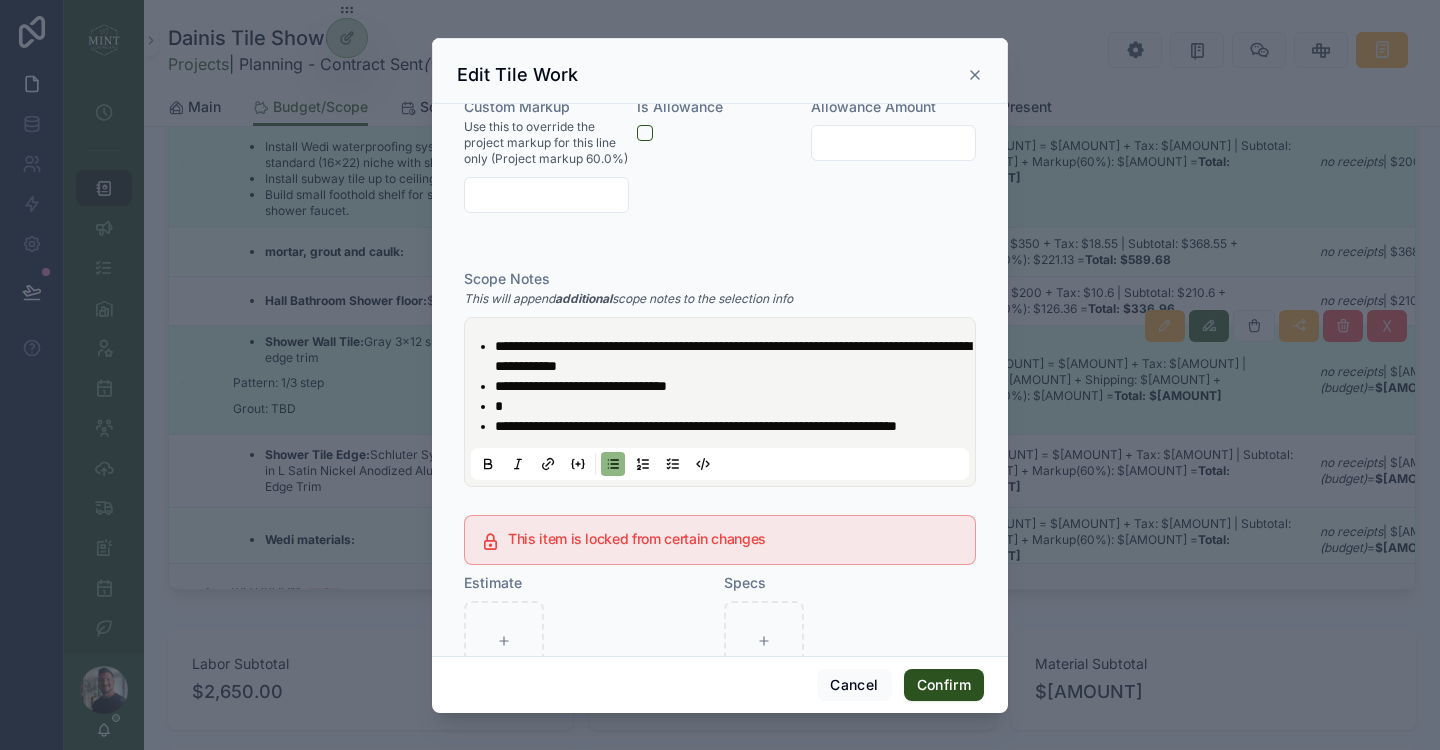 type 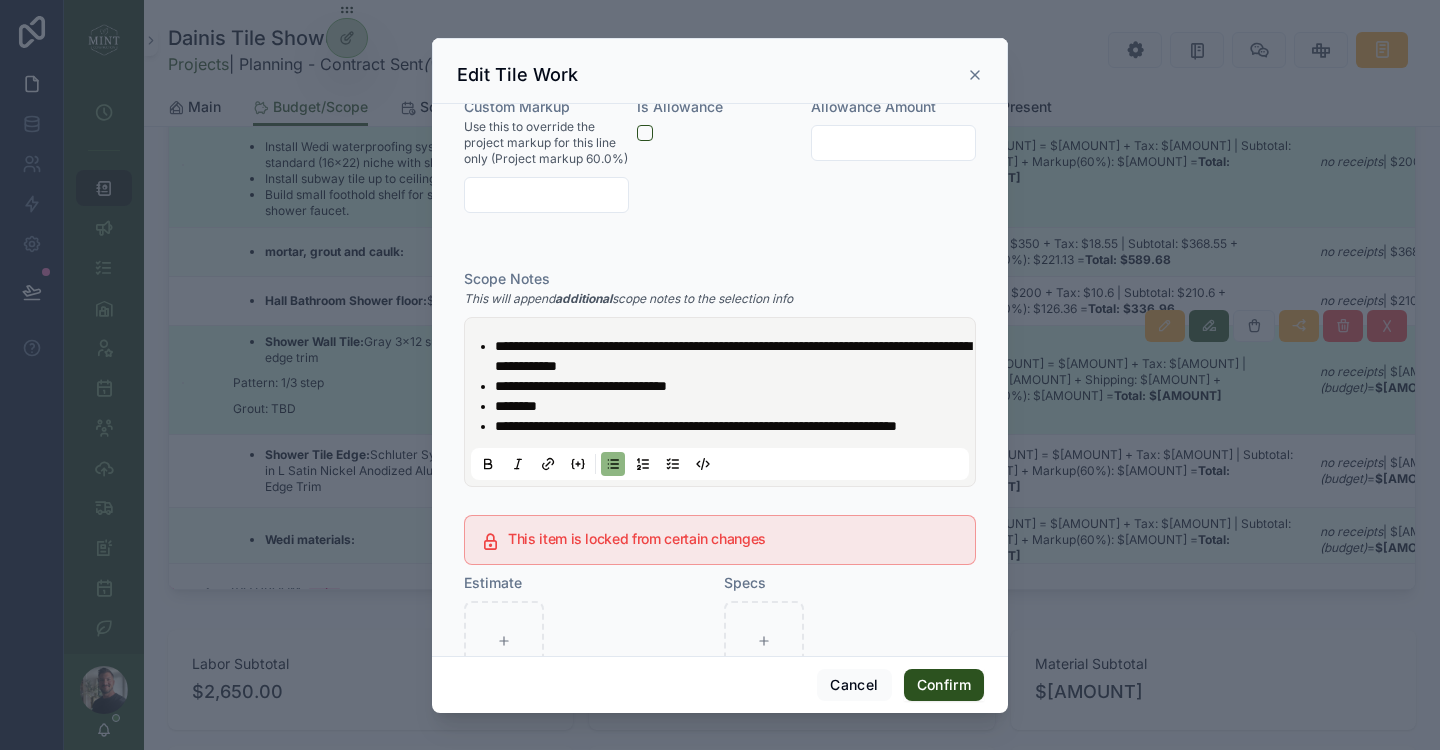 click on "**********" at bounding box center (581, 386) 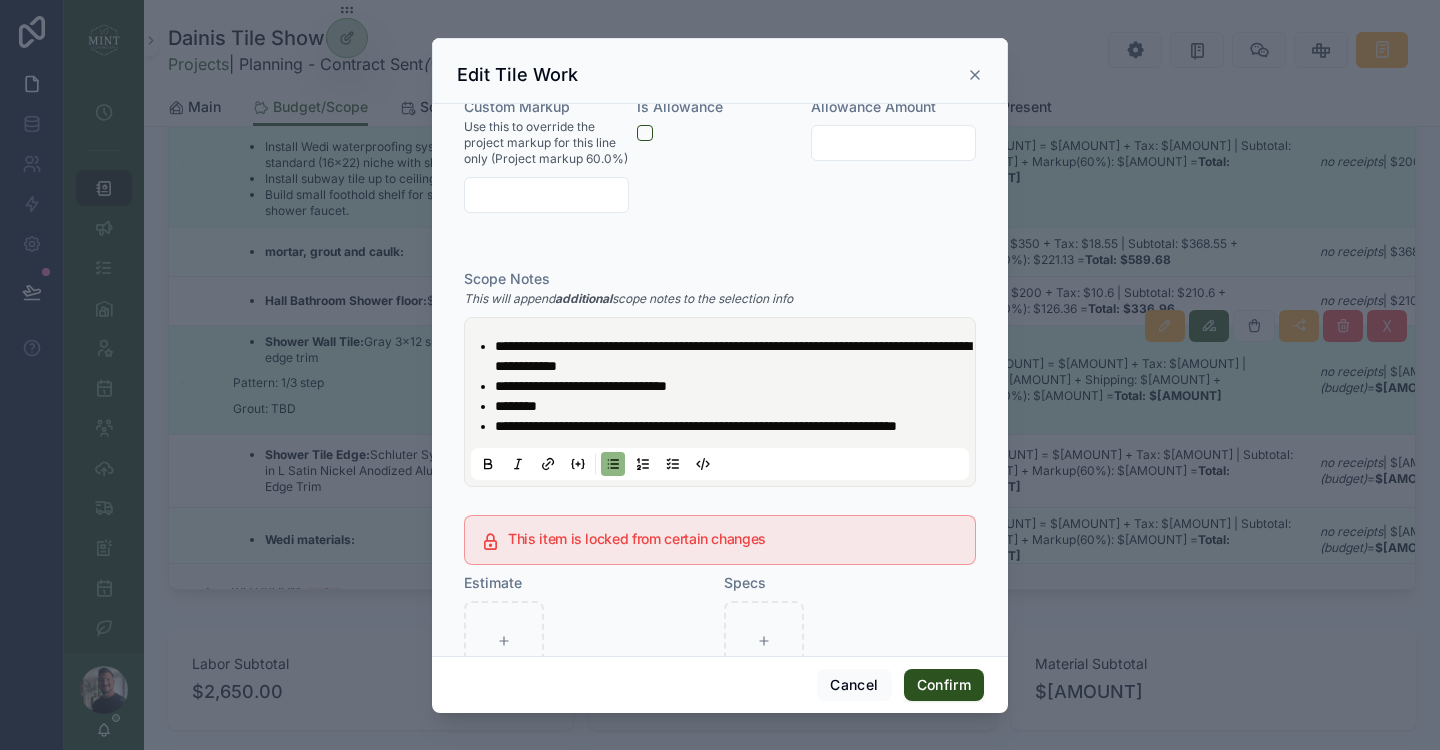 click on "**********" at bounding box center [581, 386] 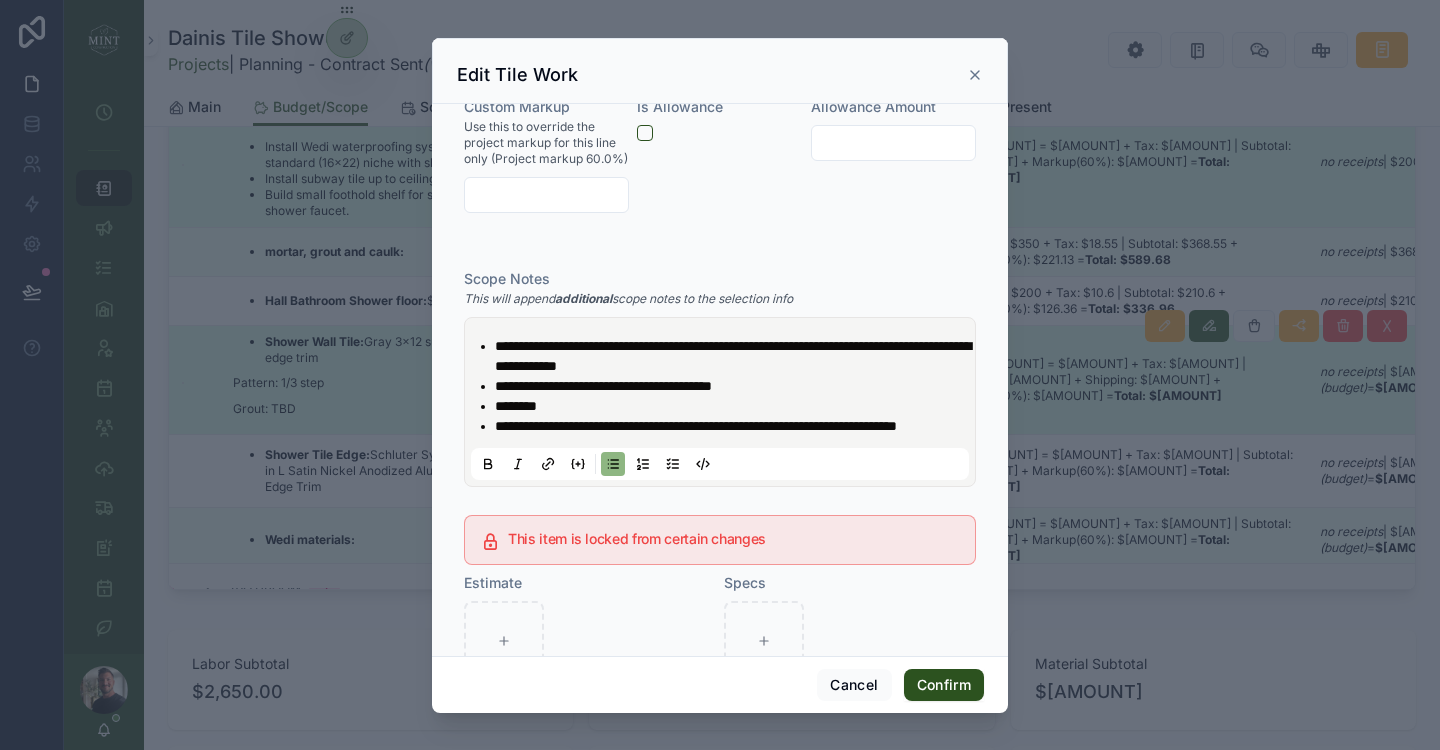 click on "**********" at bounding box center (603, 386) 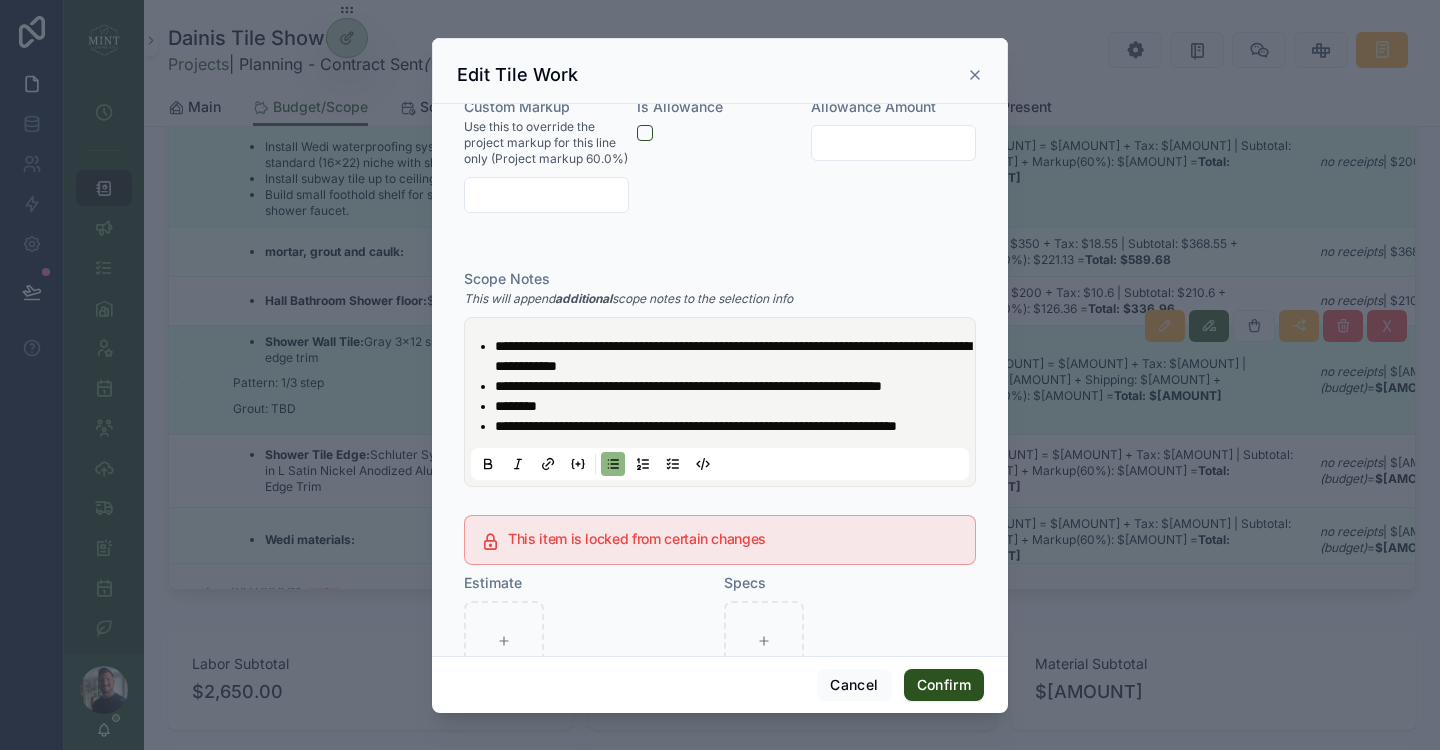 click on "*******" at bounding box center [734, 406] 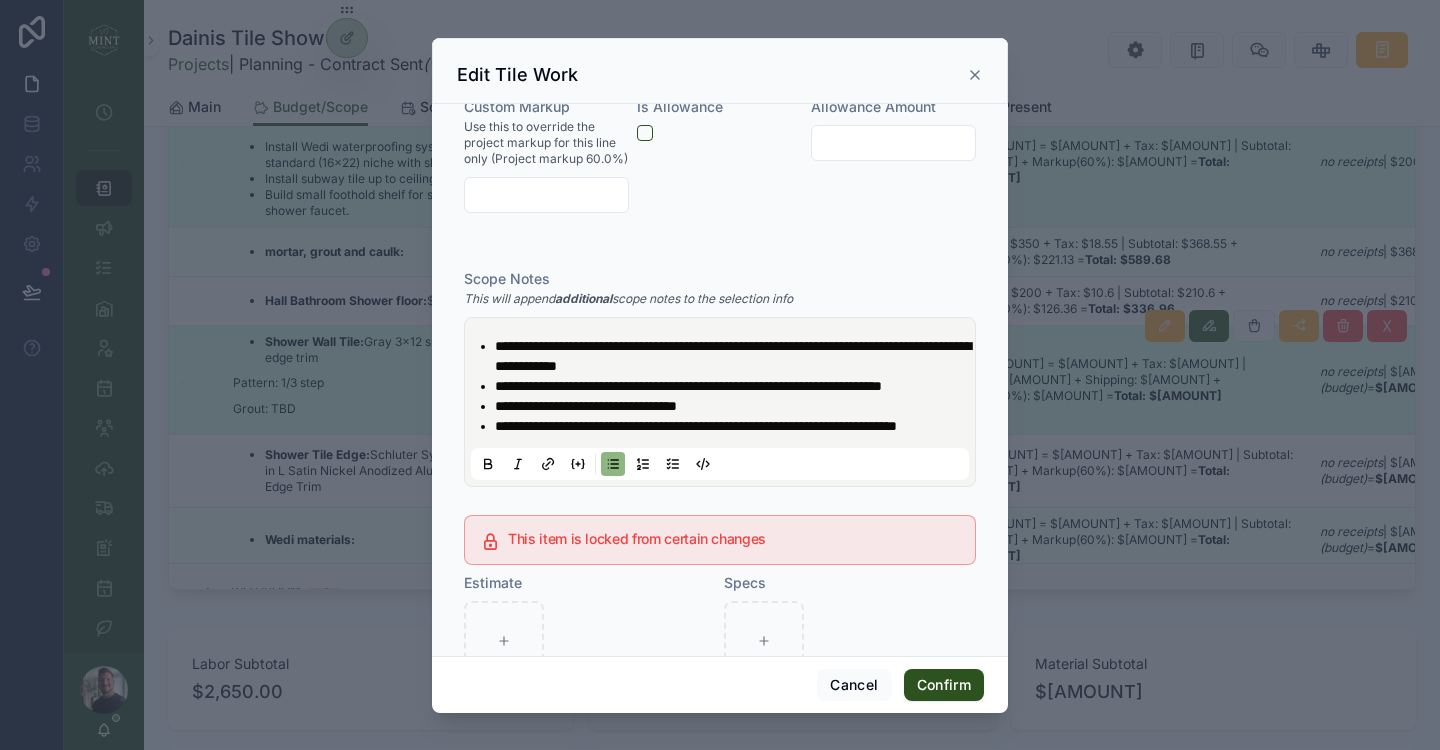 click on "**********" at bounding box center [724, 386] 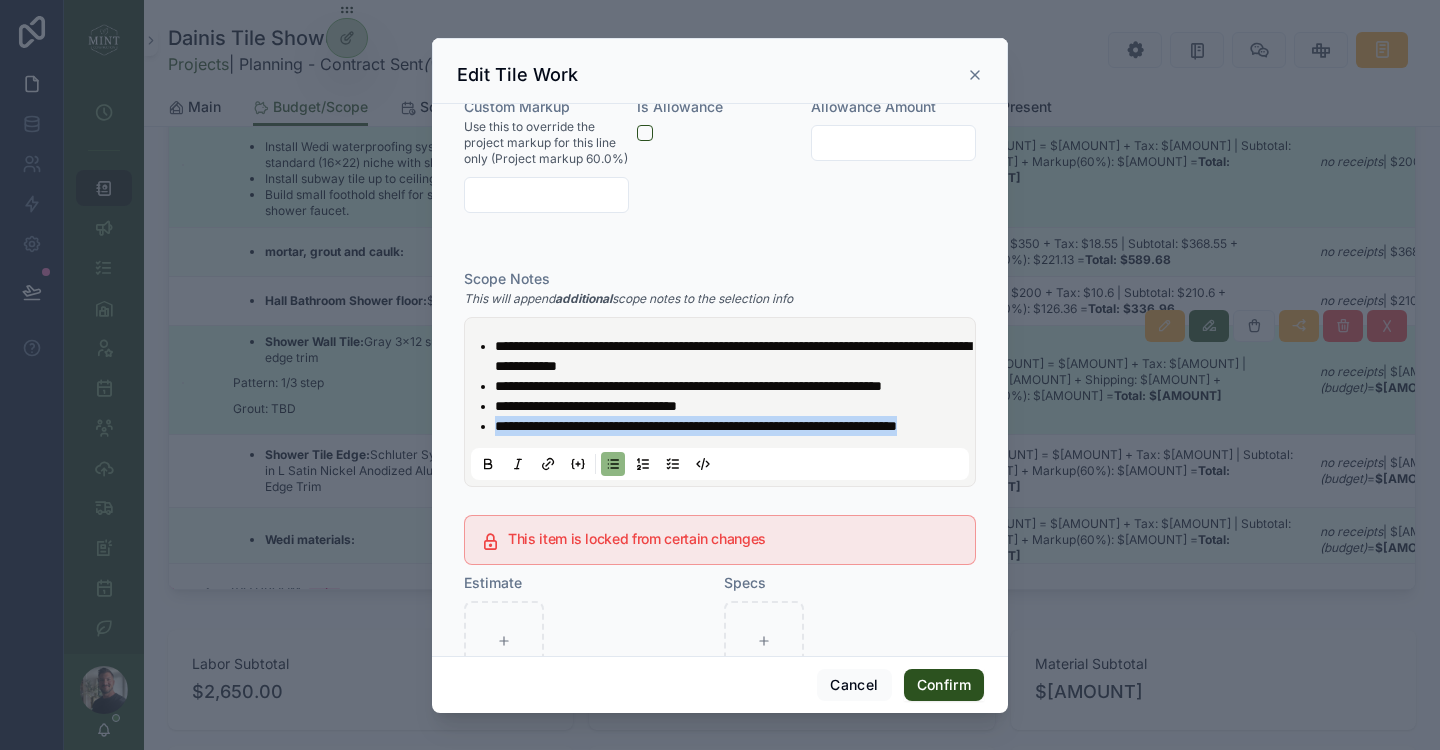 click at bounding box center [720, 464] 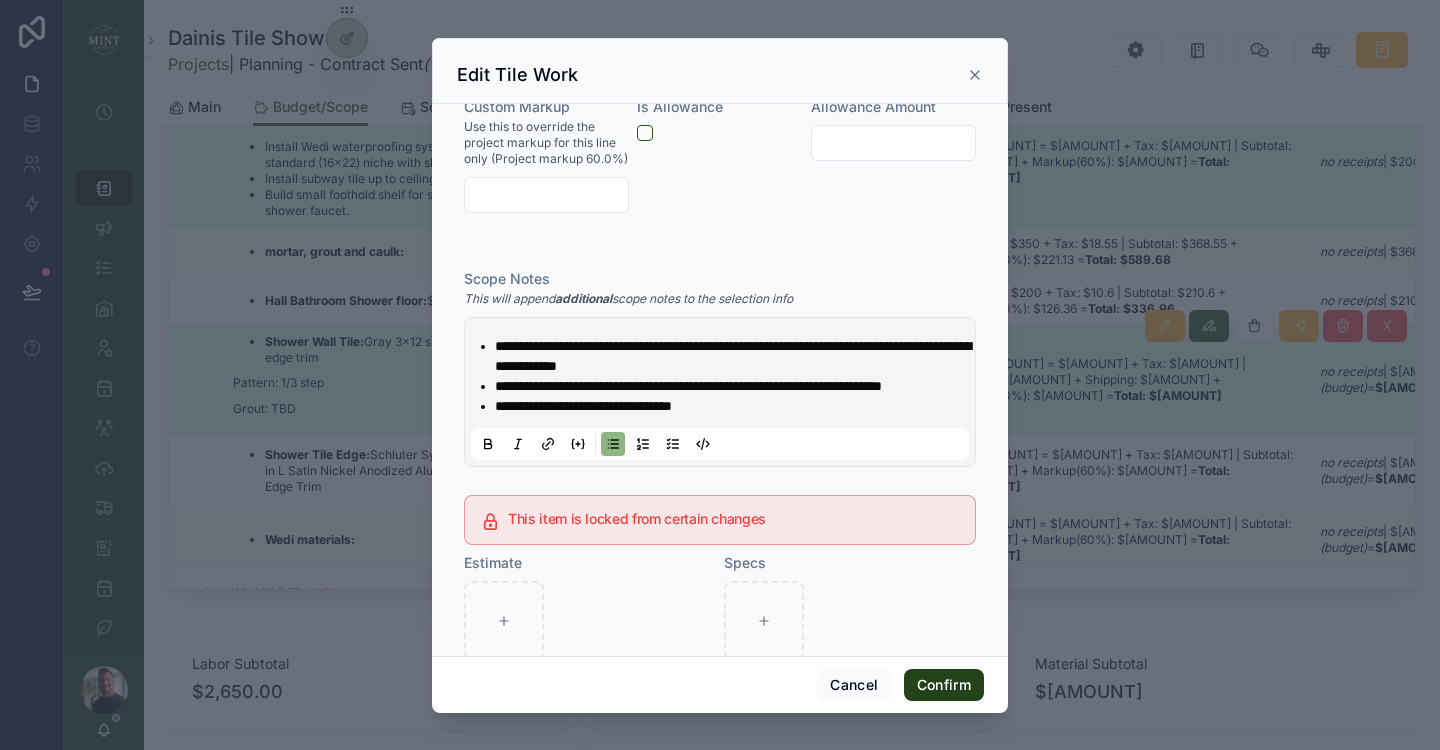 click on "Confirm" at bounding box center [944, 685] 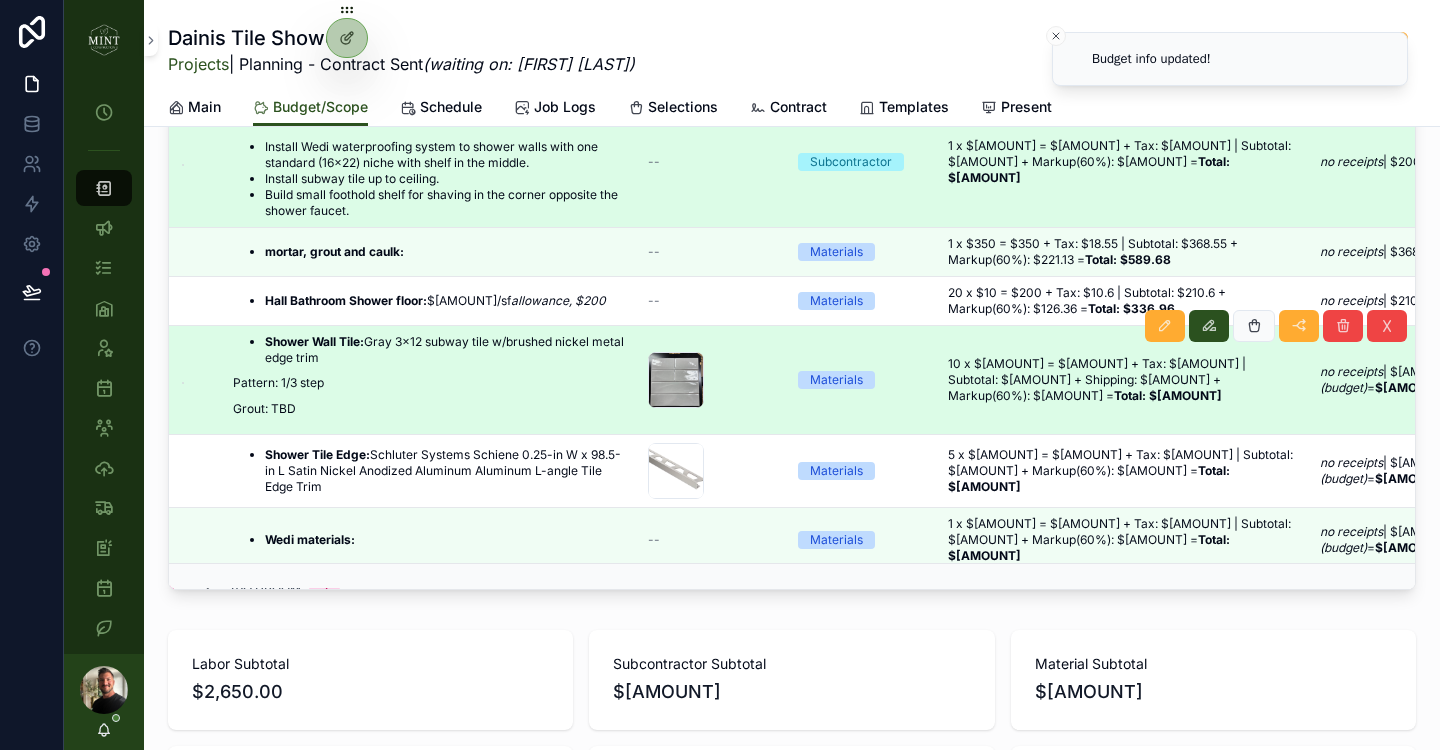 scroll, scrollTop: 145, scrollLeft: 0, axis: vertical 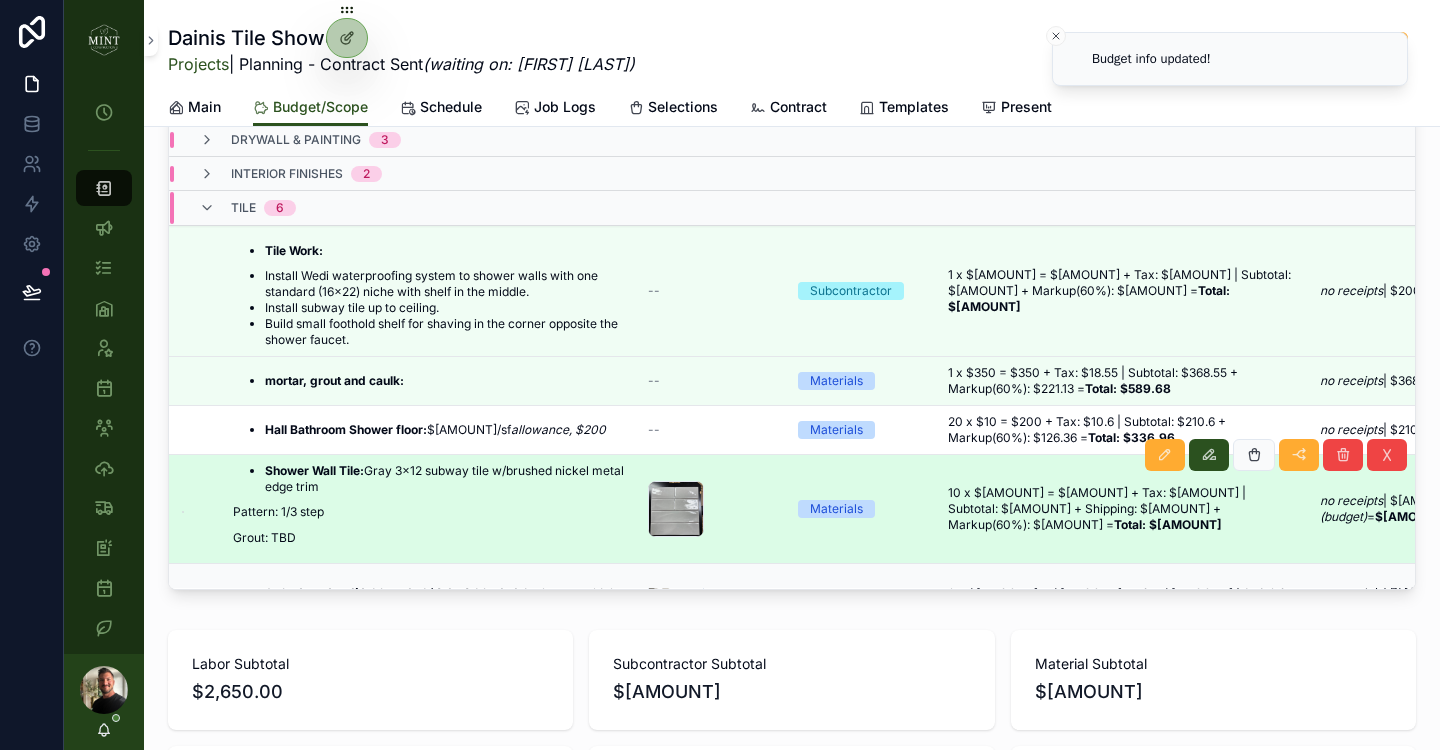 click at bounding box center [0, 0] 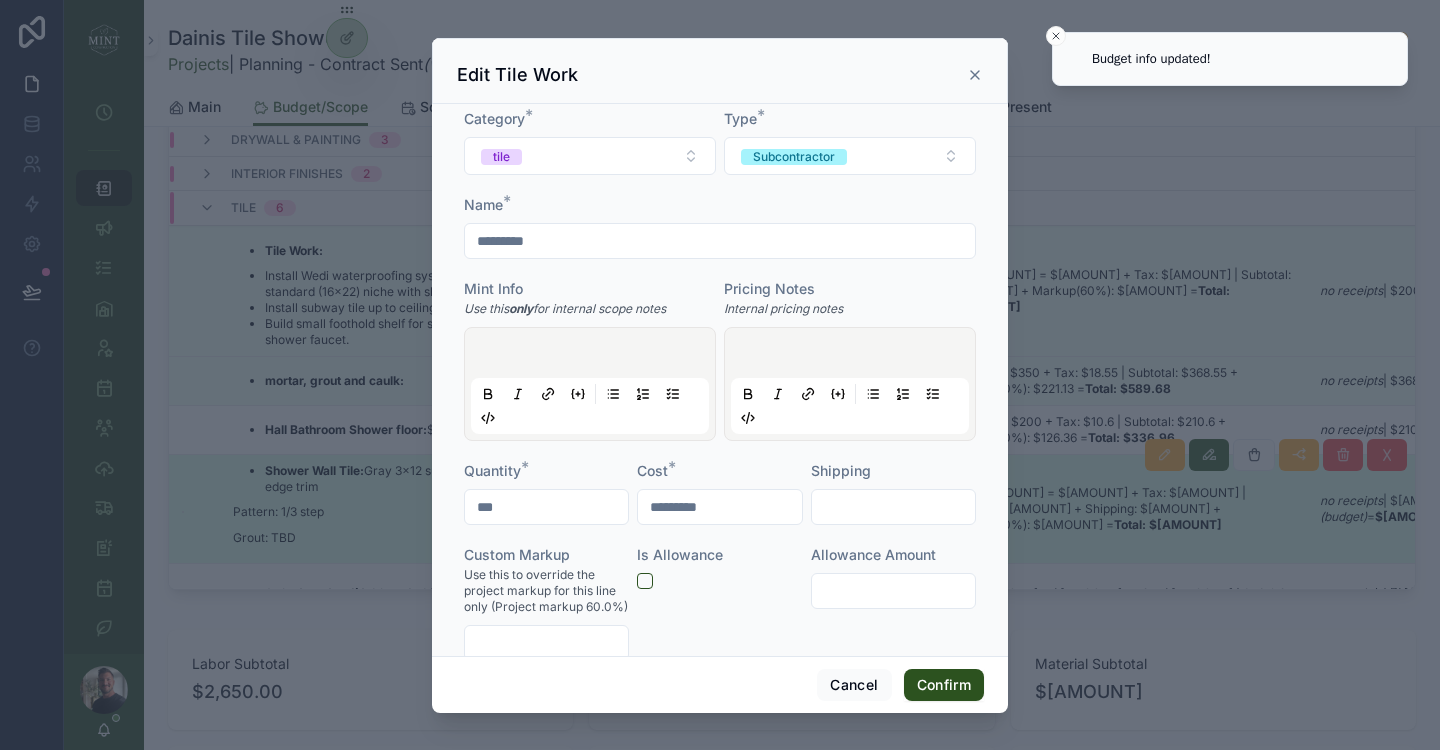 scroll, scrollTop: 158, scrollLeft: 0, axis: vertical 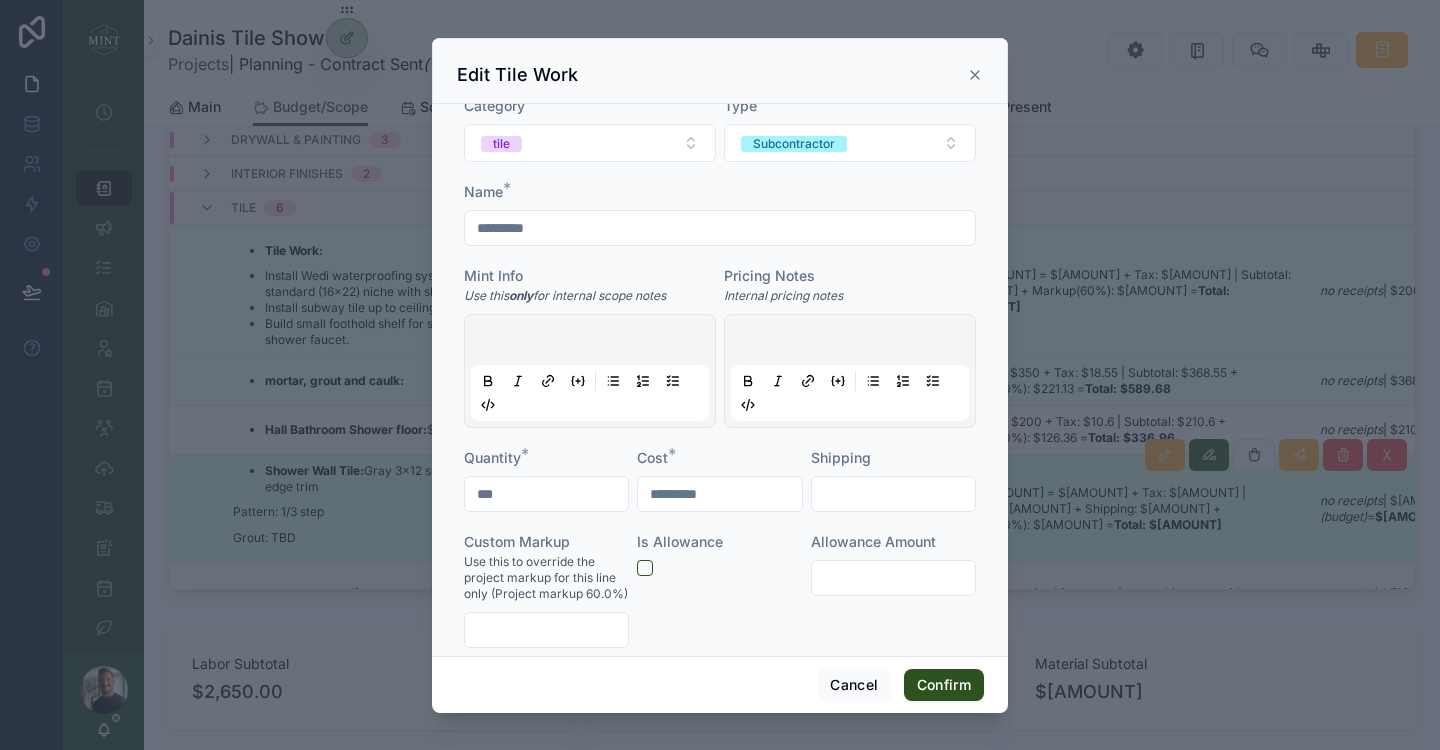 click on "*********" at bounding box center (719, 494) 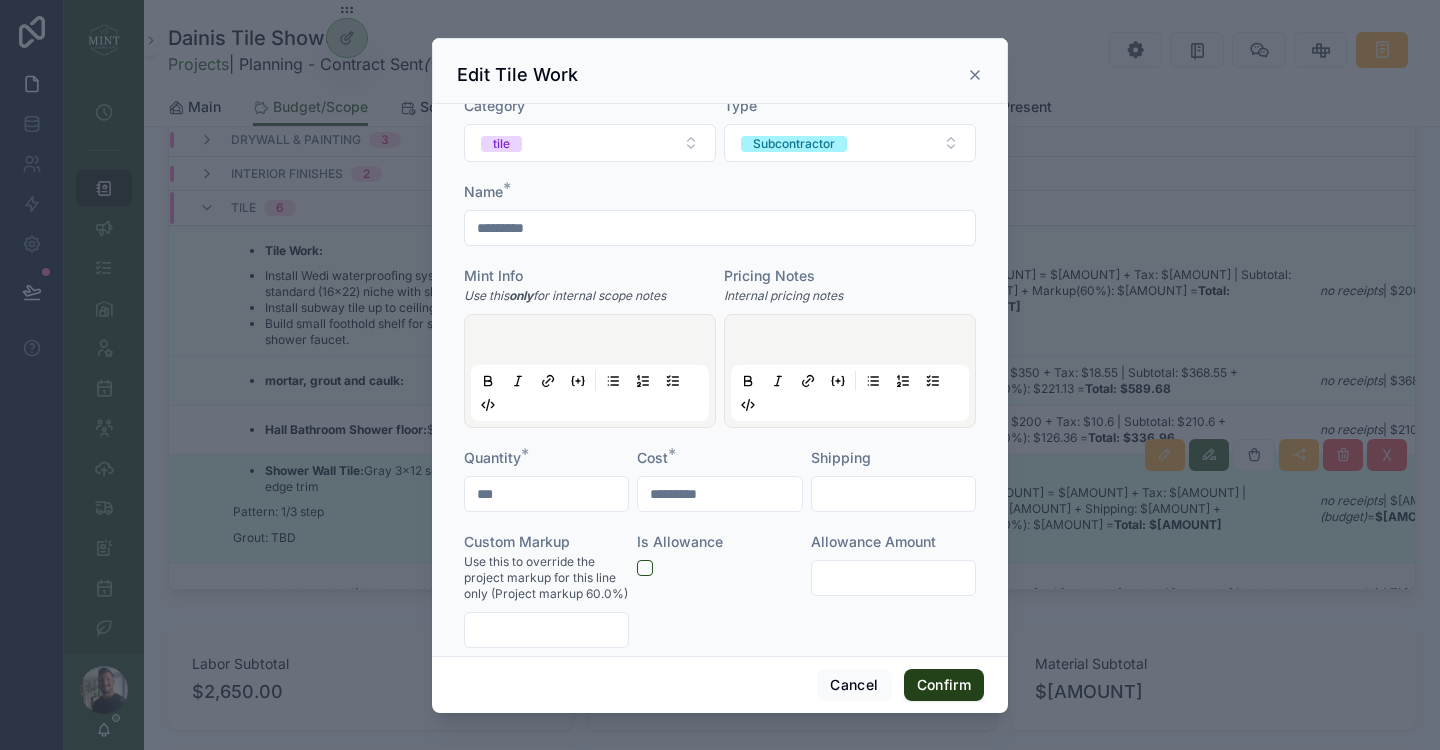 type on "*********" 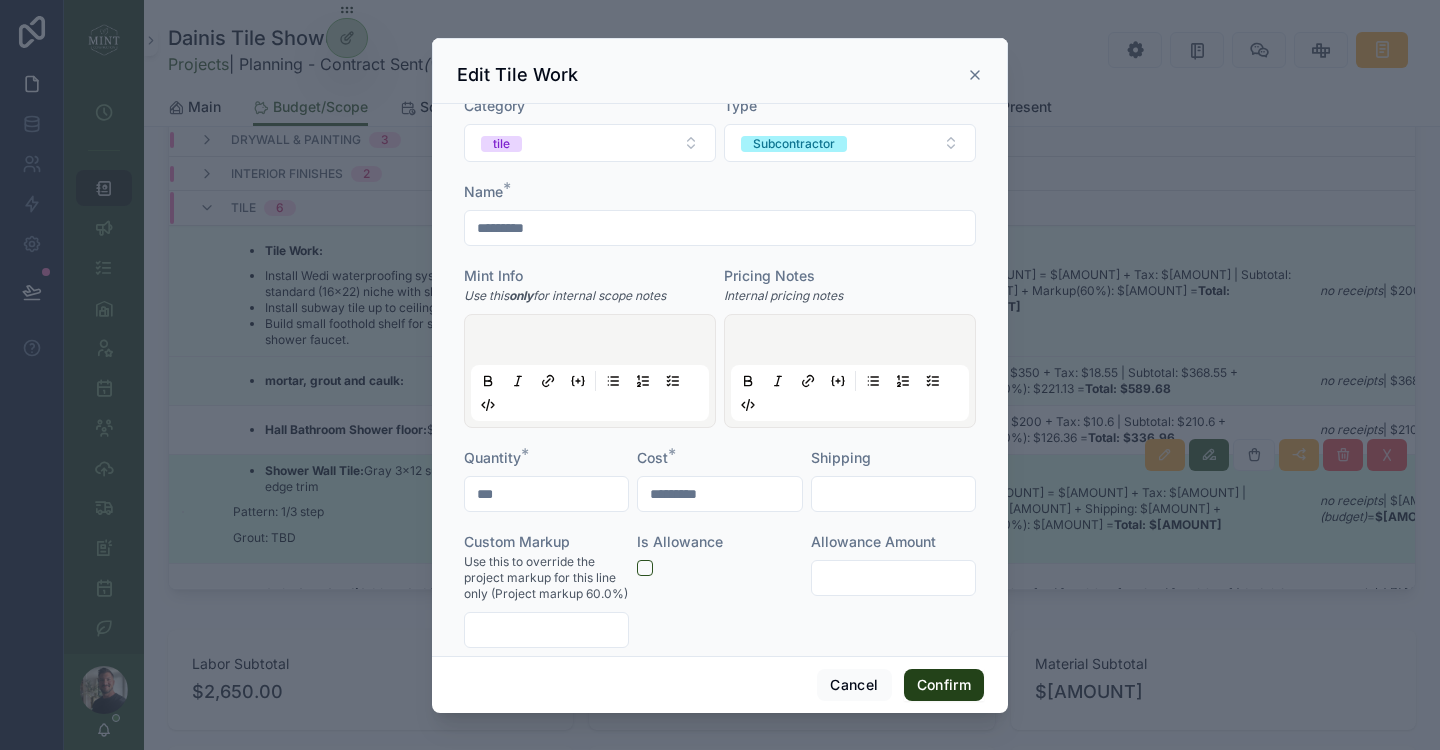 click on "Confirm" at bounding box center [944, 685] 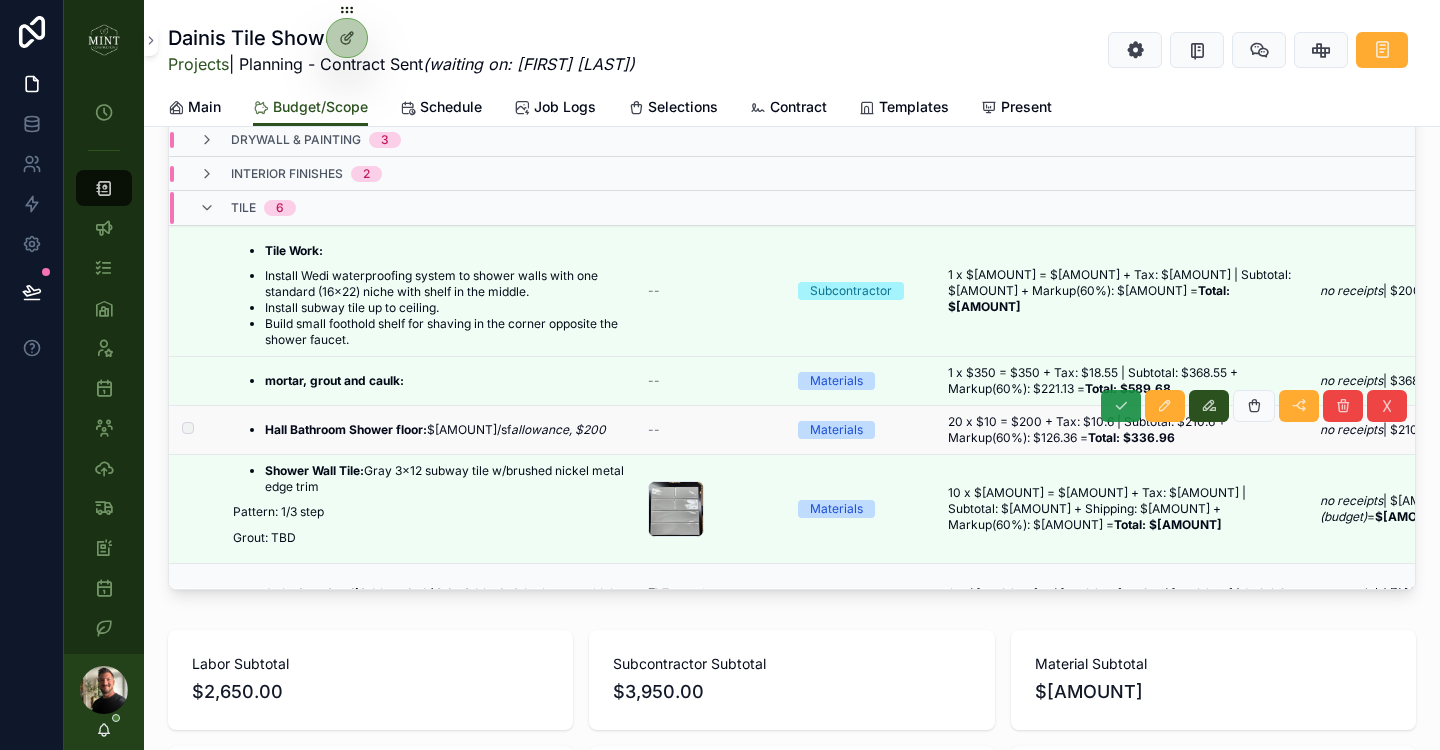 click at bounding box center (1121, 406) 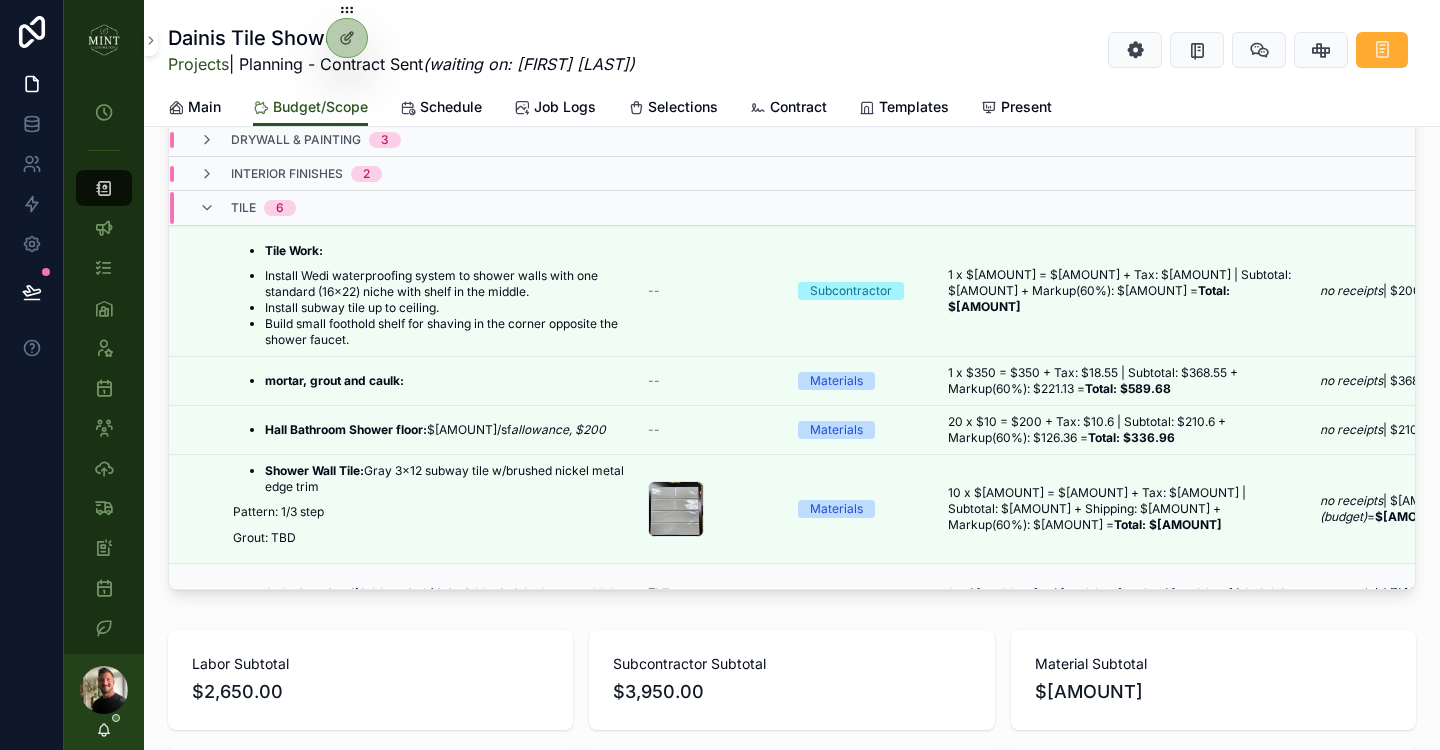 scroll, scrollTop: 298, scrollLeft: 0, axis: vertical 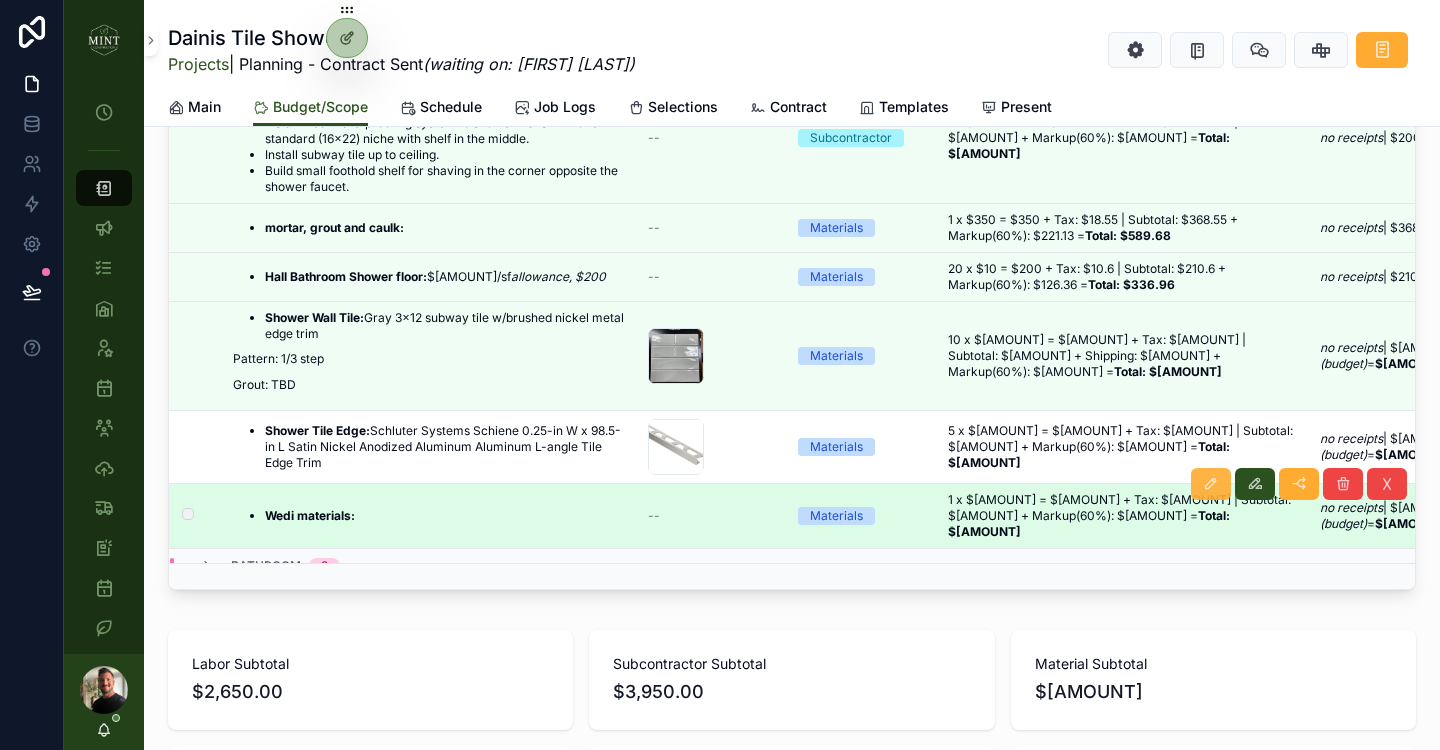 click at bounding box center (1211, 484) 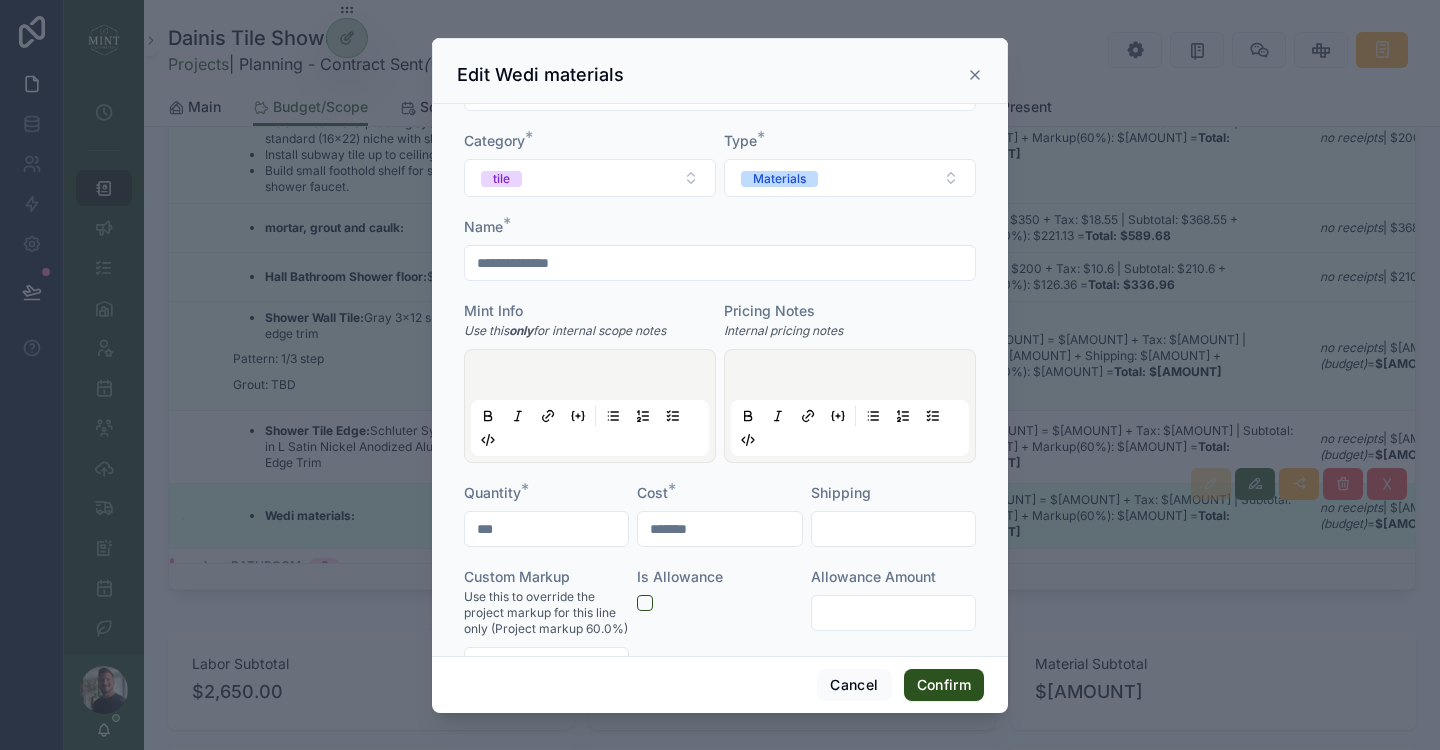 scroll, scrollTop: 168, scrollLeft: 0, axis: vertical 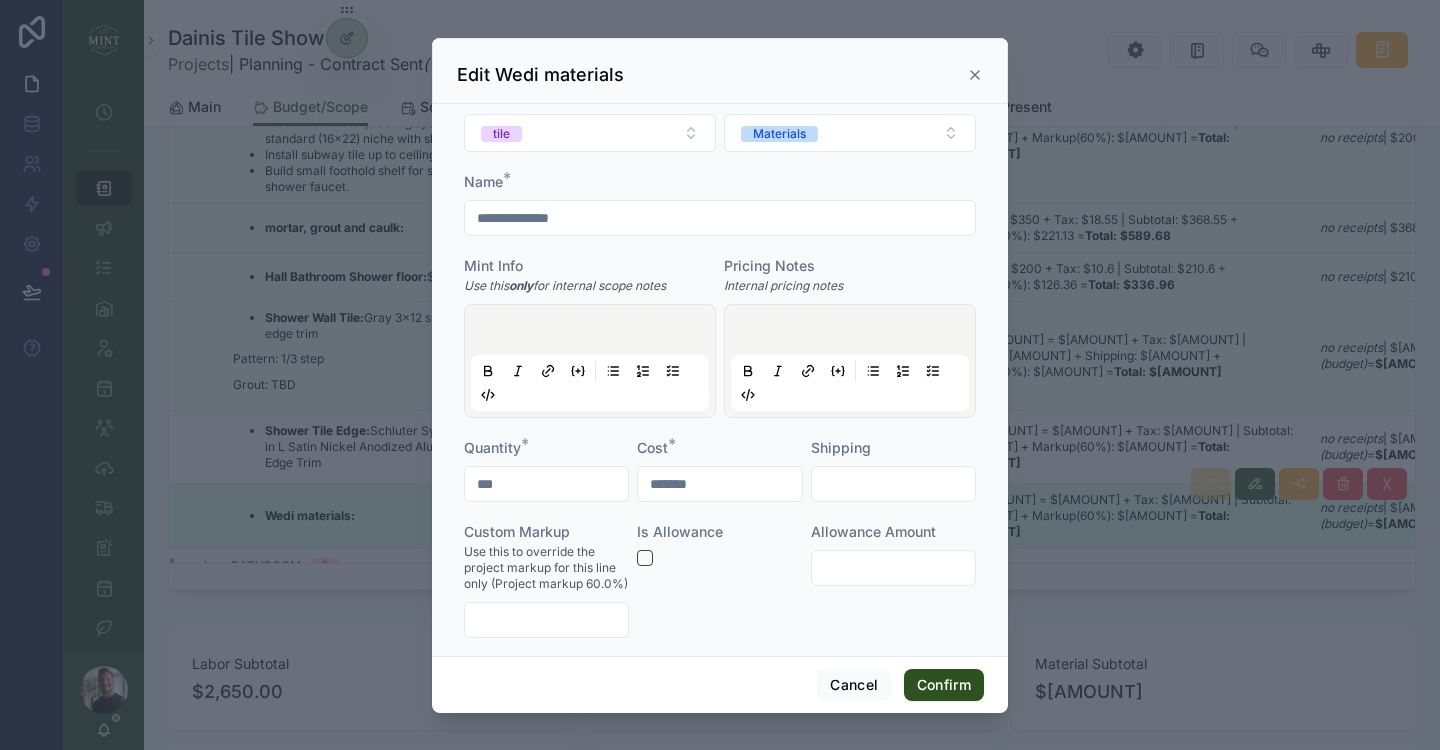 click on "*******" at bounding box center (719, 484) 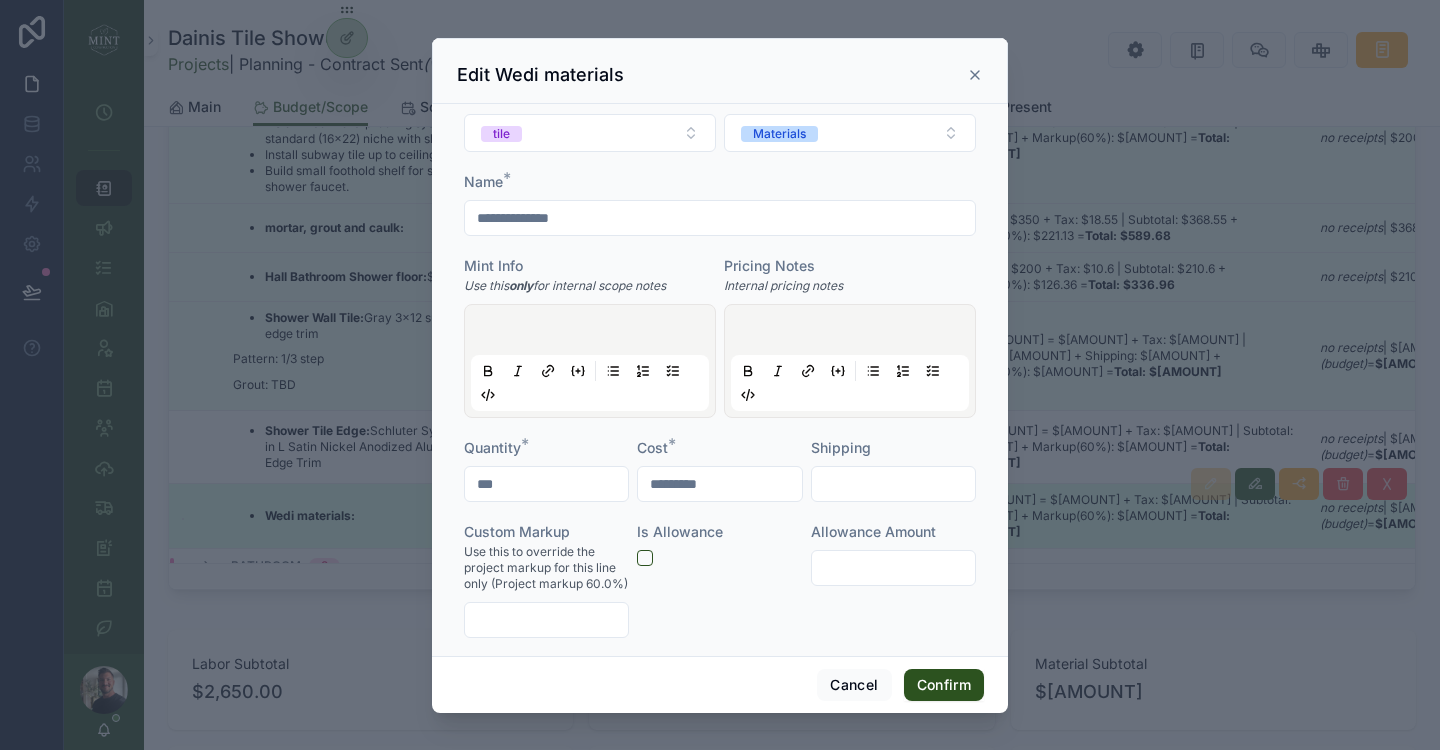 type on "*********" 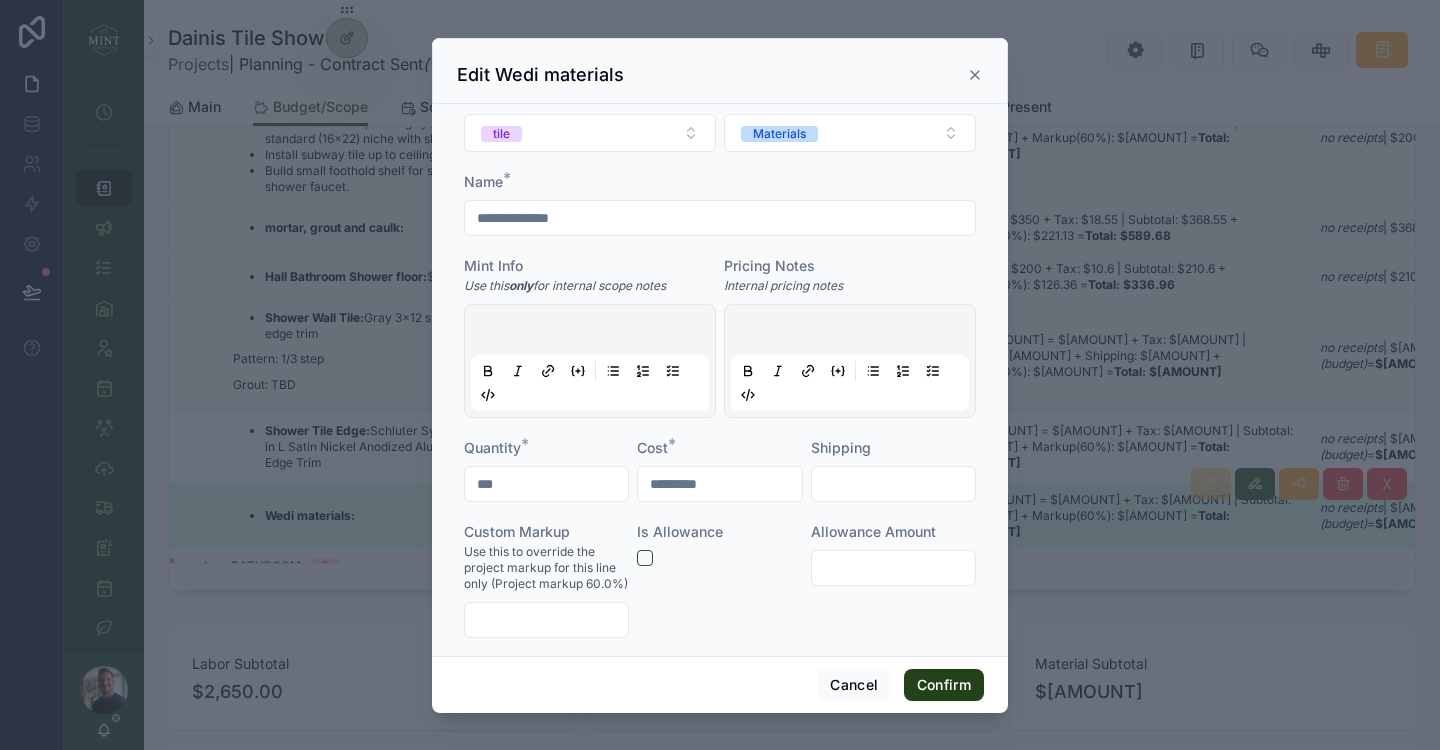 click on "Confirm" at bounding box center (944, 685) 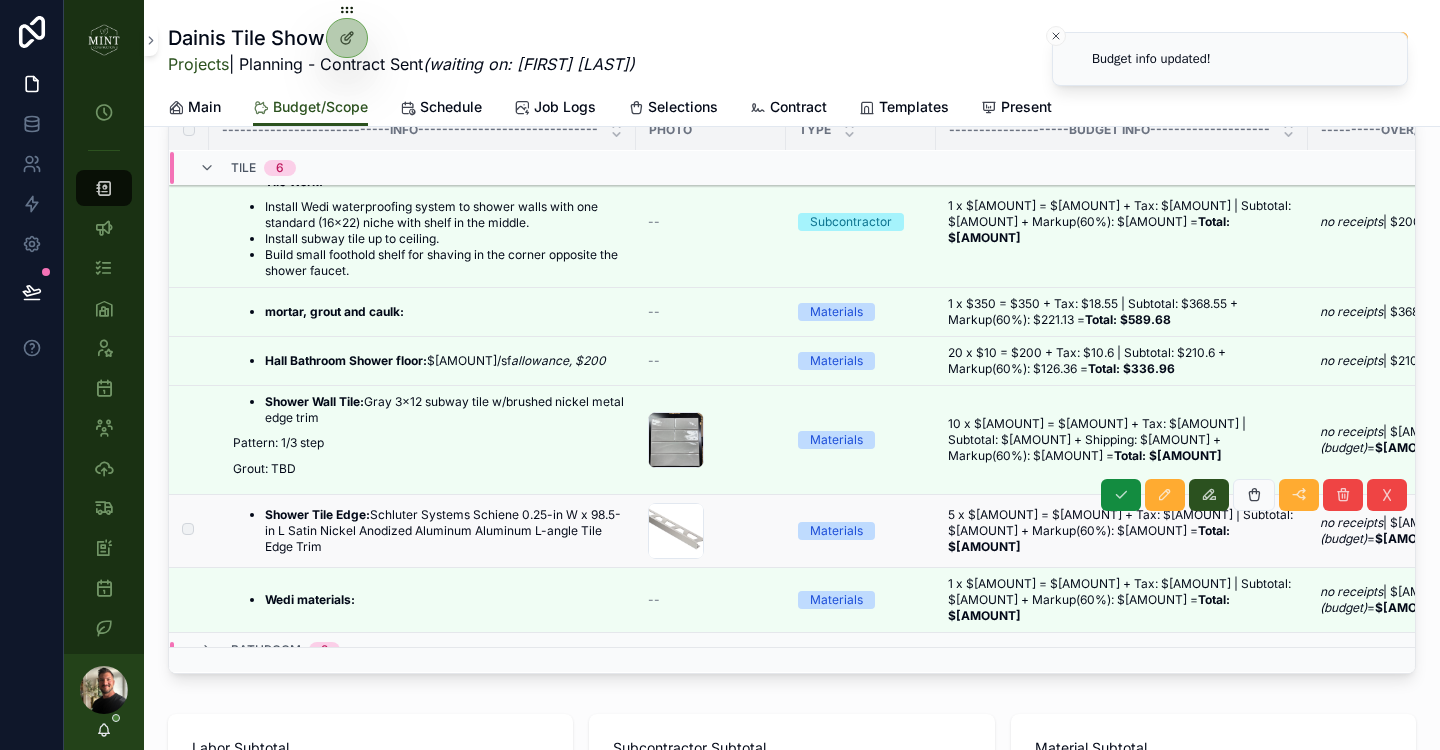 scroll, scrollTop: 504, scrollLeft: 0, axis: vertical 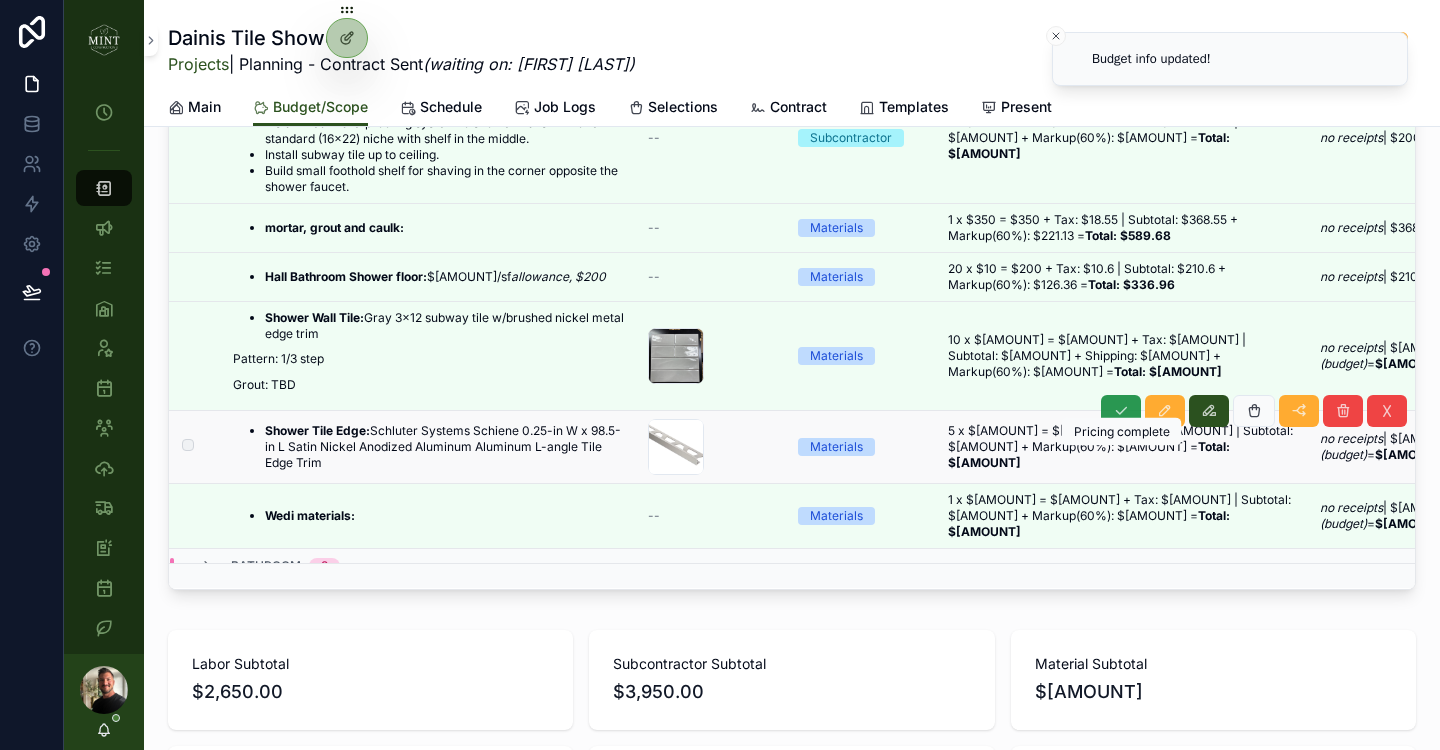 click at bounding box center (1121, 411) 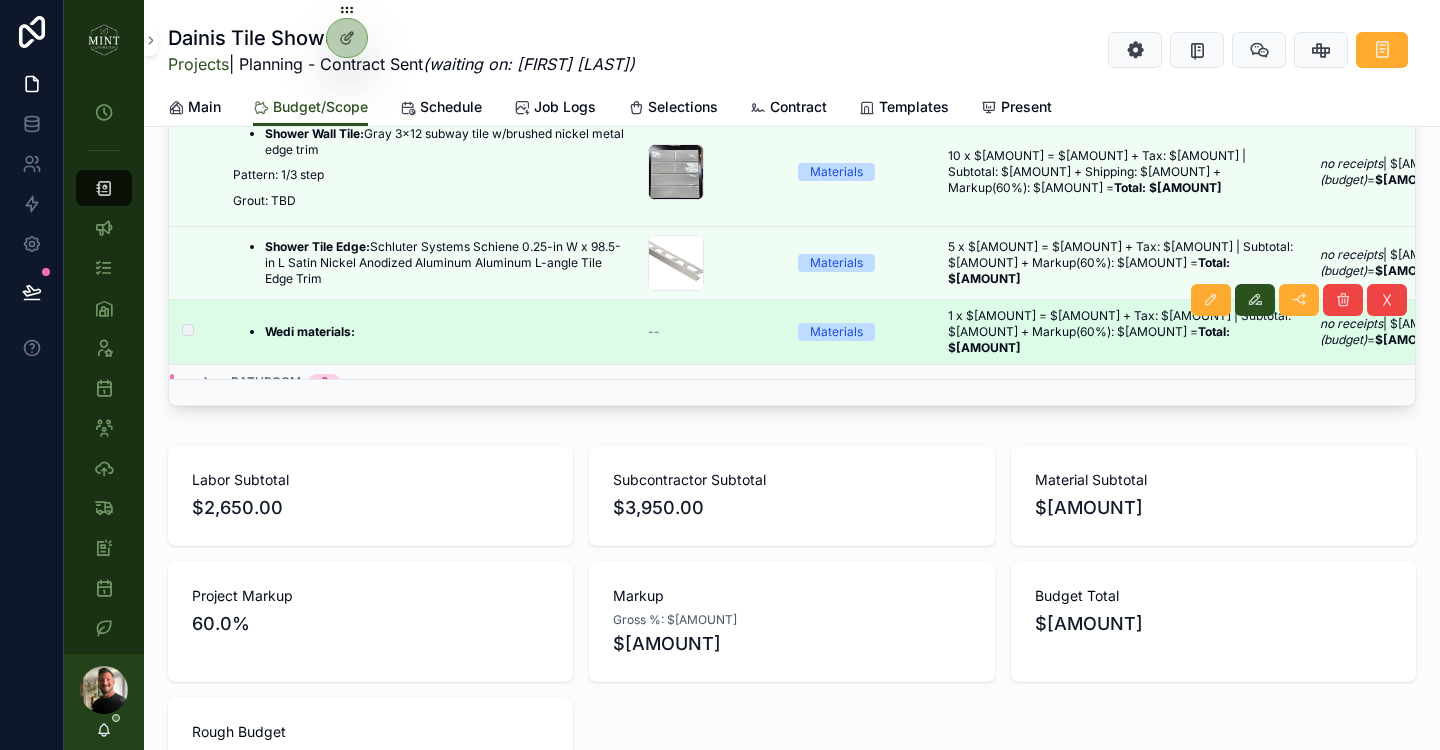 scroll, scrollTop: 568, scrollLeft: 0, axis: vertical 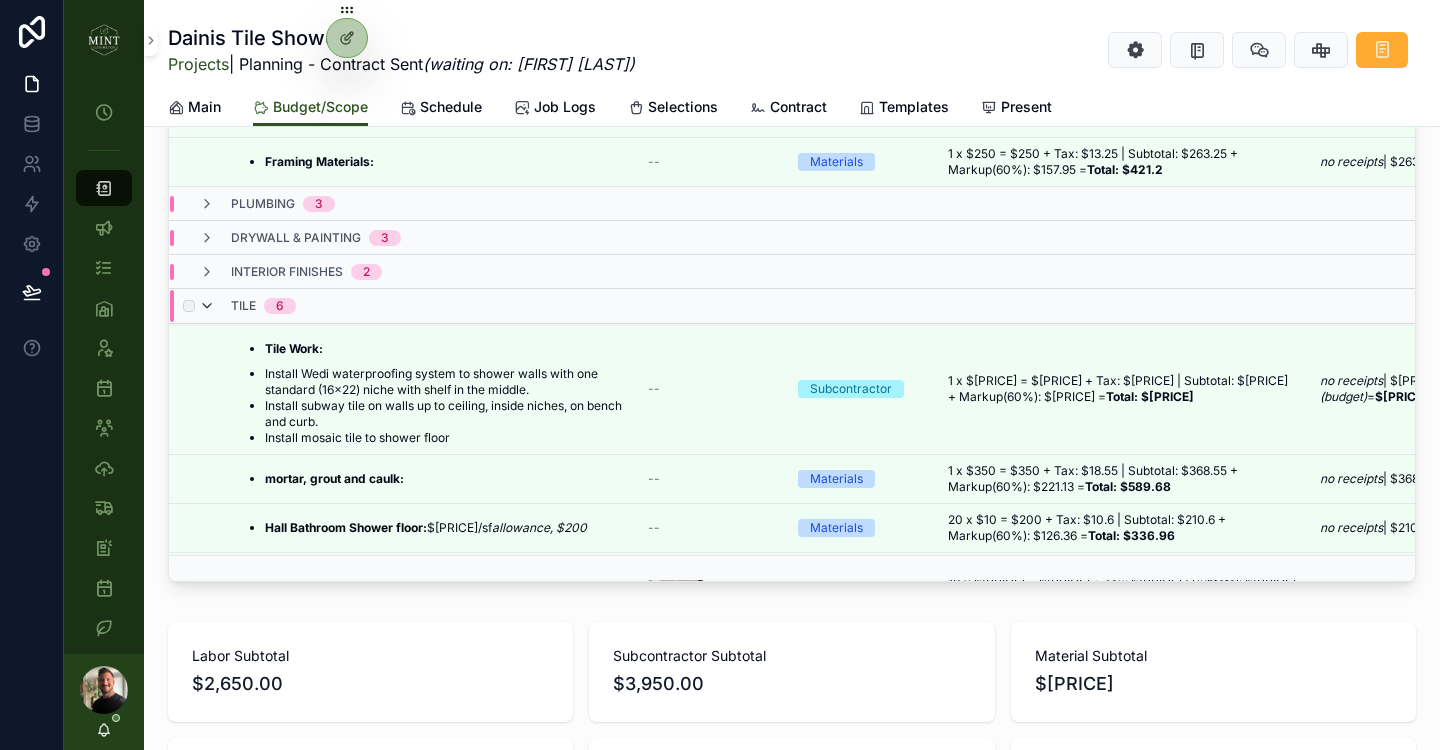 click at bounding box center [207, 306] 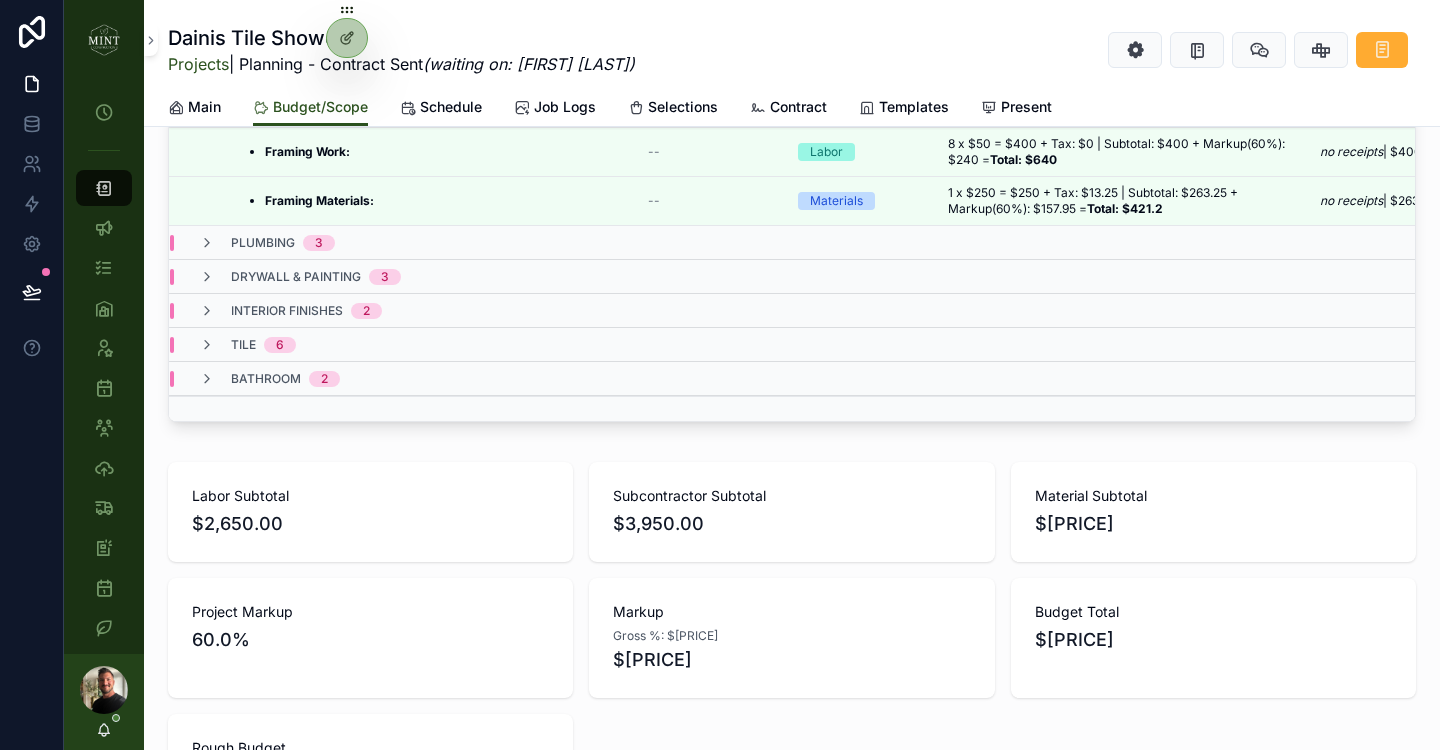 scroll, scrollTop: 0, scrollLeft: 0, axis: both 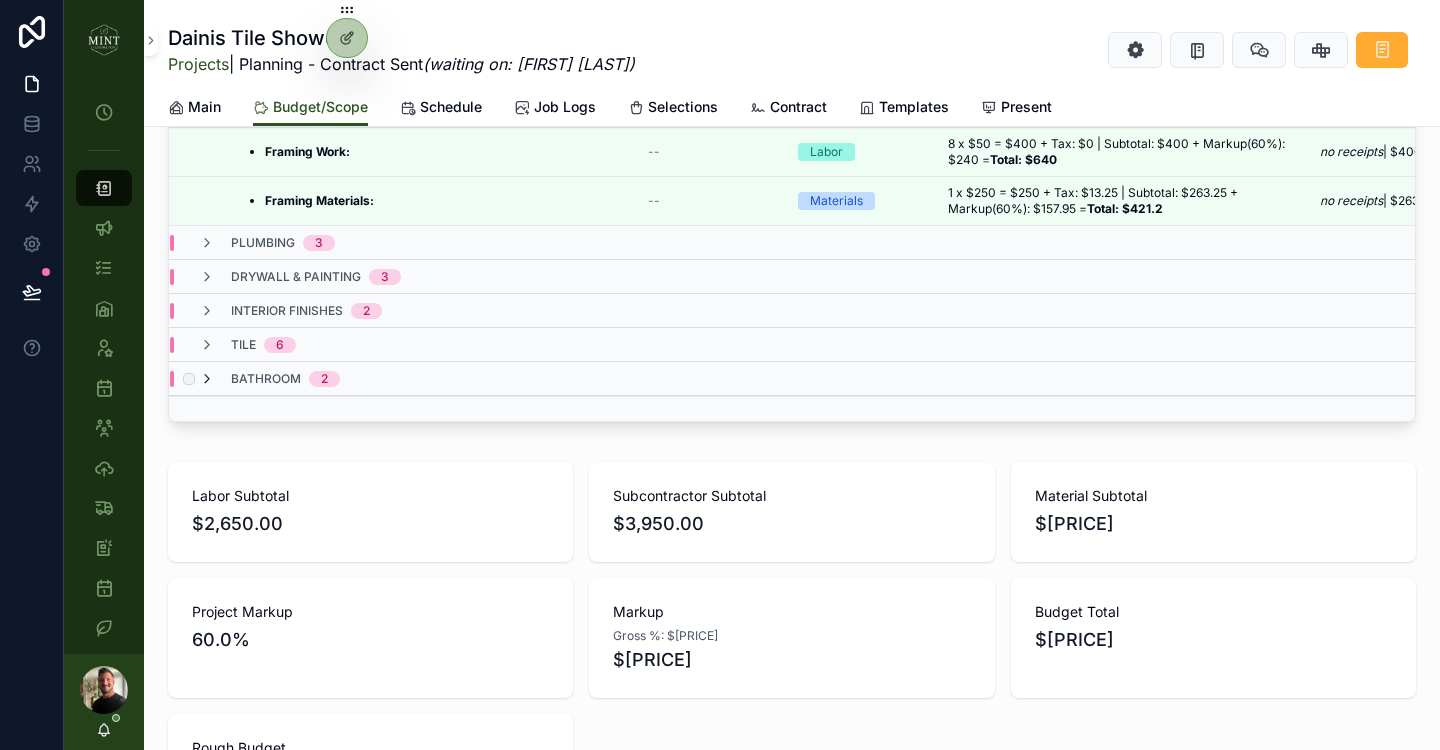 click at bounding box center [207, 379] 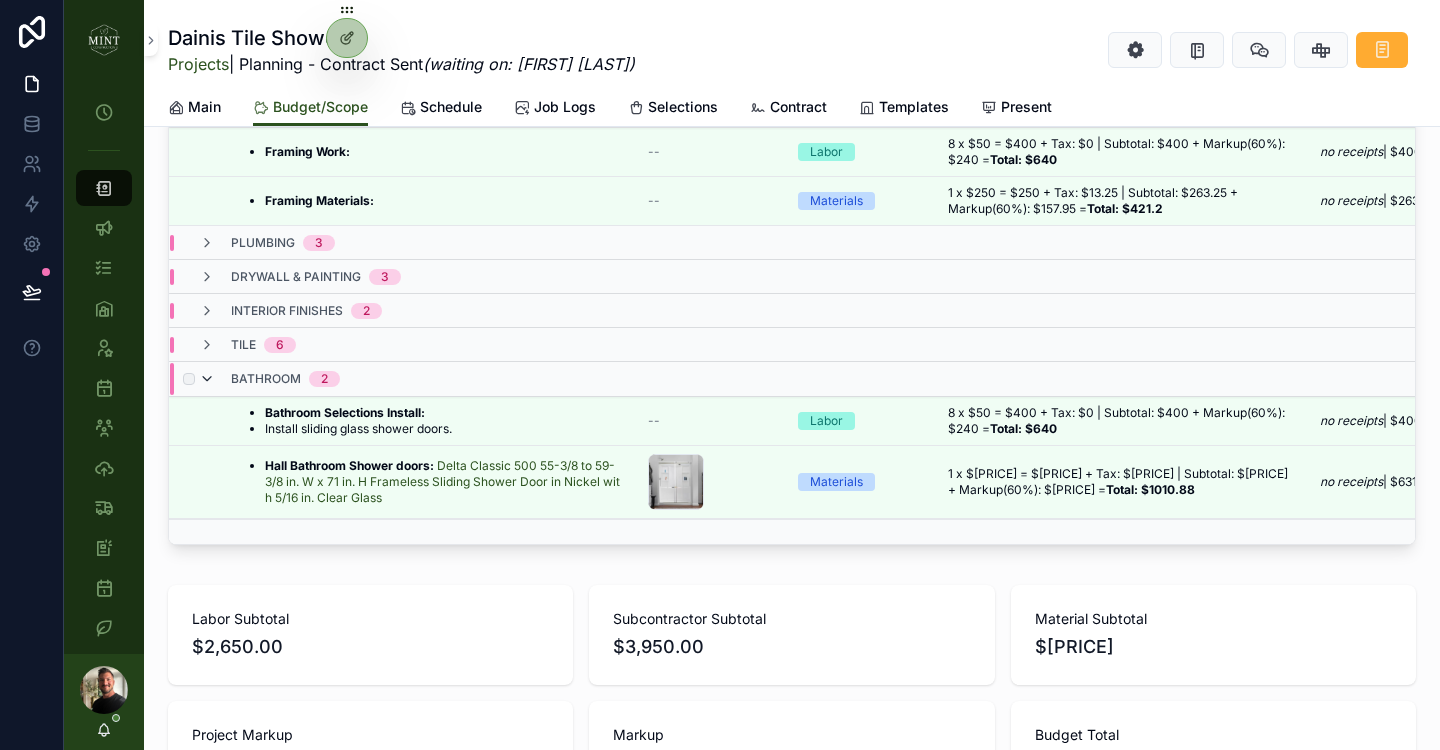 click at bounding box center (207, 379) 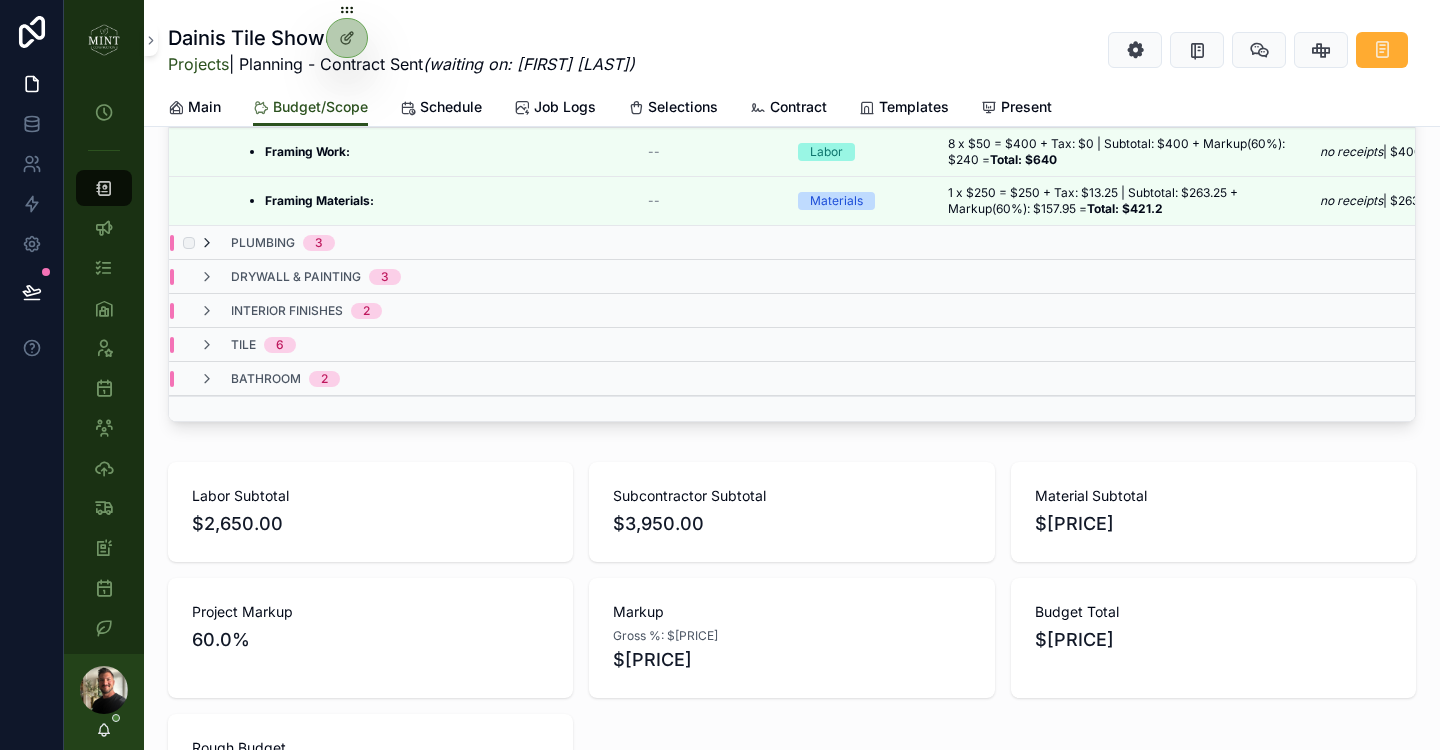 click at bounding box center [207, 243] 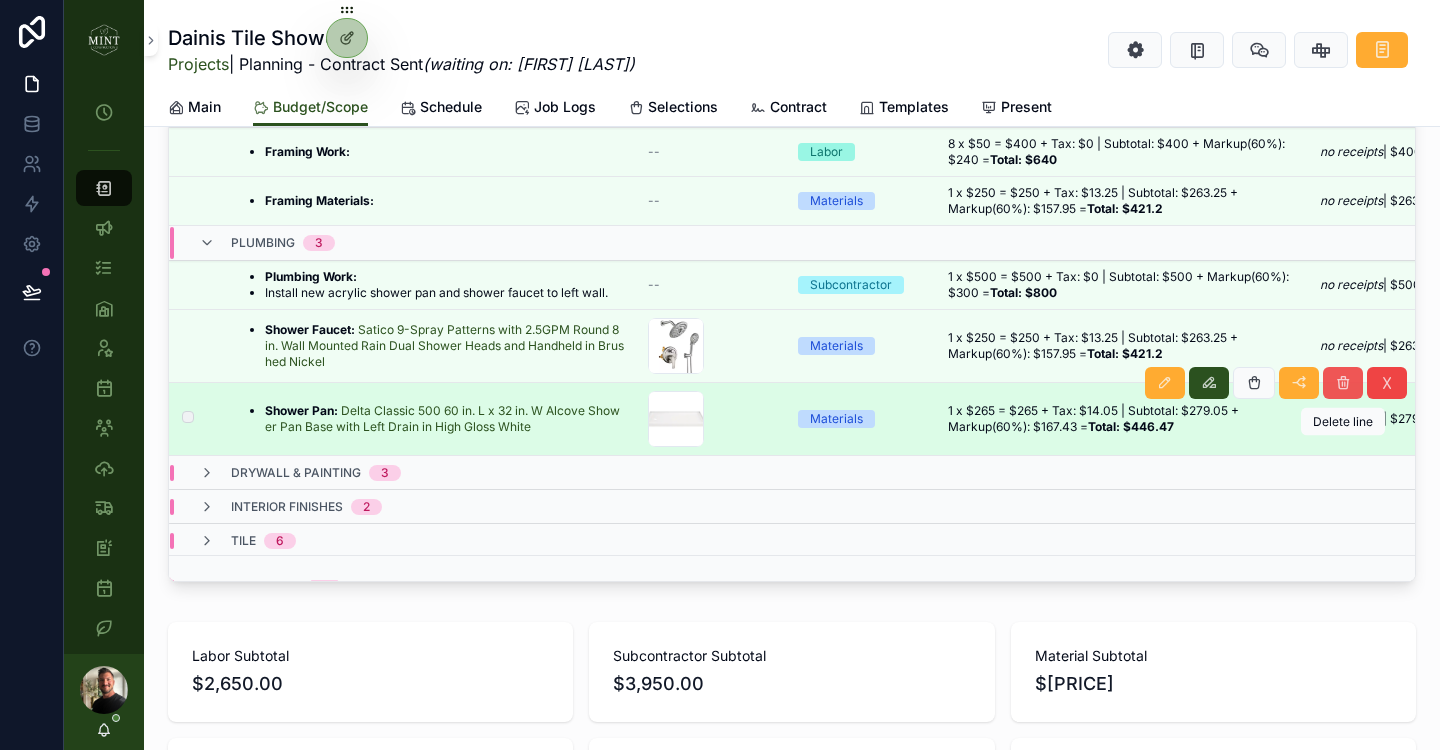 click at bounding box center [1343, 383] 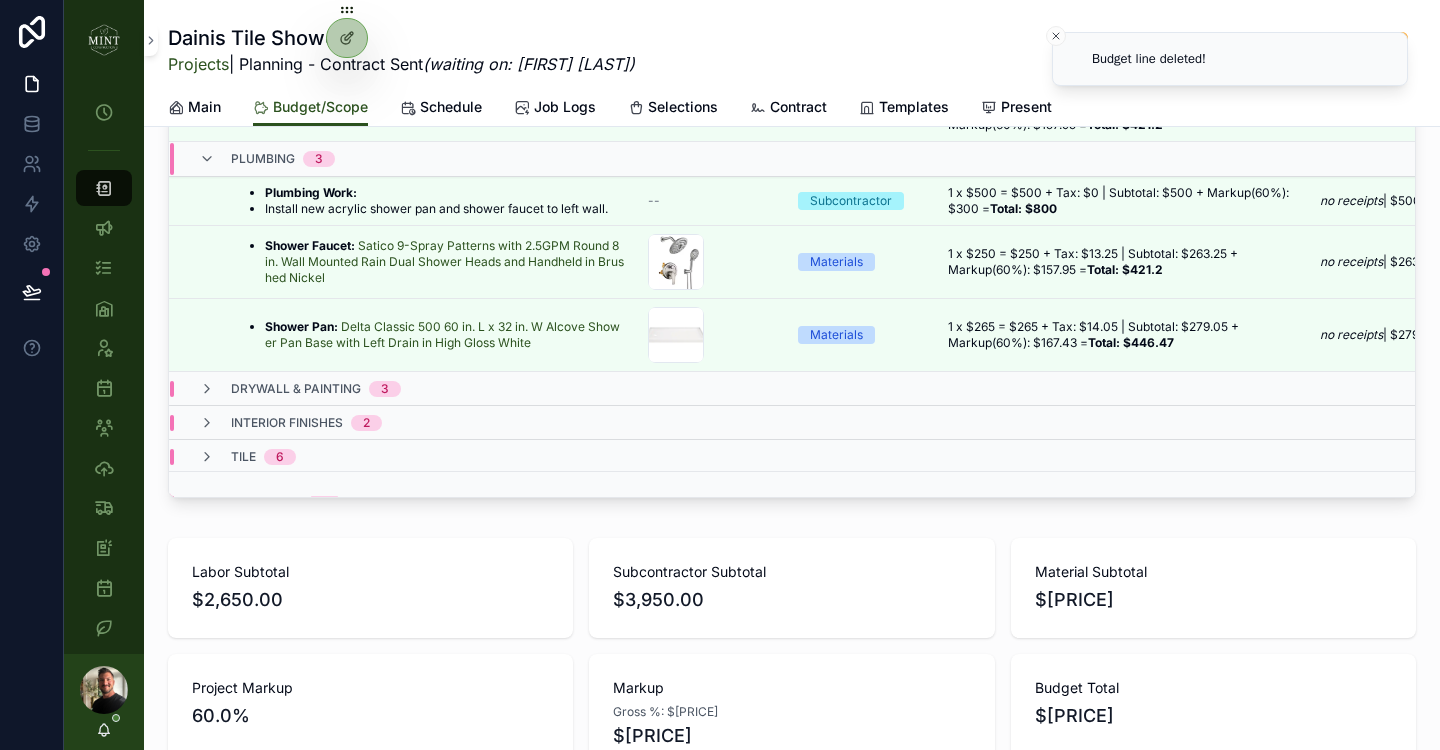 scroll, scrollTop: 428, scrollLeft: 0, axis: vertical 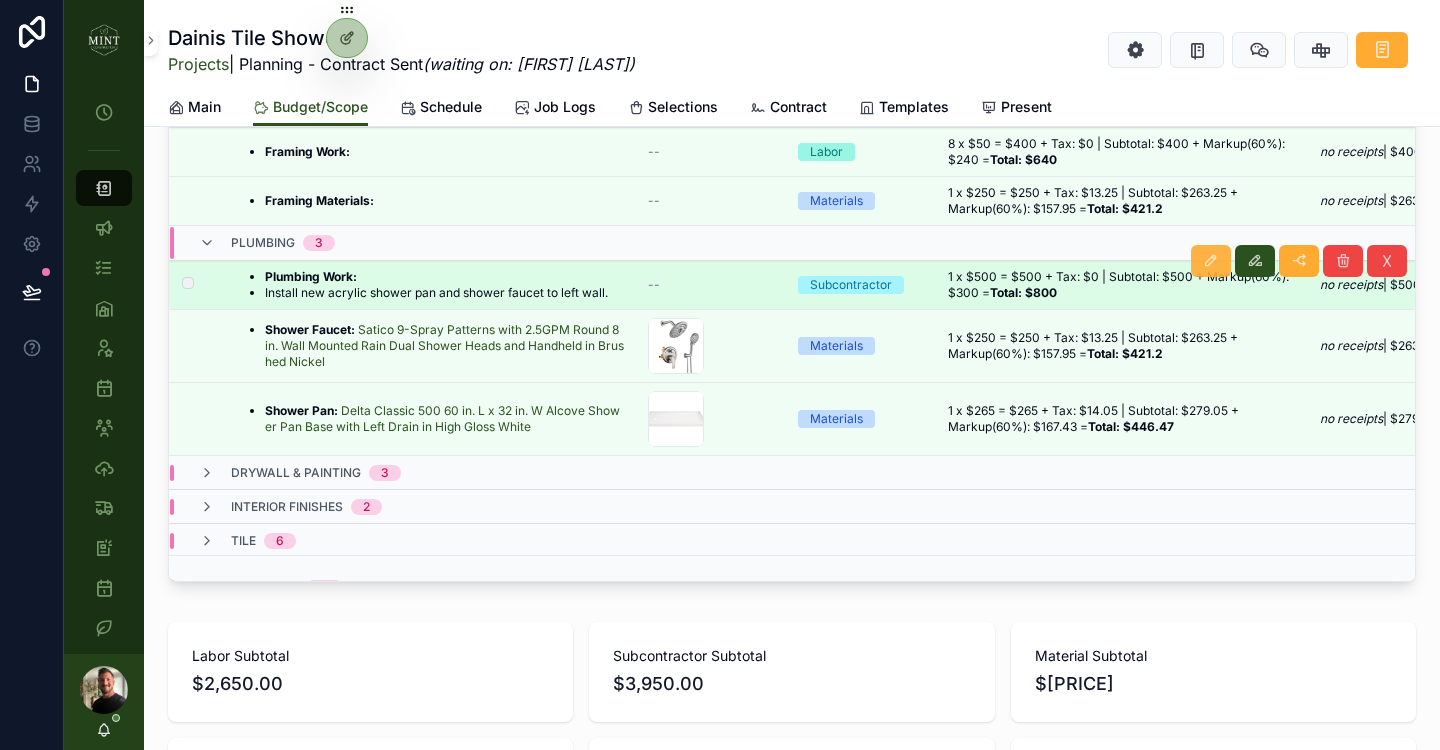 click at bounding box center [1211, 261] 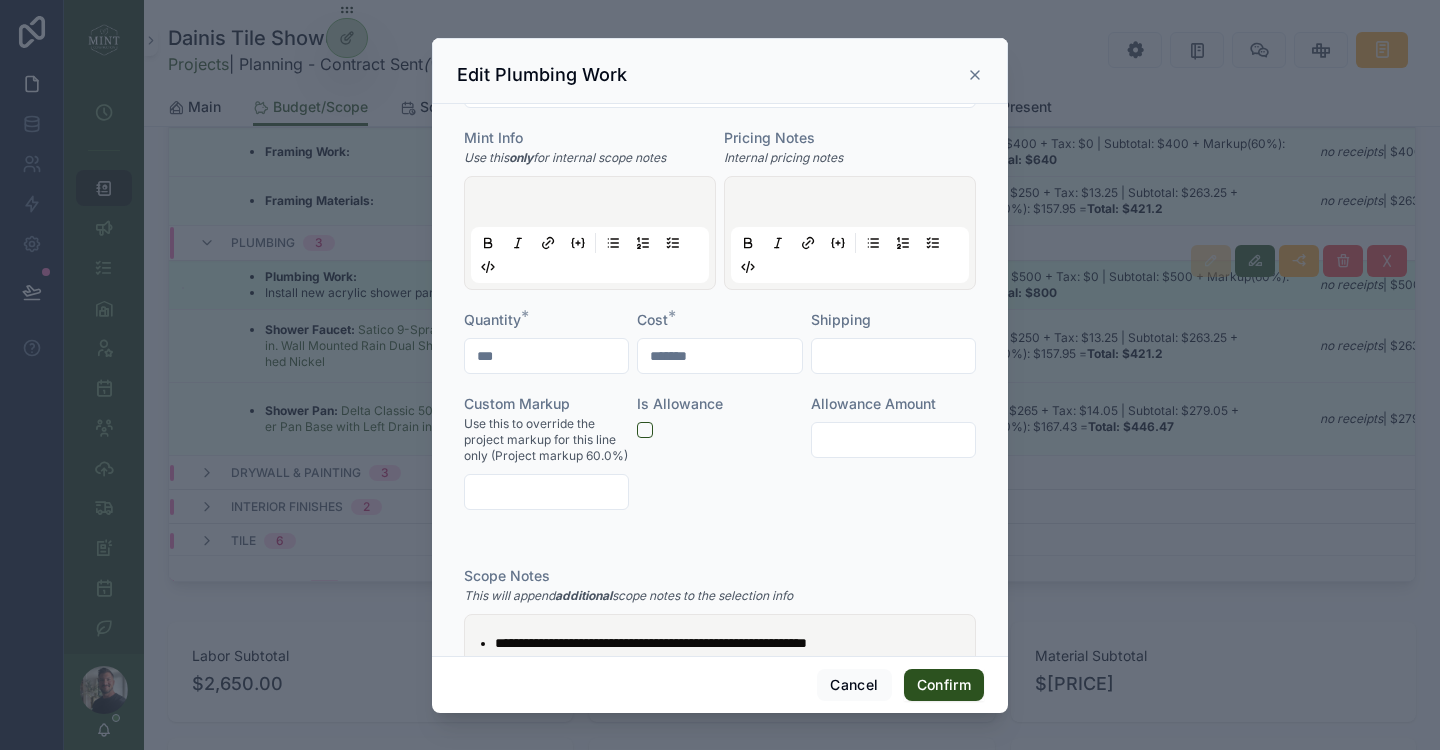 scroll, scrollTop: 665, scrollLeft: 0, axis: vertical 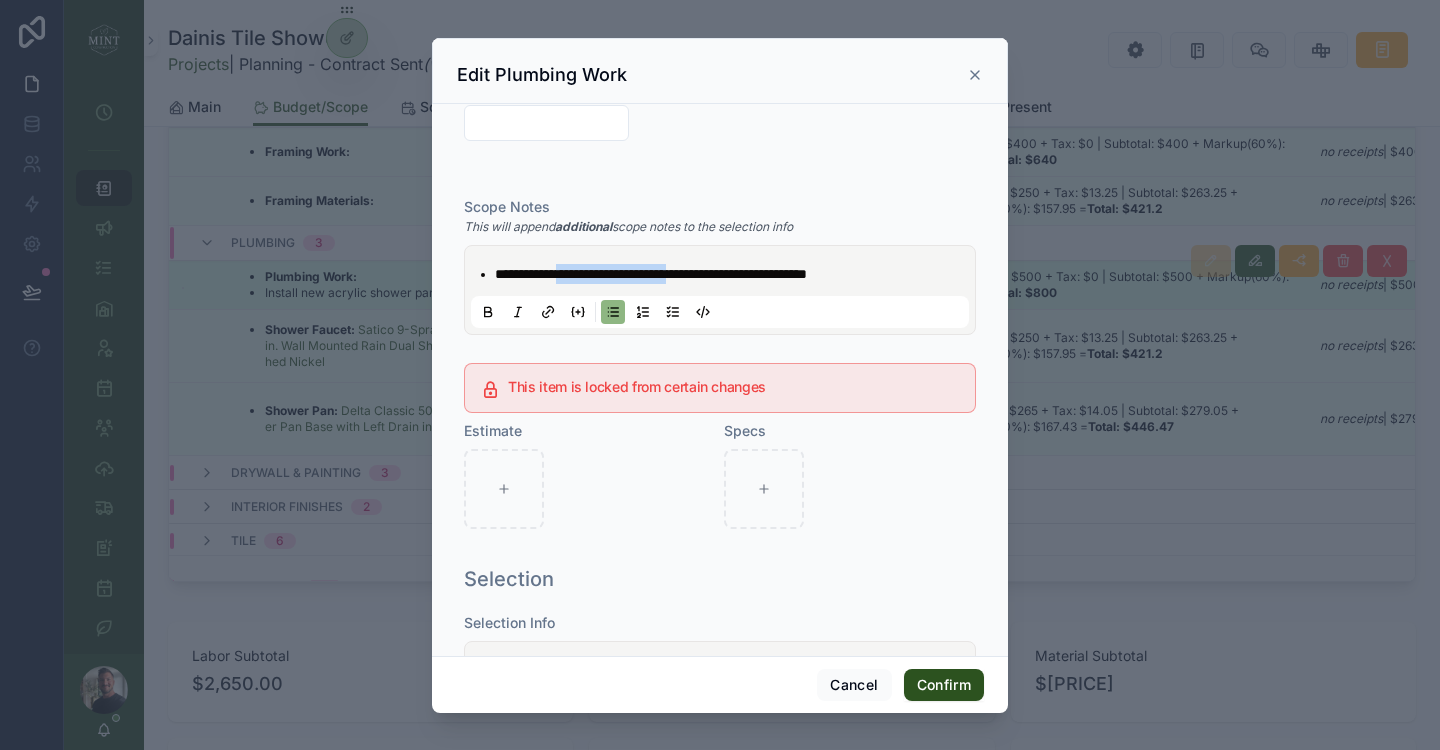 drag, startPoint x: 723, startPoint y: 274, endPoint x: 570, endPoint y: 273, distance: 153.00327 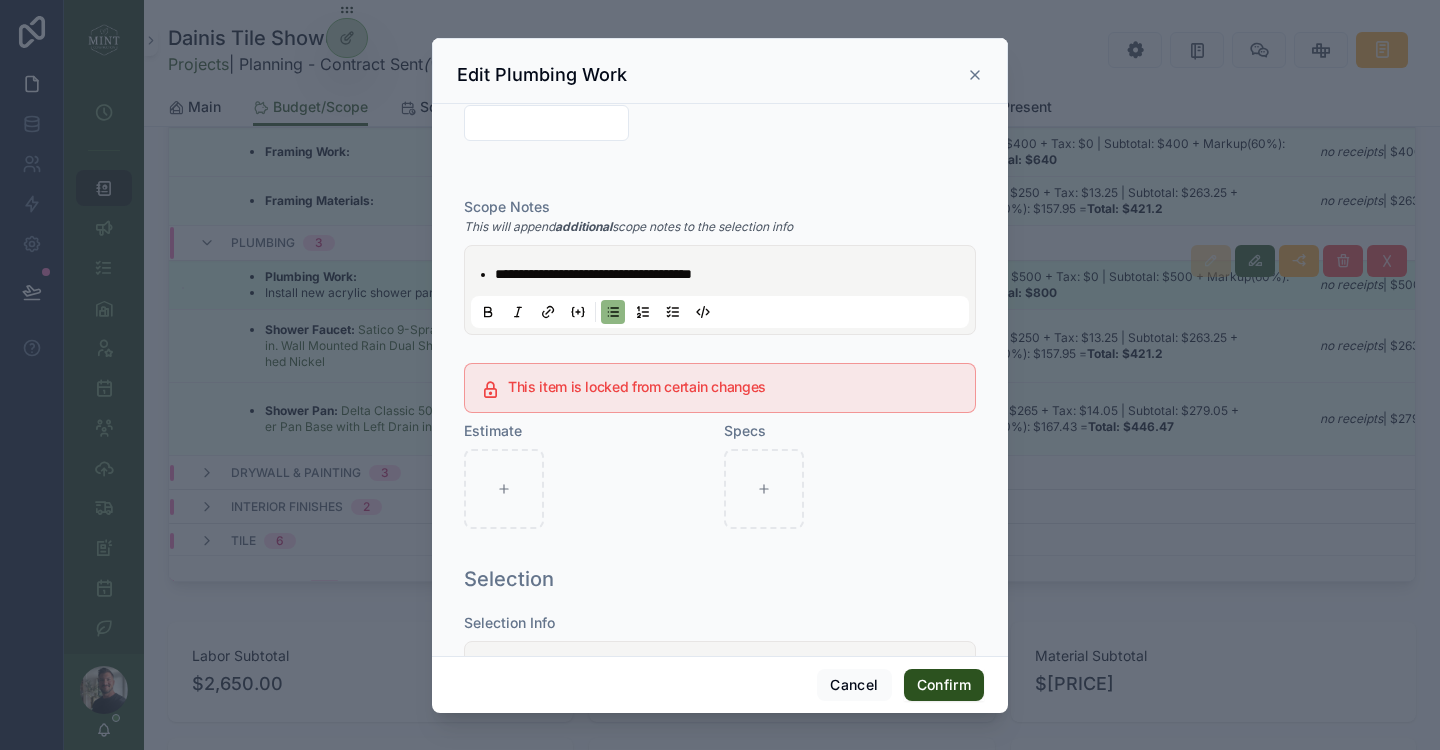 click on "**********" at bounding box center [720, 380] 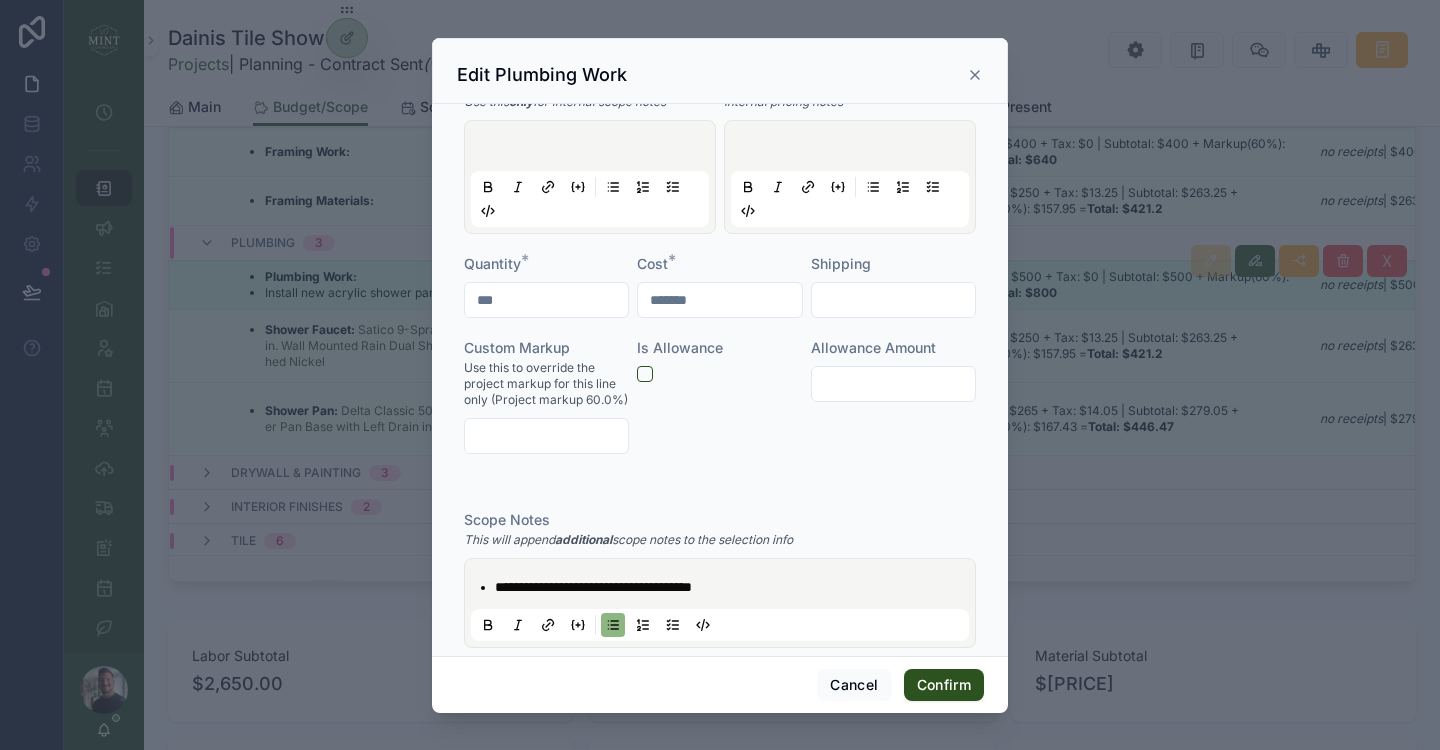 scroll, scrollTop: 19, scrollLeft: 0, axis: vertical 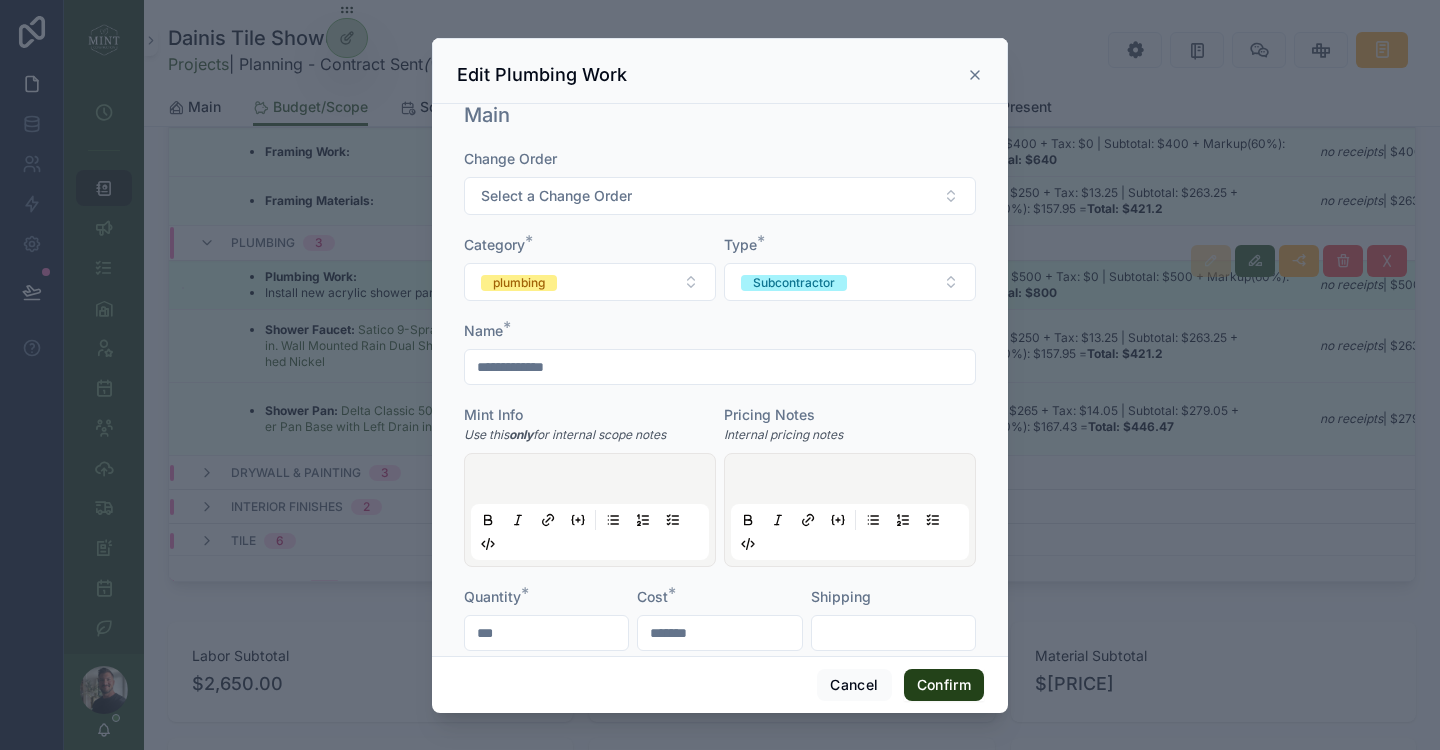 click on "Confirm" at bounding box center [944, 685] 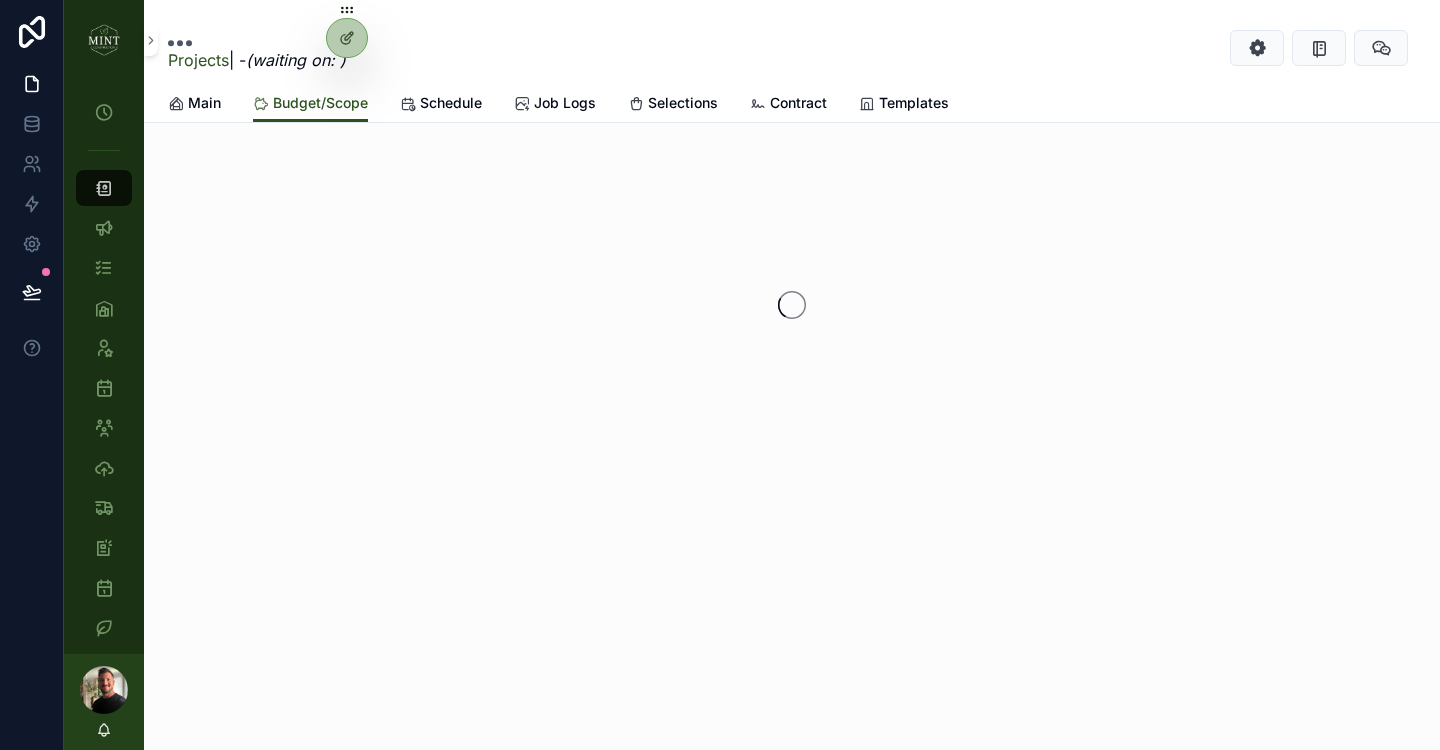 scroll, scrollTop: 0, scrollLeft: 0, axis: both 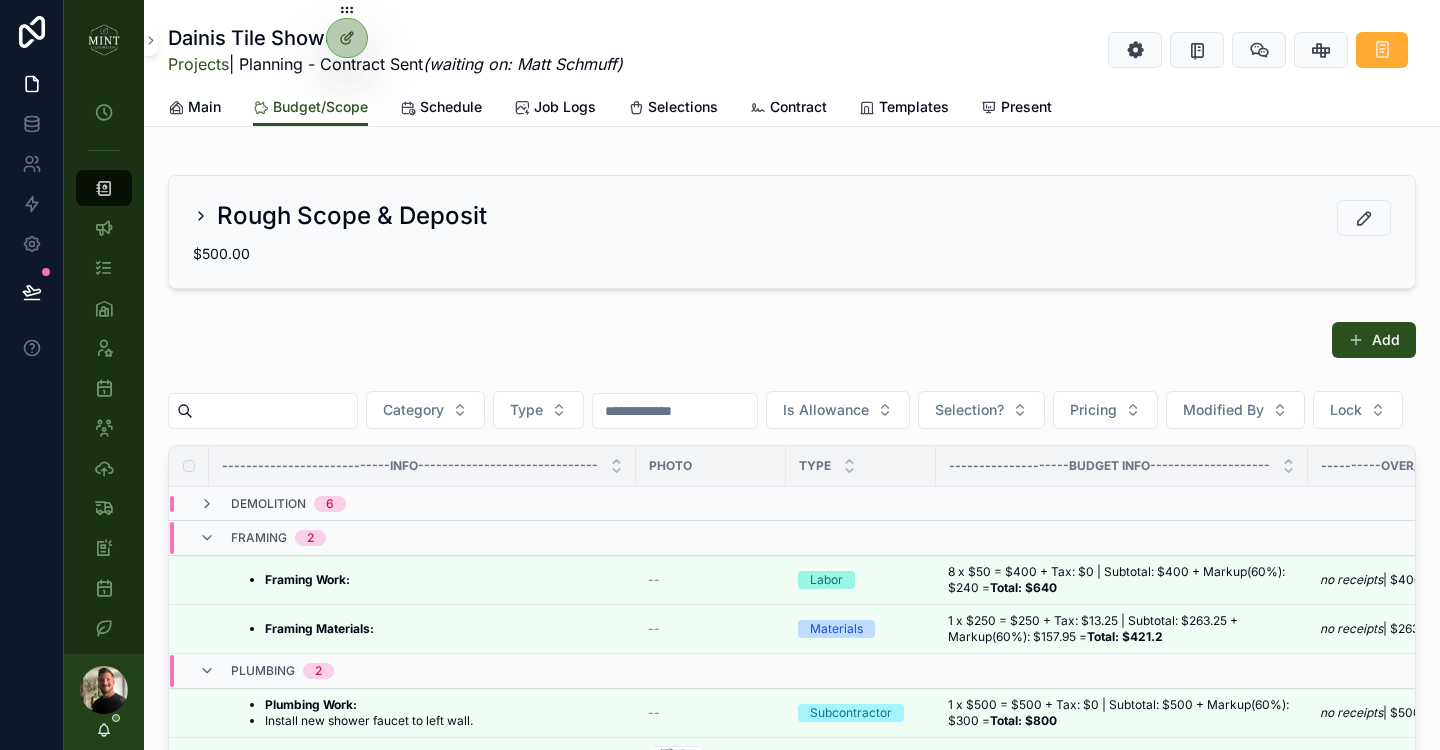 click at bounding box center [207, 538] 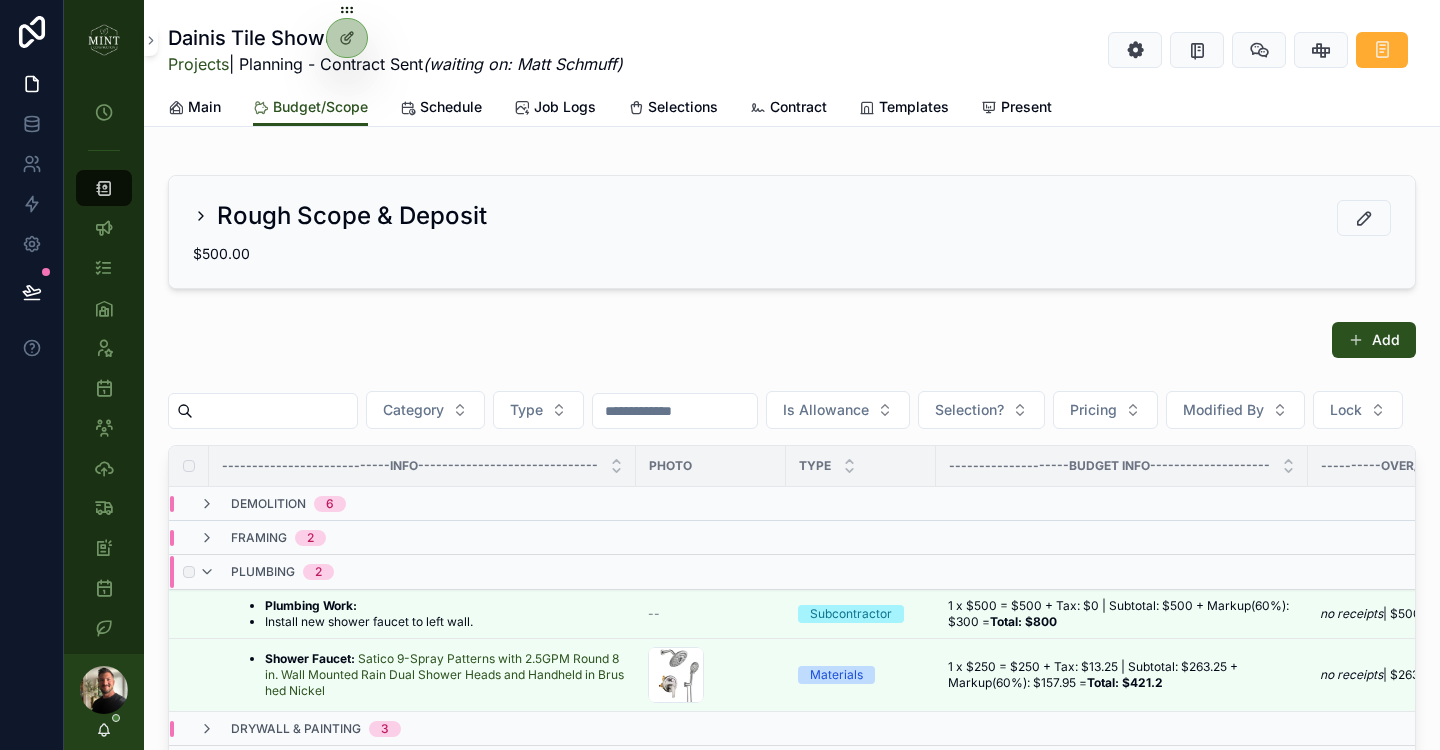 scroll, scrollTop: 166, scrollLeft: 0, axis: vertical 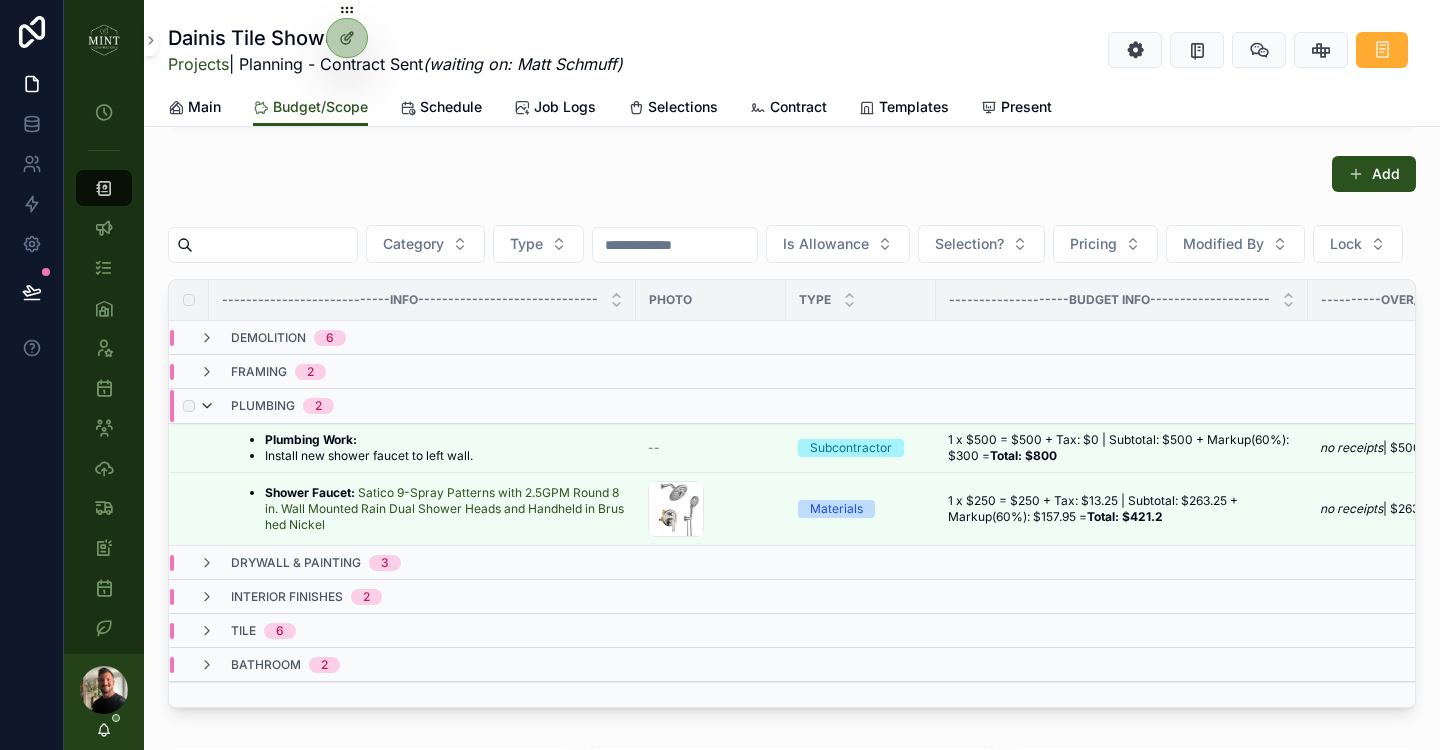 click at bounding box center (207, 406) 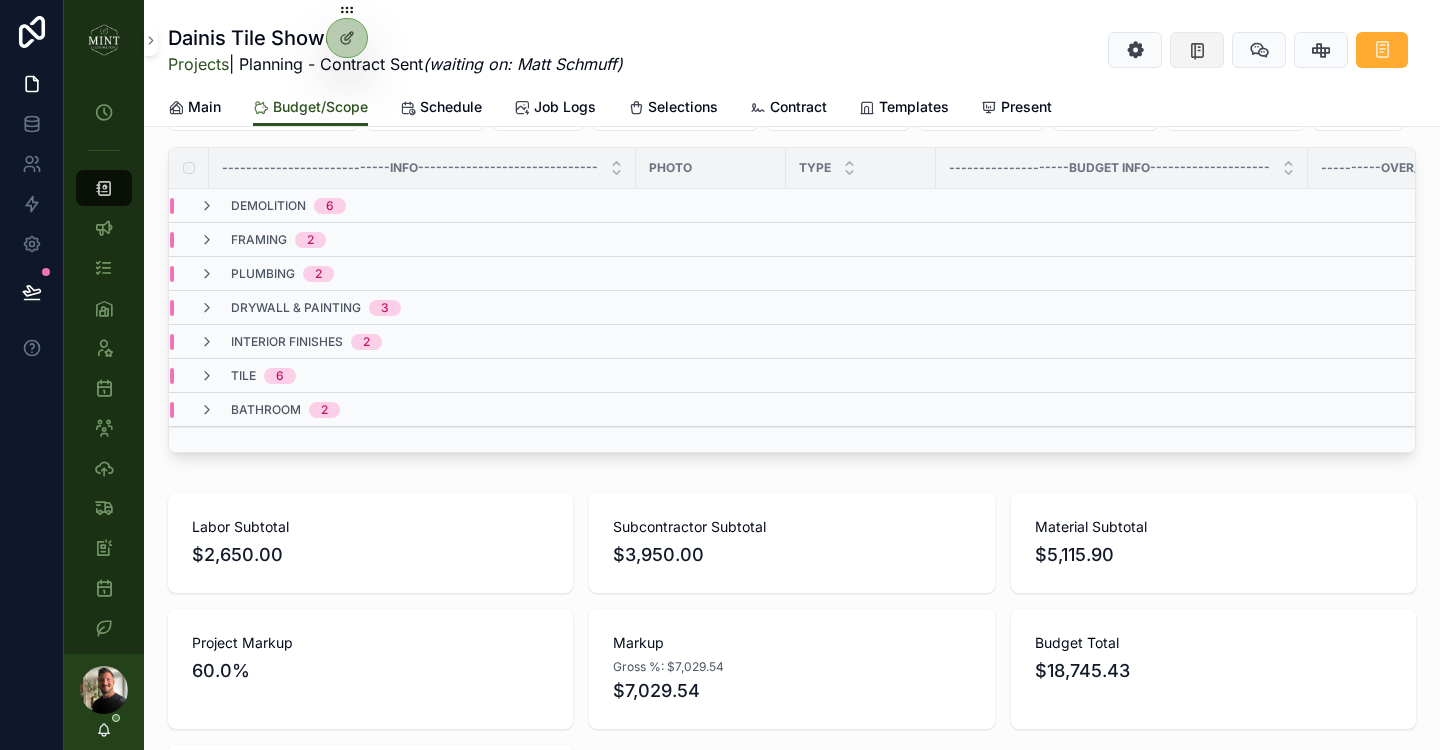 scroll, scrollTop: 283, scrollLeft: 0, axis: vertical 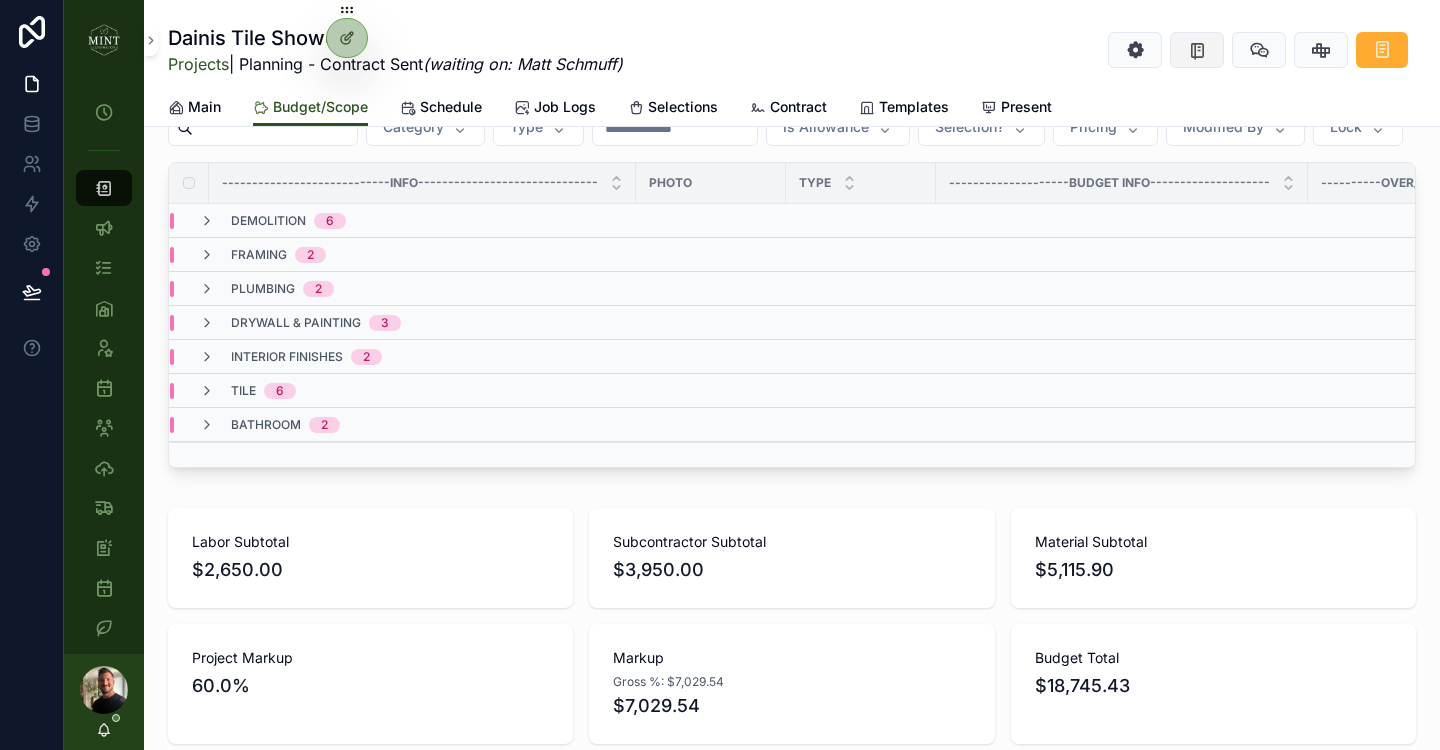 click at bounding box center [1197, 50] 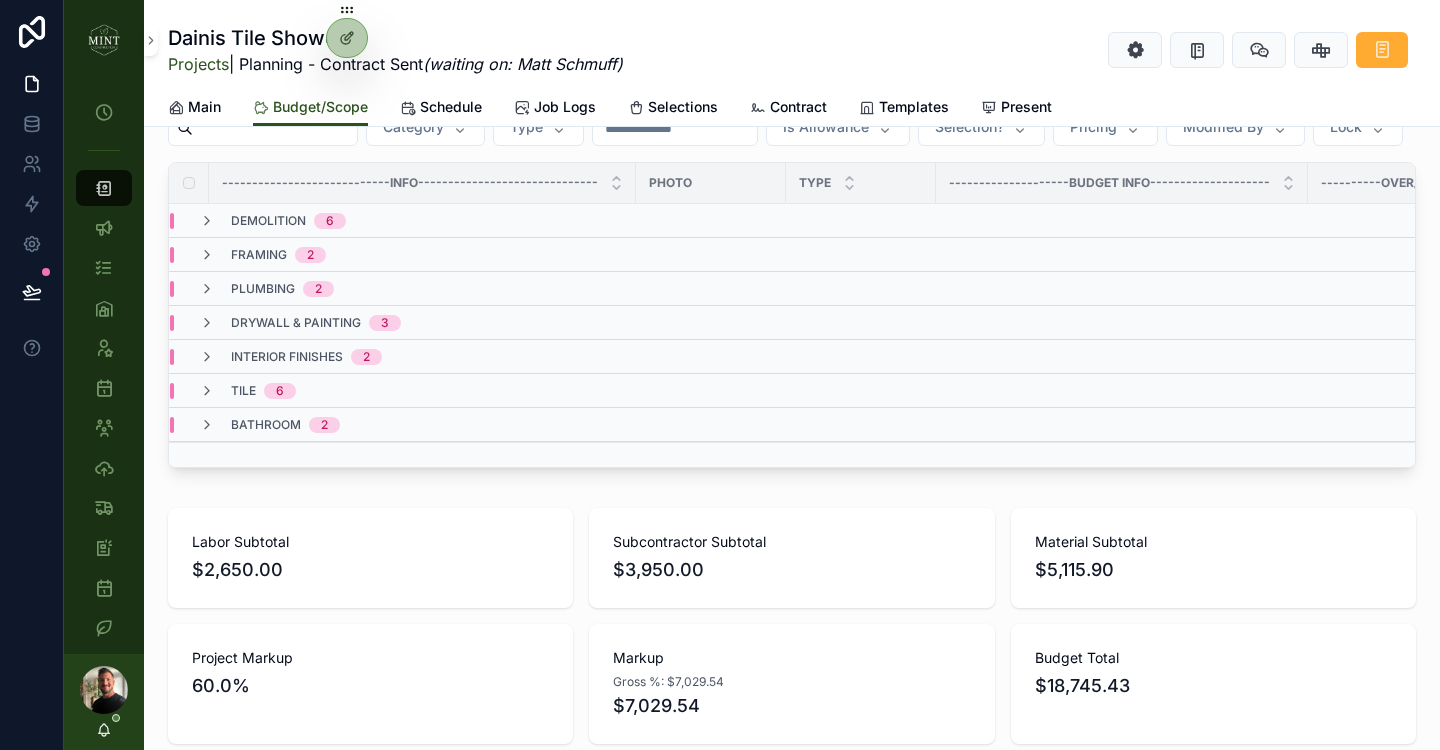 scroll, scrollTop: 0, scrollLeft: 0, axis: both 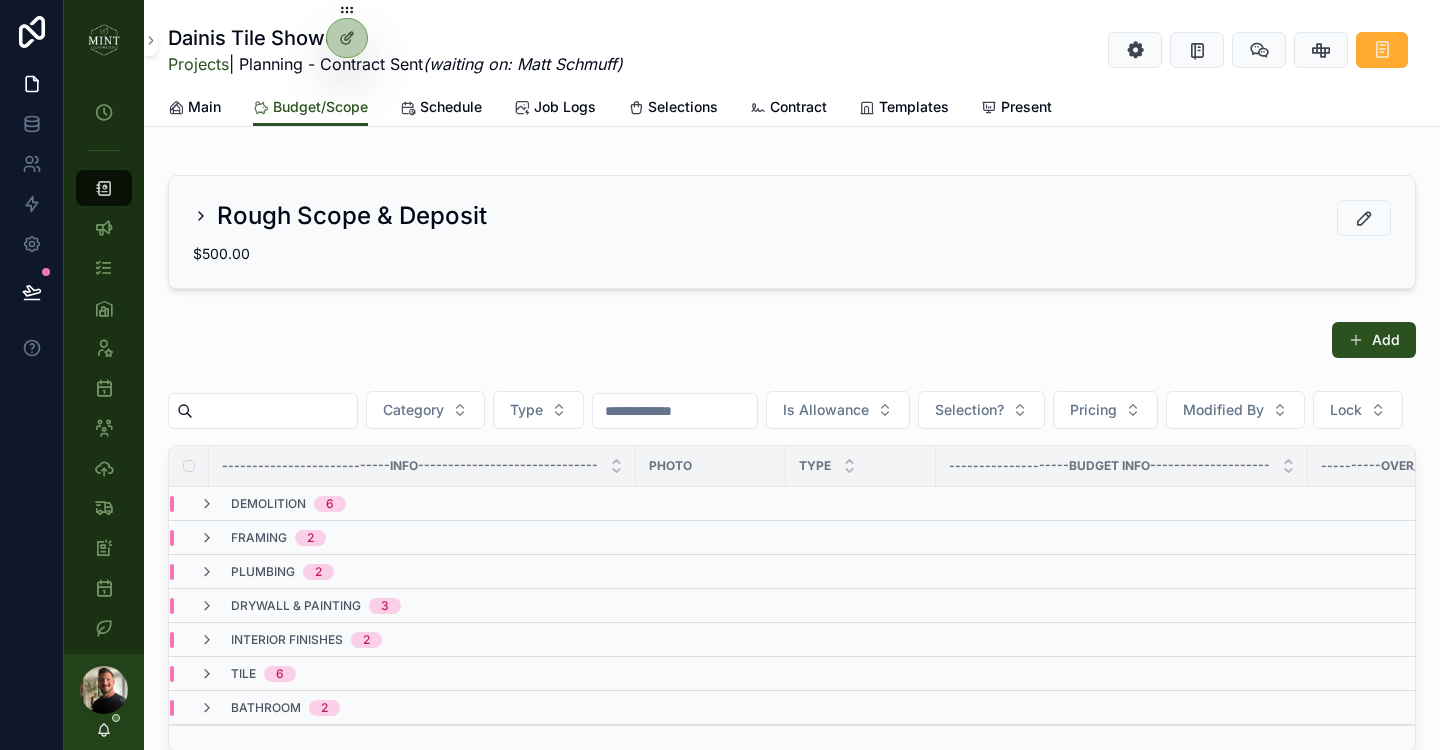 drag, startPoint x: 1362, startPoint y: 217, endPoint x: 1251, endPoint y: 358, distance: 179.44916 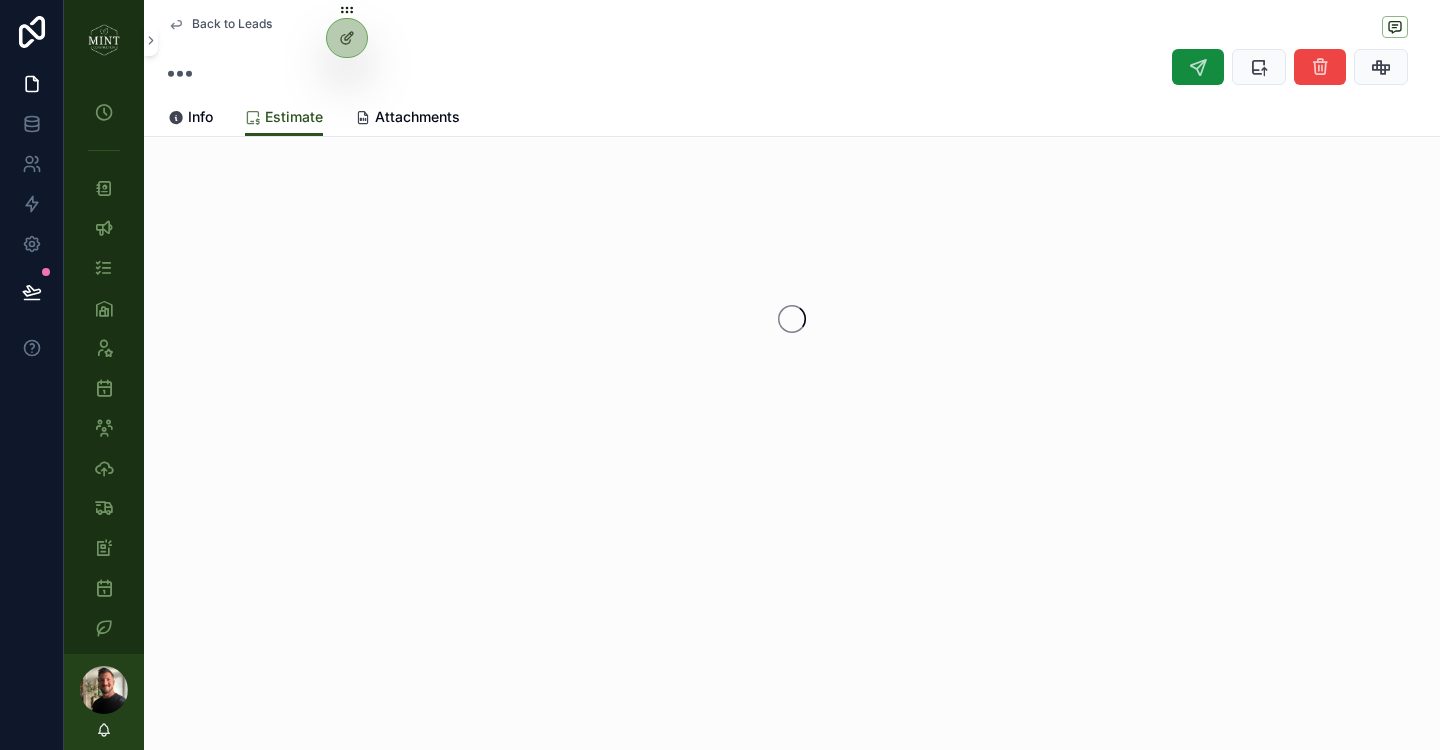 scroll, scrollTop: 0, scrollLeft: 0, axis: both 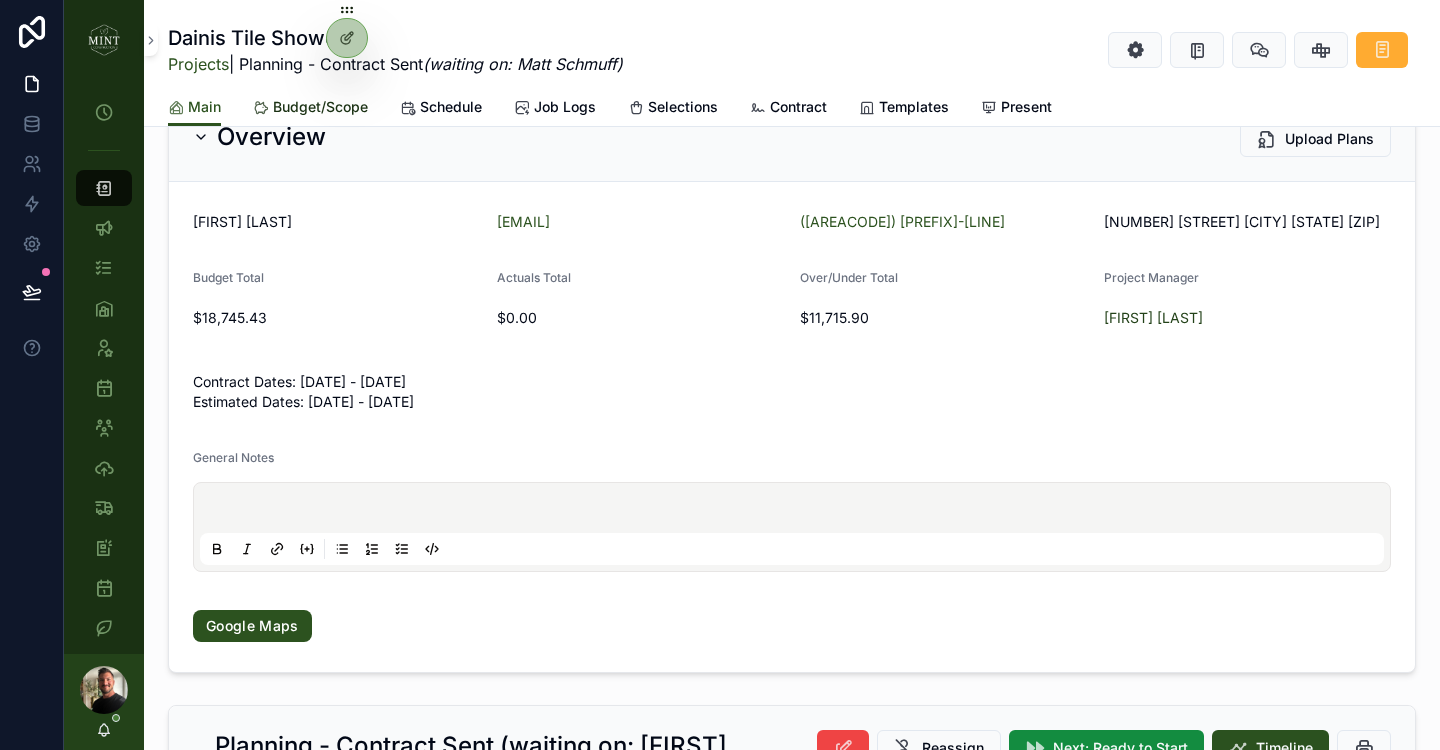 click on "Budget/Scope" at bounding box center [320, 107] 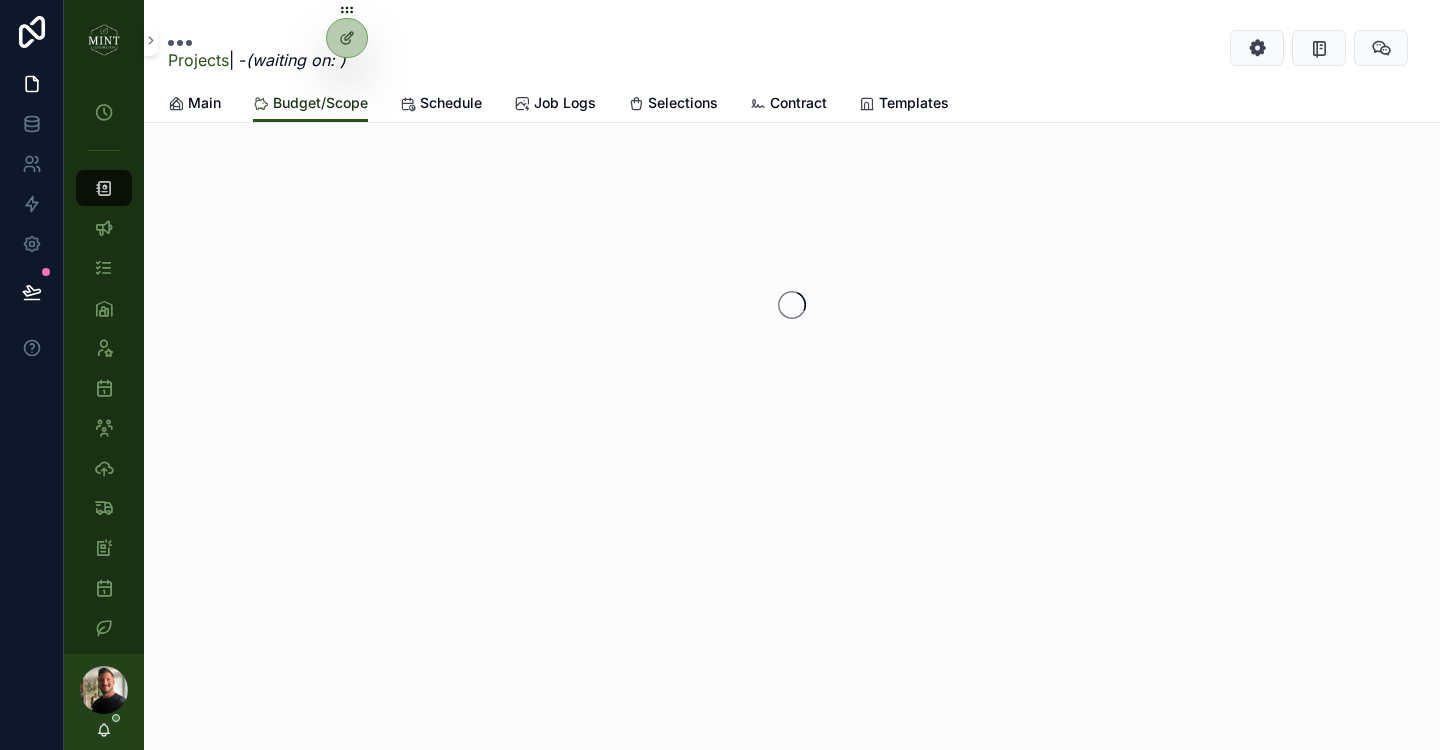 scroll, scrollTop: 0, scrollLeft: 0, axis: both 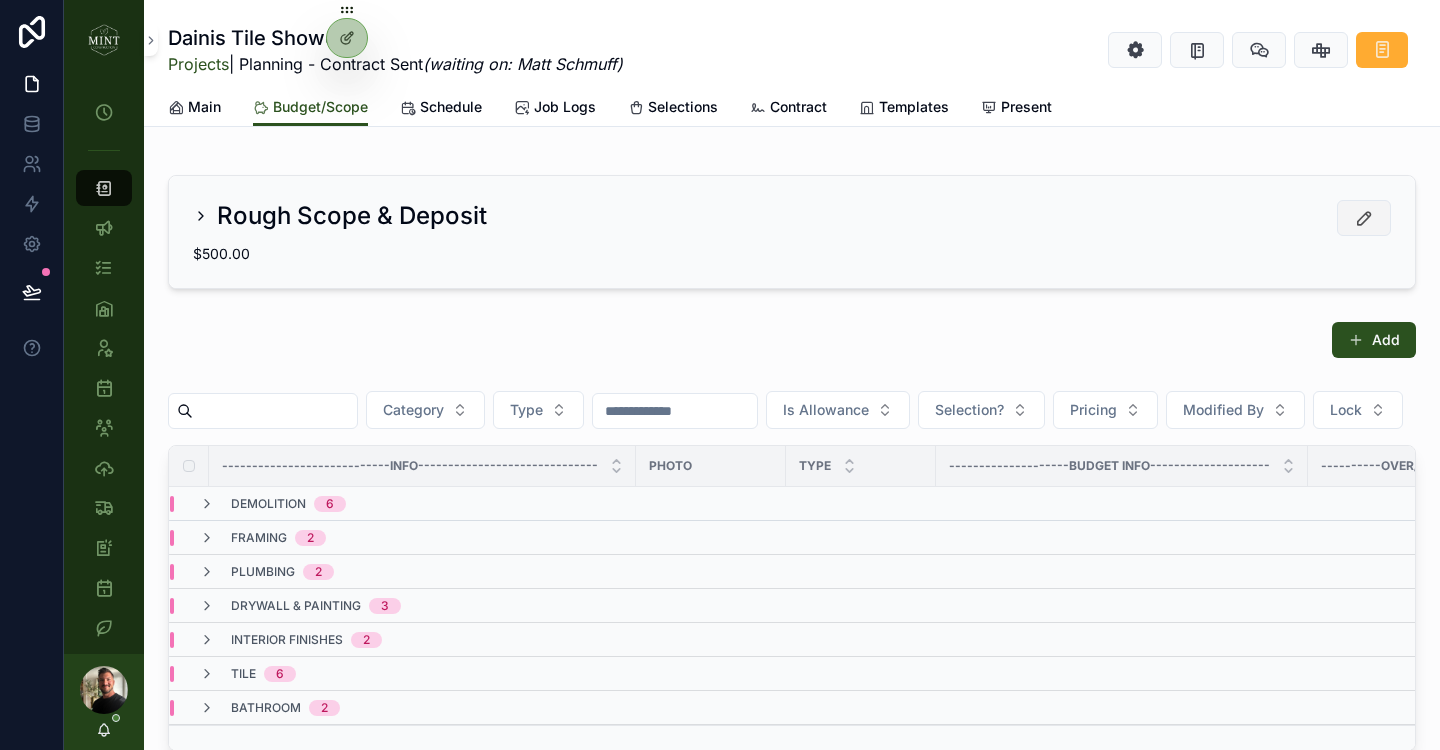 click at bounding box center [1364, 218] 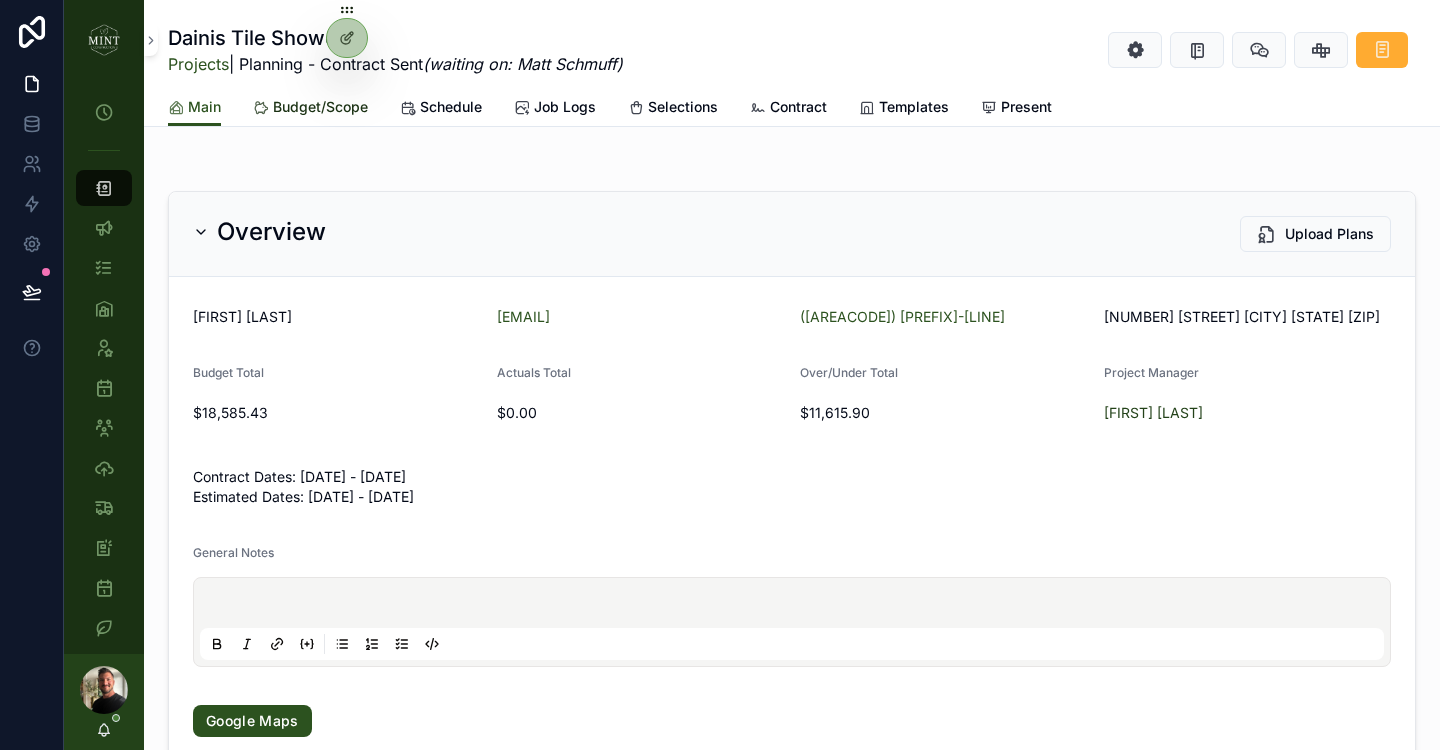 click on "Budget/Scope" at bounding box center (320, 107) 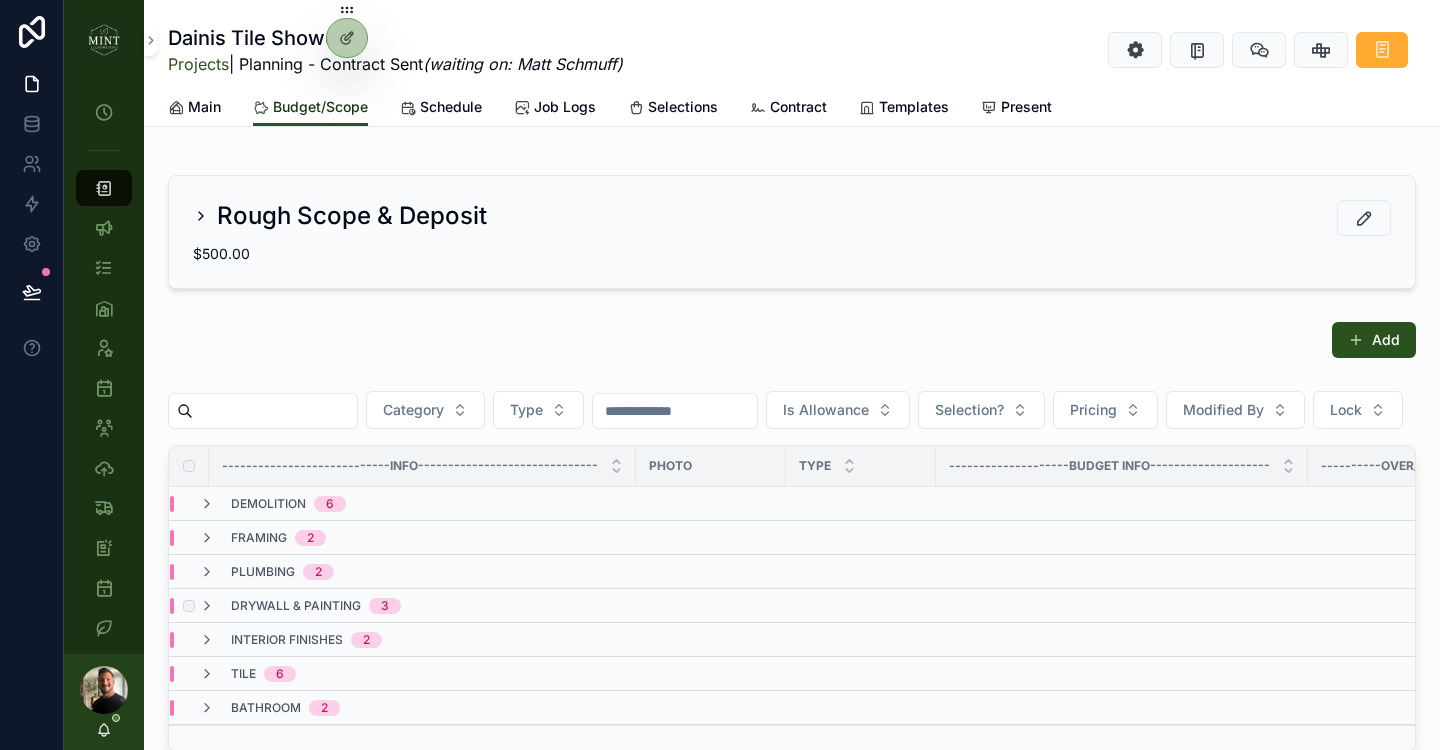 scroll, scrollTop: 121, scrollLeft: 0, axis: vertical 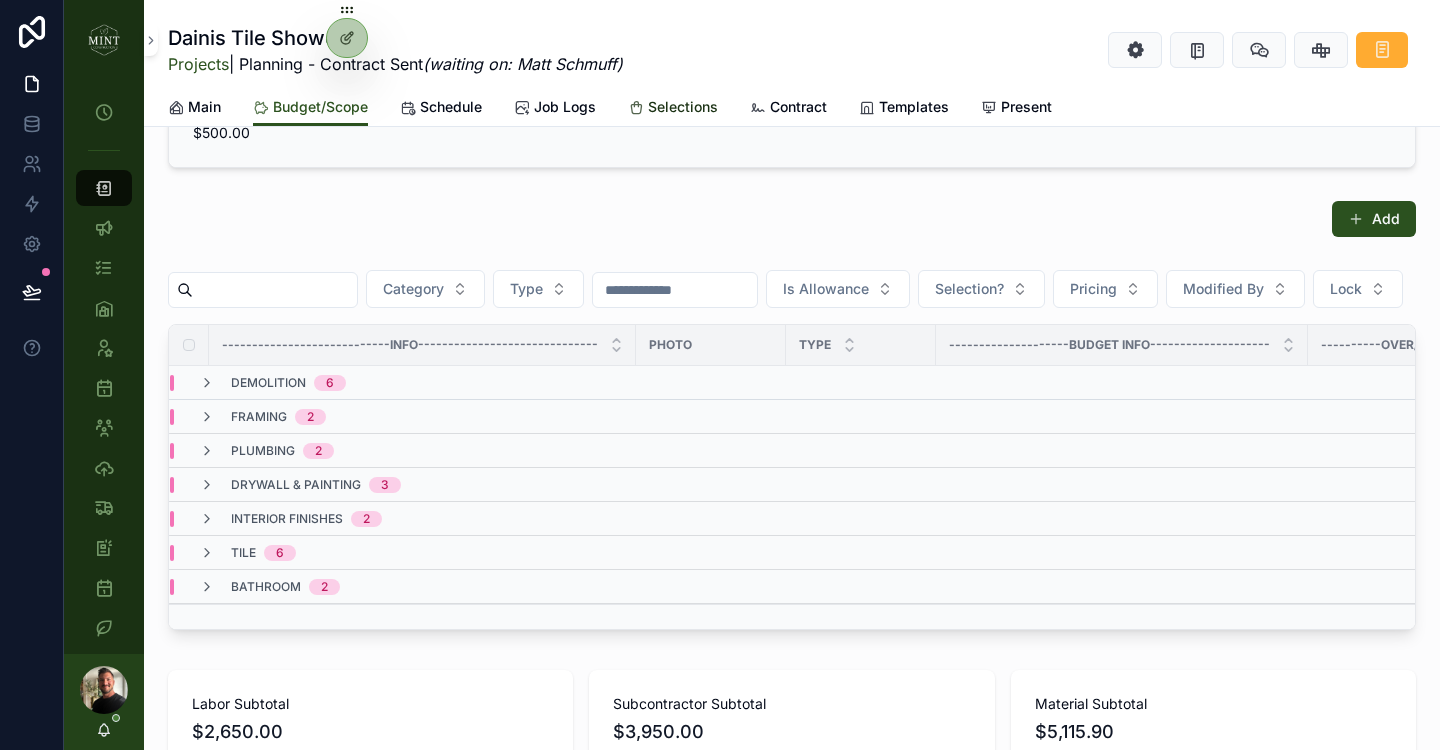 click on "Selections" at bounding box center (683, 107) 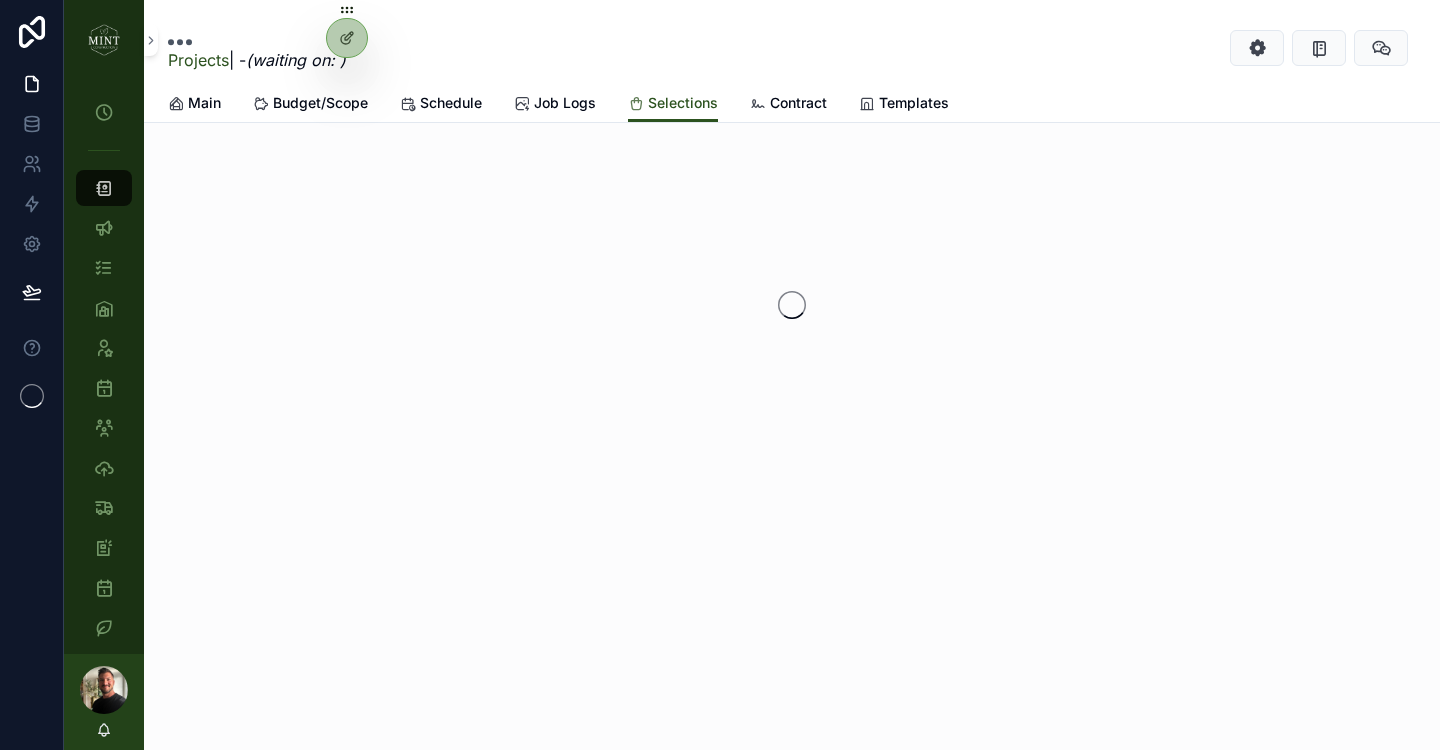 scroll, scrollTop: 0, scrollLeft: 0, axis: both 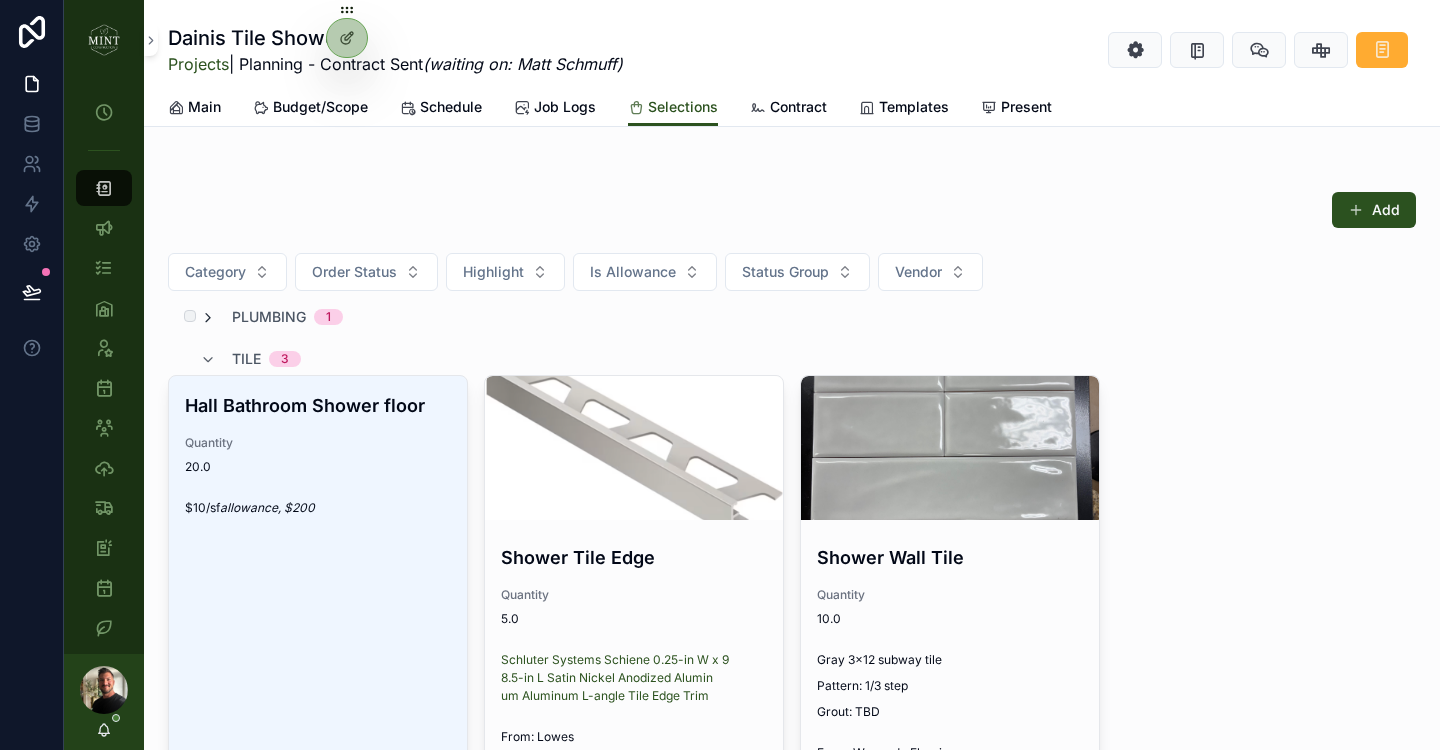 click at bounding box center [208, 318] 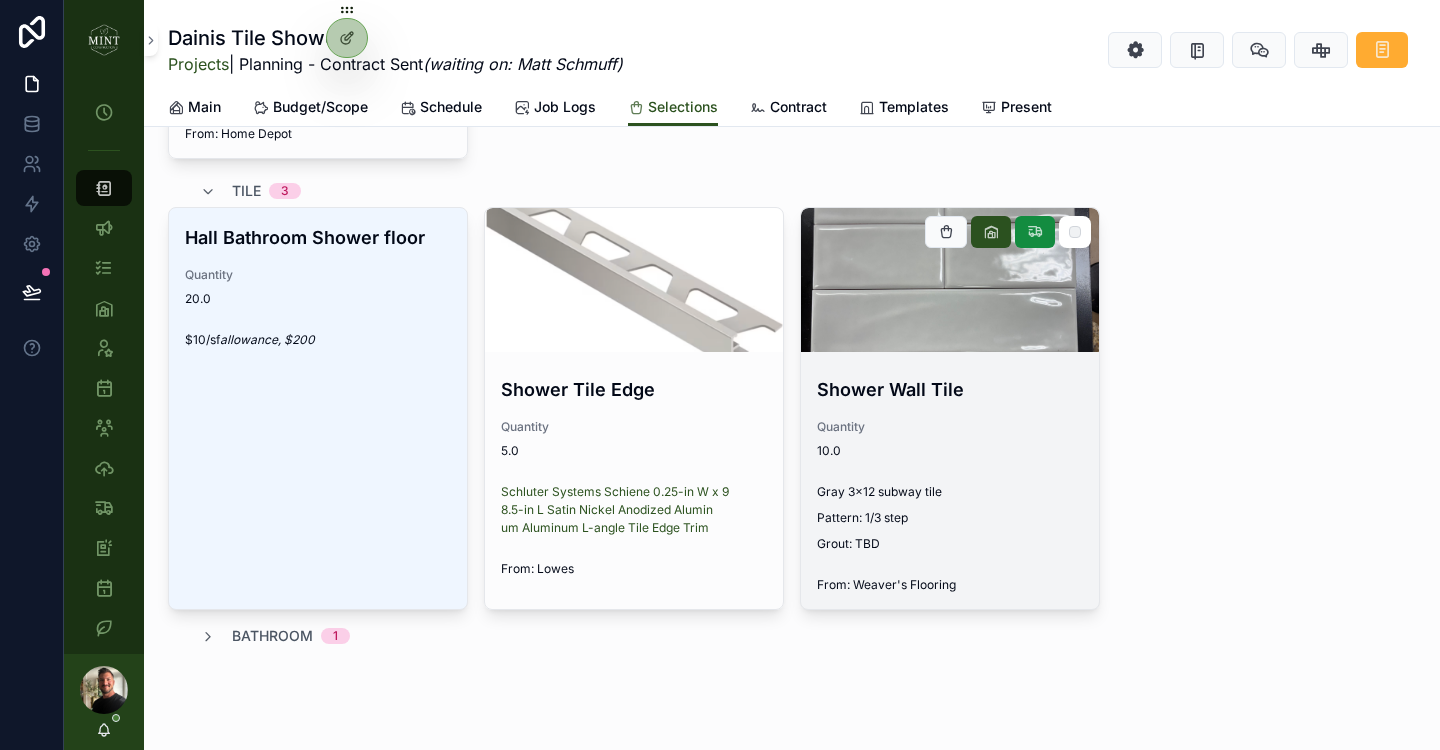 scroll, scrollTop: 518, scrollLeft: 0, axis: vertical 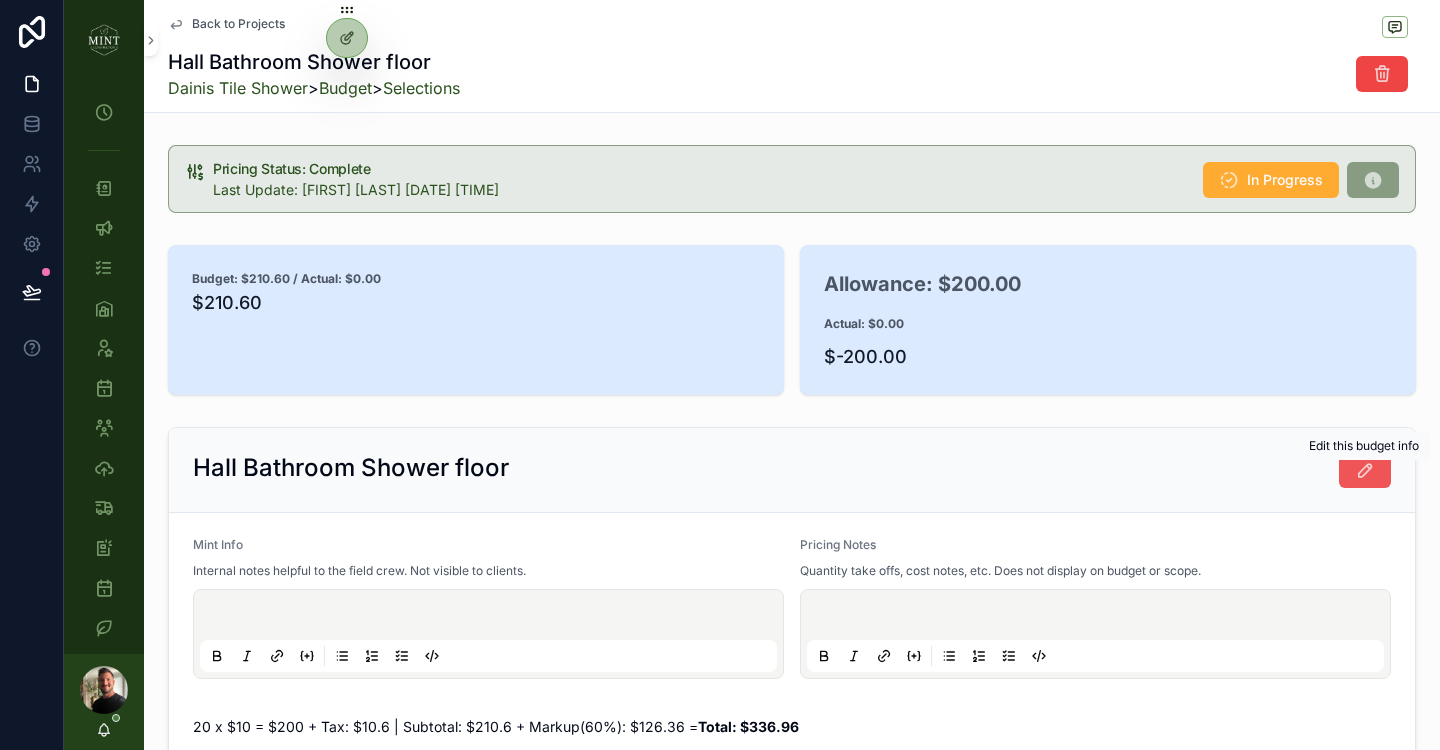 click on "My Time Clock Projects Client Chats Tasks Assets Employees Schedule Subs & Vendors Job Logs & Time All Orders Leads My Project mintconstruction.com Announcements Profile Warehouse Tasks Labor Rates Betterment SOP Comments DBC Mega Schedule [FIRST] [LAST] Back to Projects Costs Hall Bathroom Shower floor Hall Bathroom Shower floor Dainis Tile Shower > Budget > Selections Pricing Status: Complete Last Update: [FIRST] [LAST] [DATE] [TIME] In Progress Budget: $210.60 / Actual: $0.00 $210.60 Allowance: $200.00 Actual: $0.00 $-200.00 Hall Bathroom Shower floor Mint Info Internal notes helpful to the field crew. Not visible to clients. Pricing Notes Quantity take offs, cost notes, etc. Does not display on budget or scope. 20 x $10 = $200 + Tax: $10.6 | Subtotal: $210.6 + Markup(60%): $126.36 = Total: $336.96 Type Materials Category tile Selection/Client Visible Info Change -- $10/sf allowance, $200 Scope Notes Hall Bathroom Shower floor: $10/sf allowance, $200 Estimate & Spec Files Estimate Specs --" at bounding box center [752, 375] 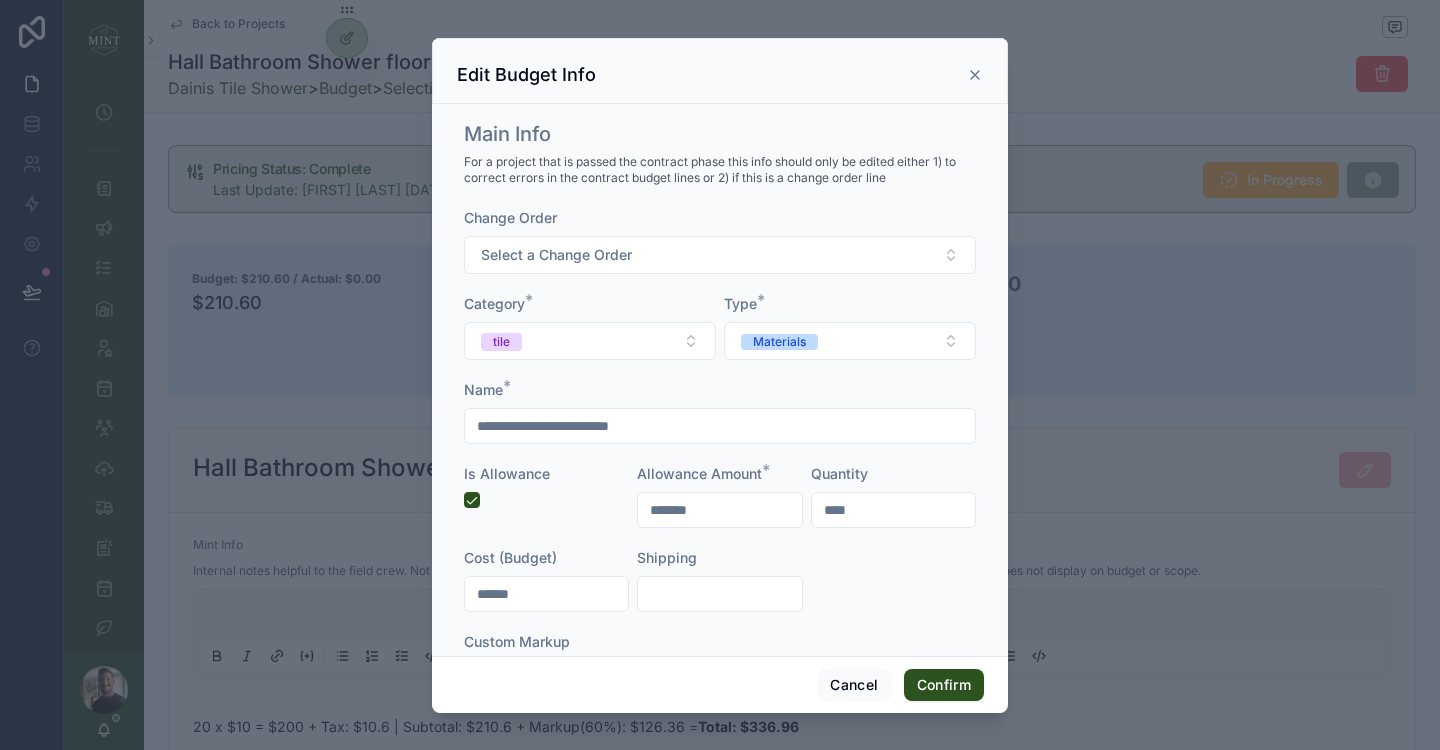 drag, startPoint x: 573, startPoint y: 425, endPoint x: 397, endPoint y: 416, distance: 176.22997 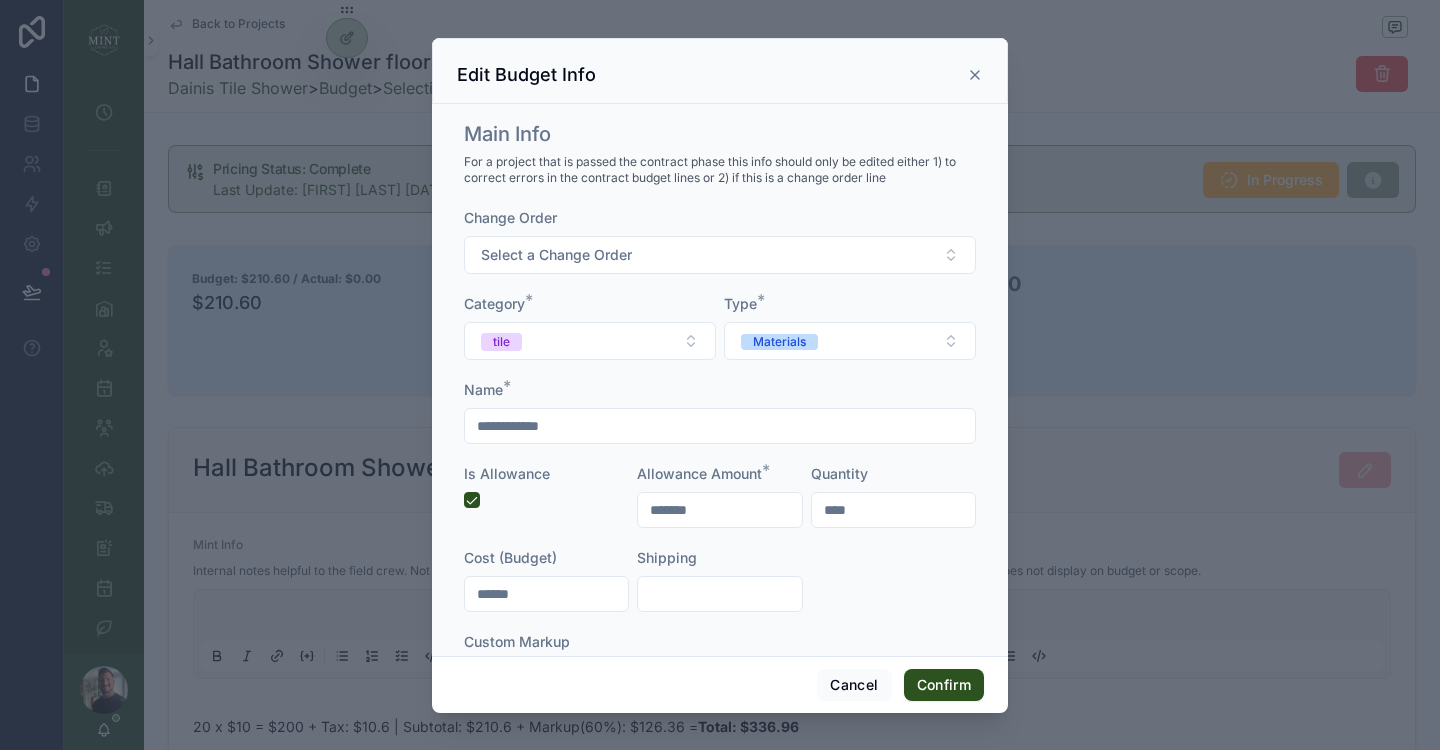 click on "**********" at bounding box center (720, 426) 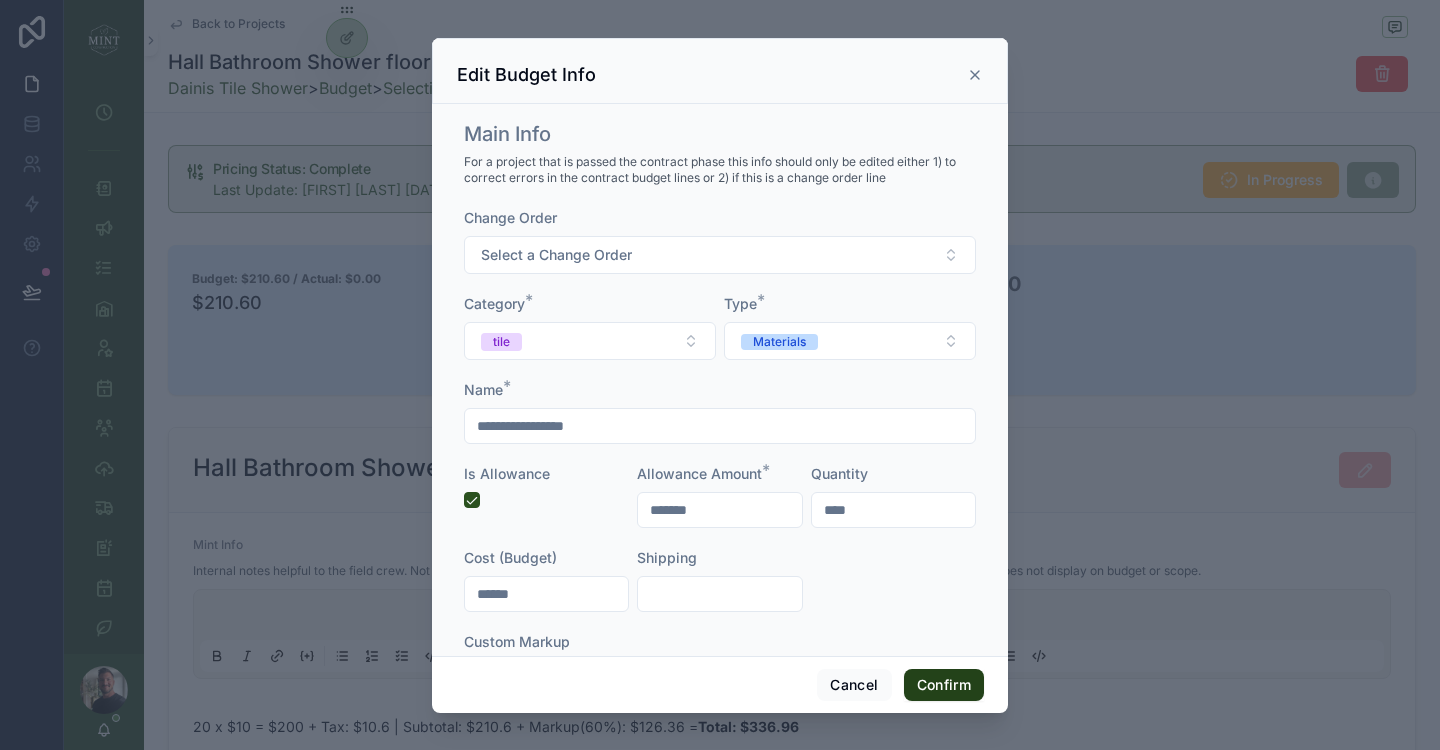 type on "**********" 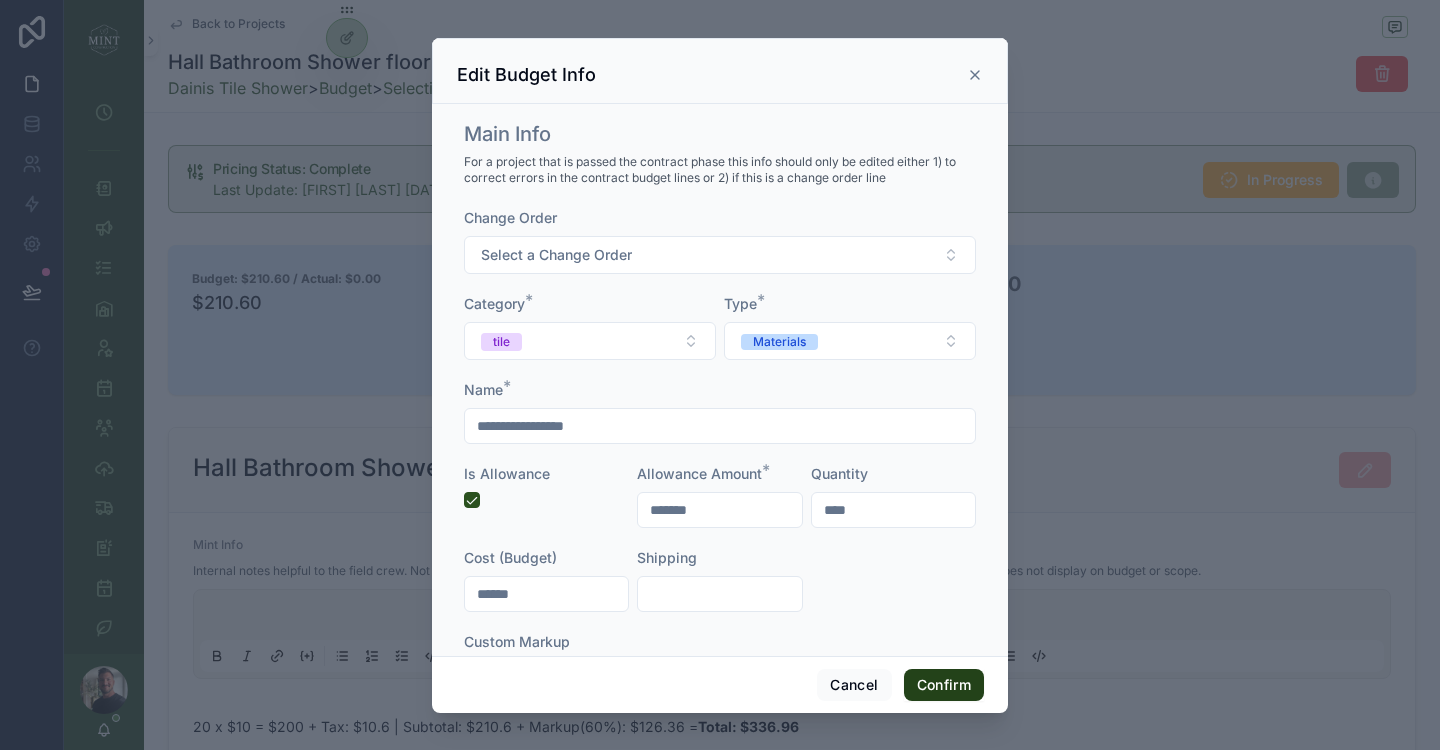 click on "Confirm" at bounding box center [944, 685] 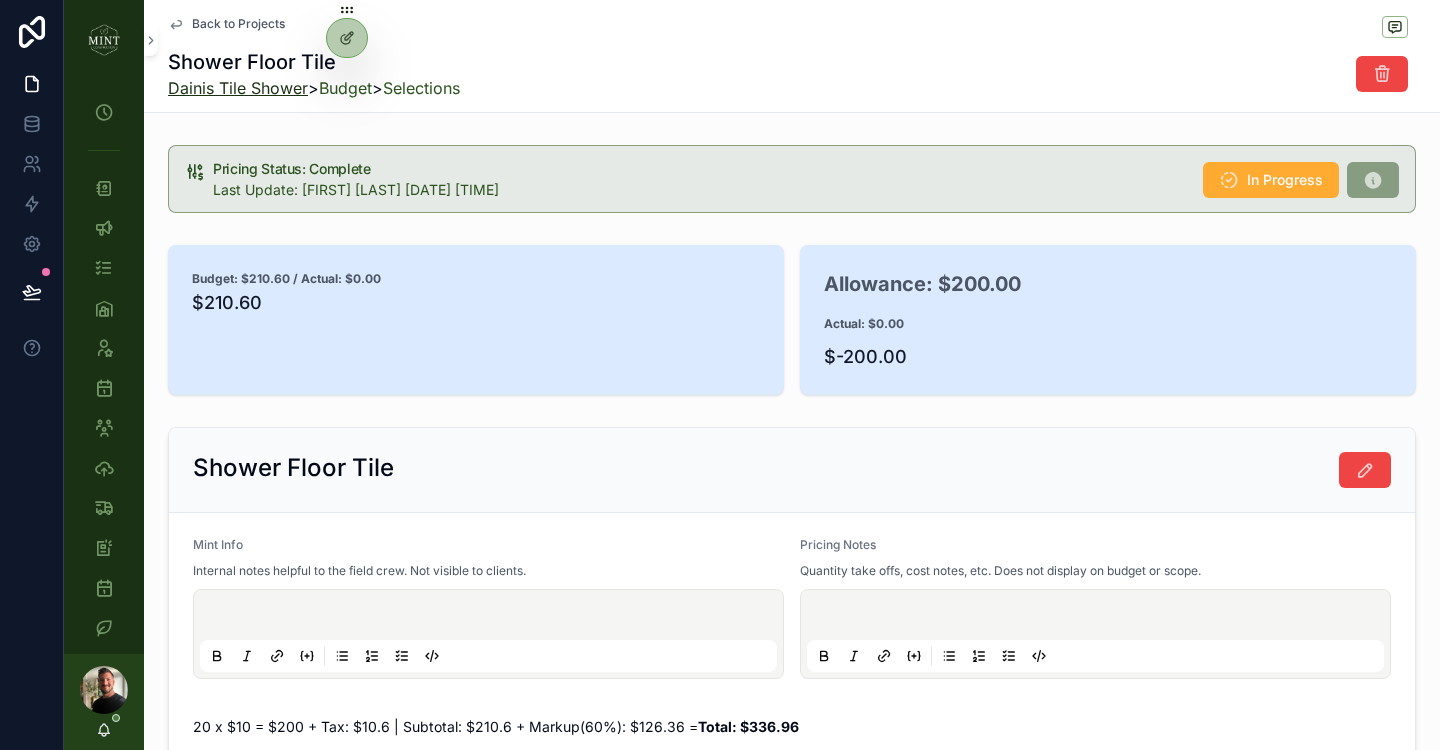 click on "Dainis Tile Shower" at bounding box center (238, 88) 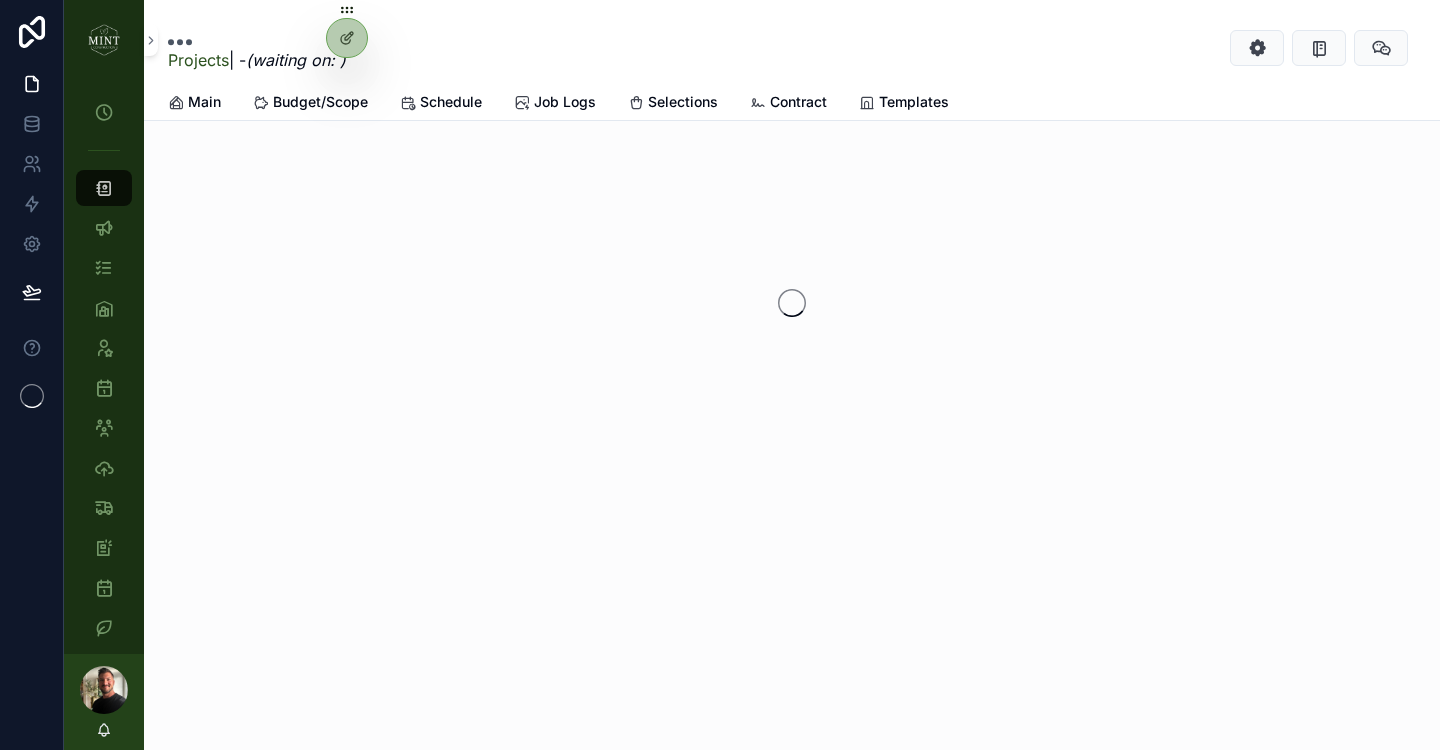 scroll, scrollTop: 0, scrollLeft: 0, axis: both 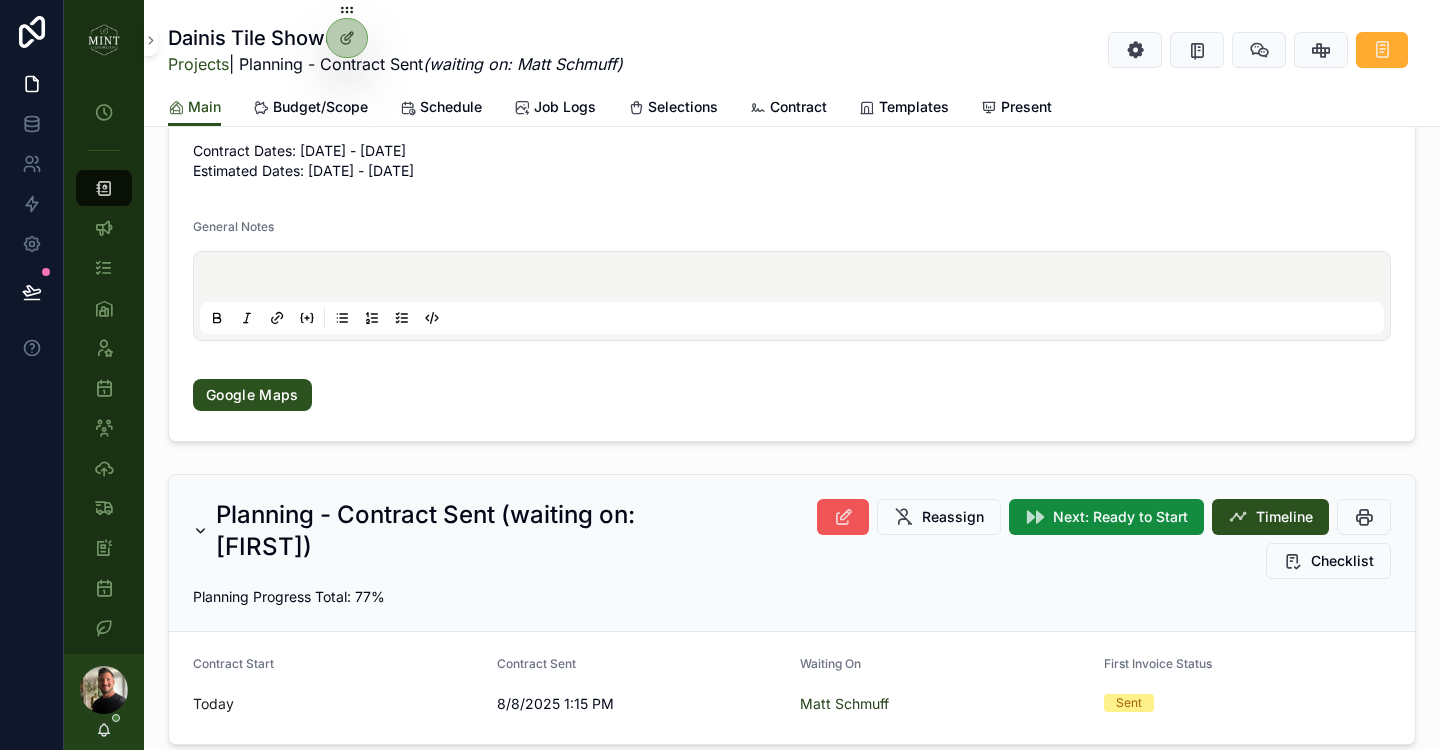 click at bounding box center (843, 517) 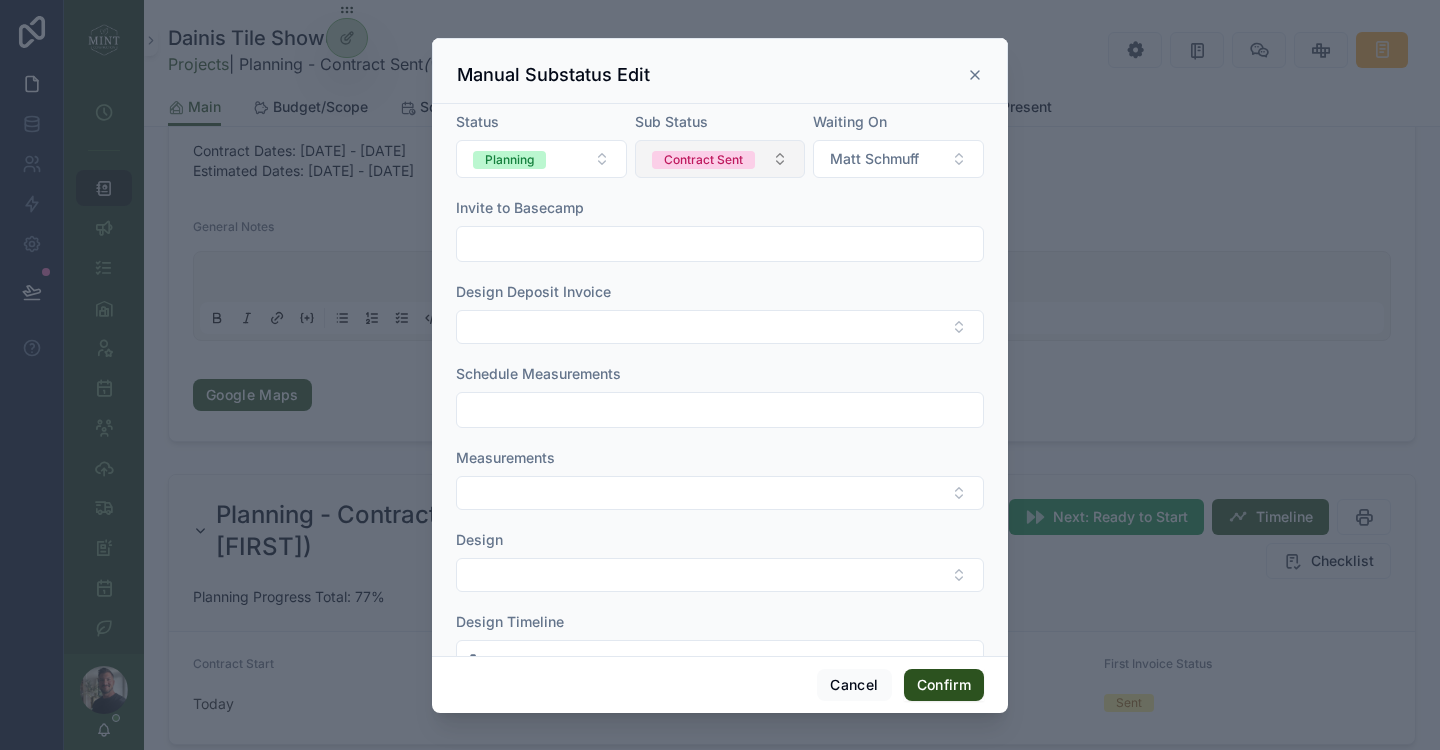 click on "Contract Sent" at bounding box center [720, 159] 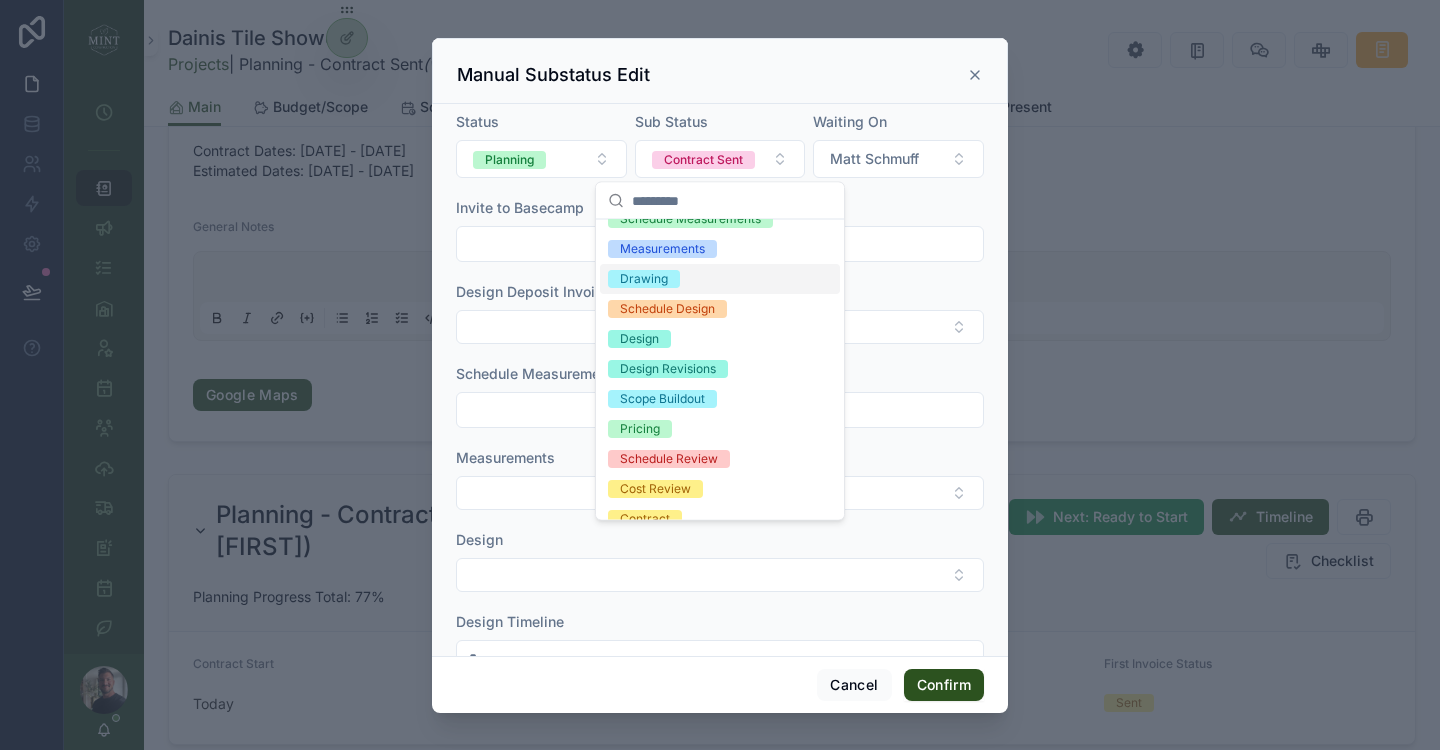 scroll, scrollTop: 120, scrollLeft: 0, axis: vertical 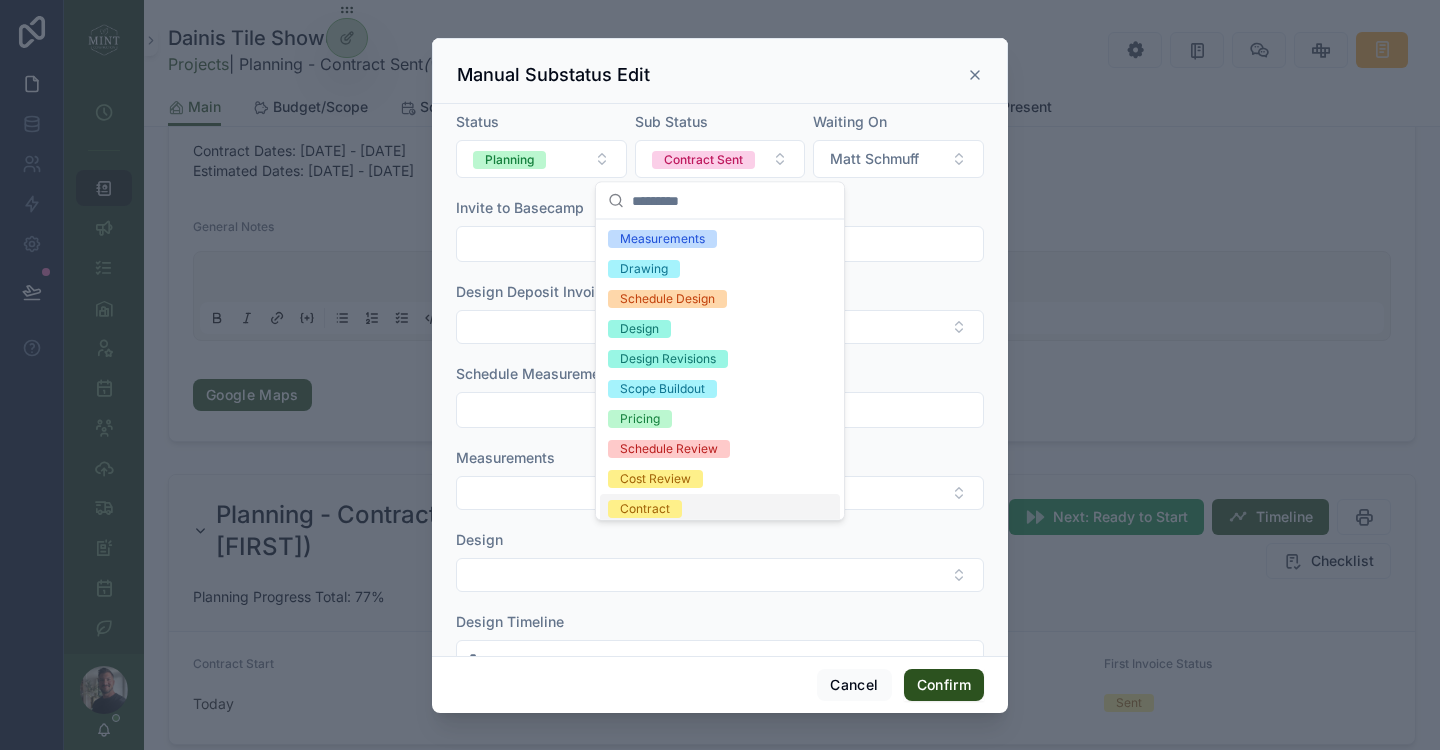 click on "Contract" at bounding box center (720, 509) 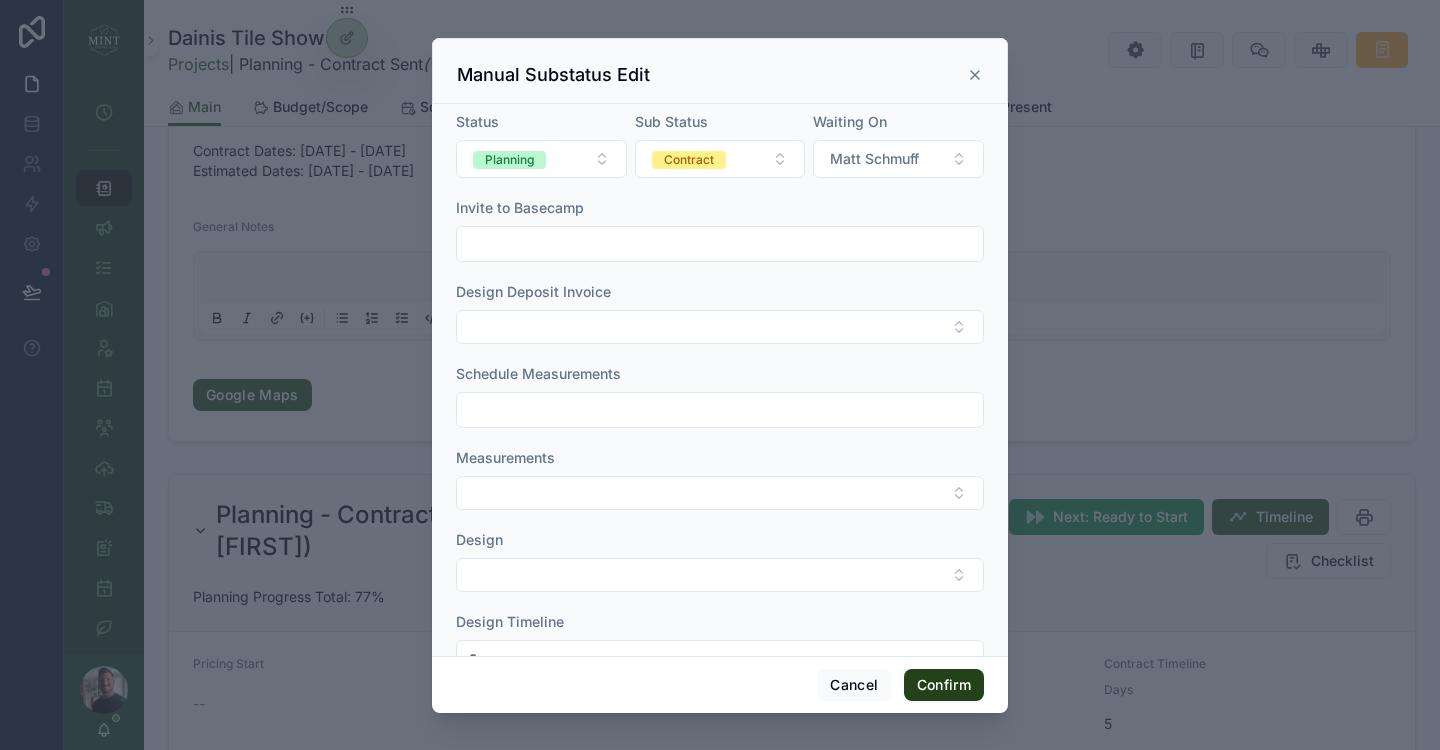 click on "Confirm" at bounding box center (944, 685) 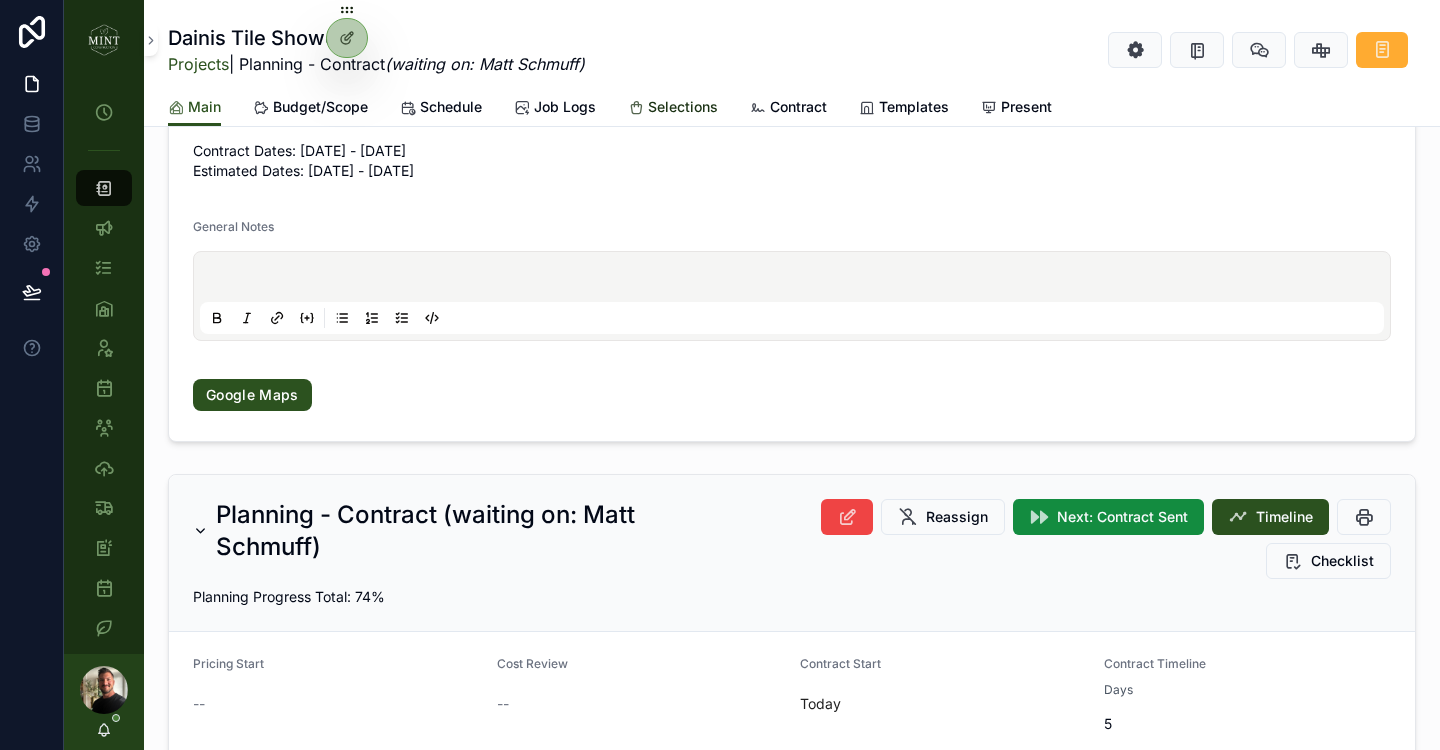click on "Selections" at bounding box center (683, 107) 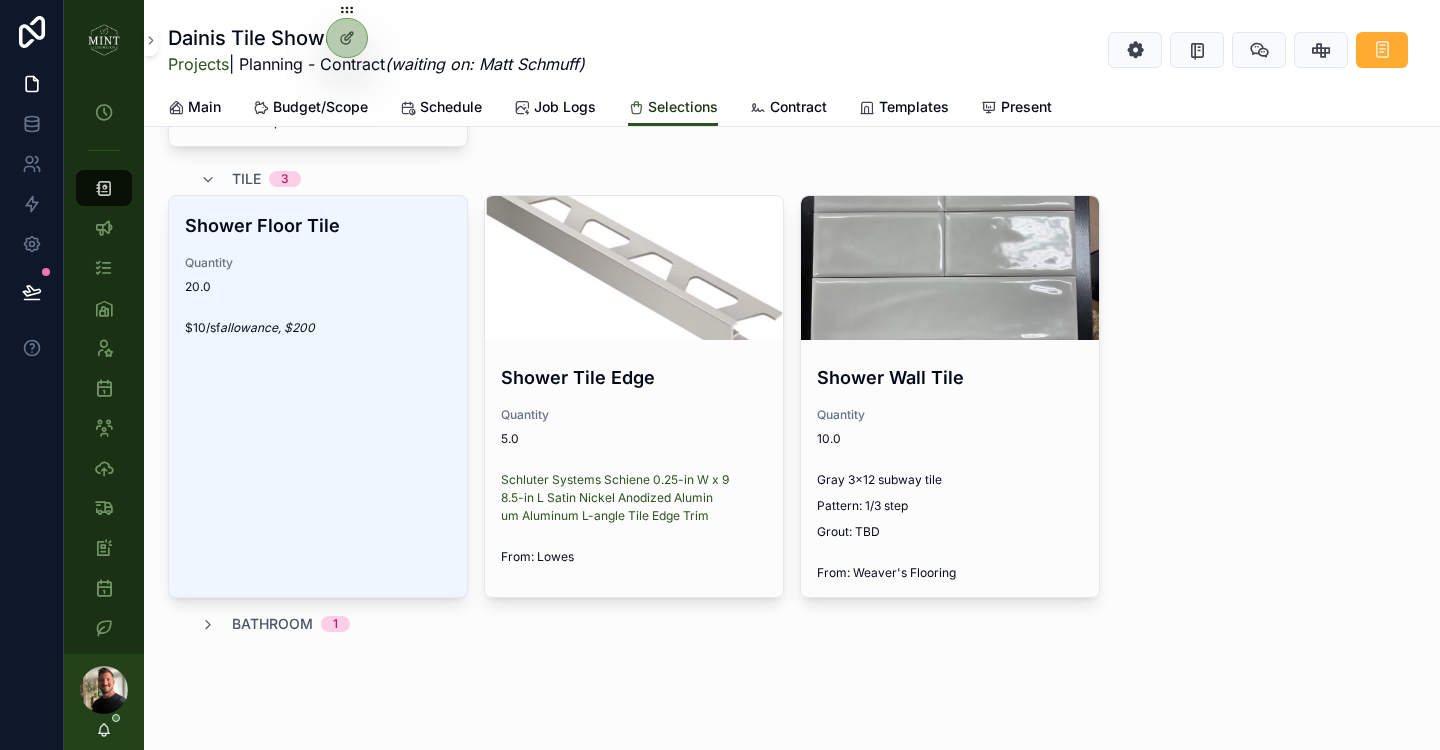 scroll, scrollTop: 543, scrollLeft: 0, axis: vertical 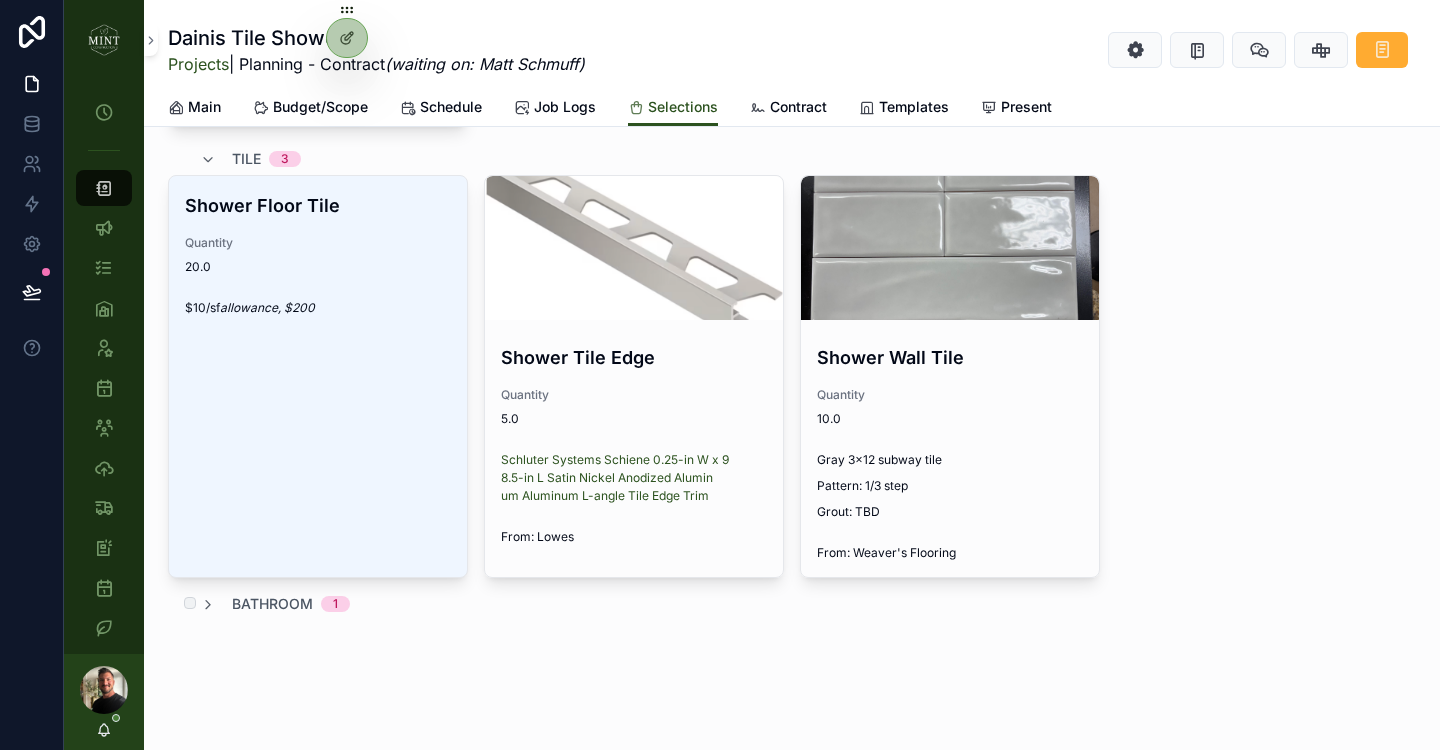 click on "bathroom 1" at bounding box center (275, 604) 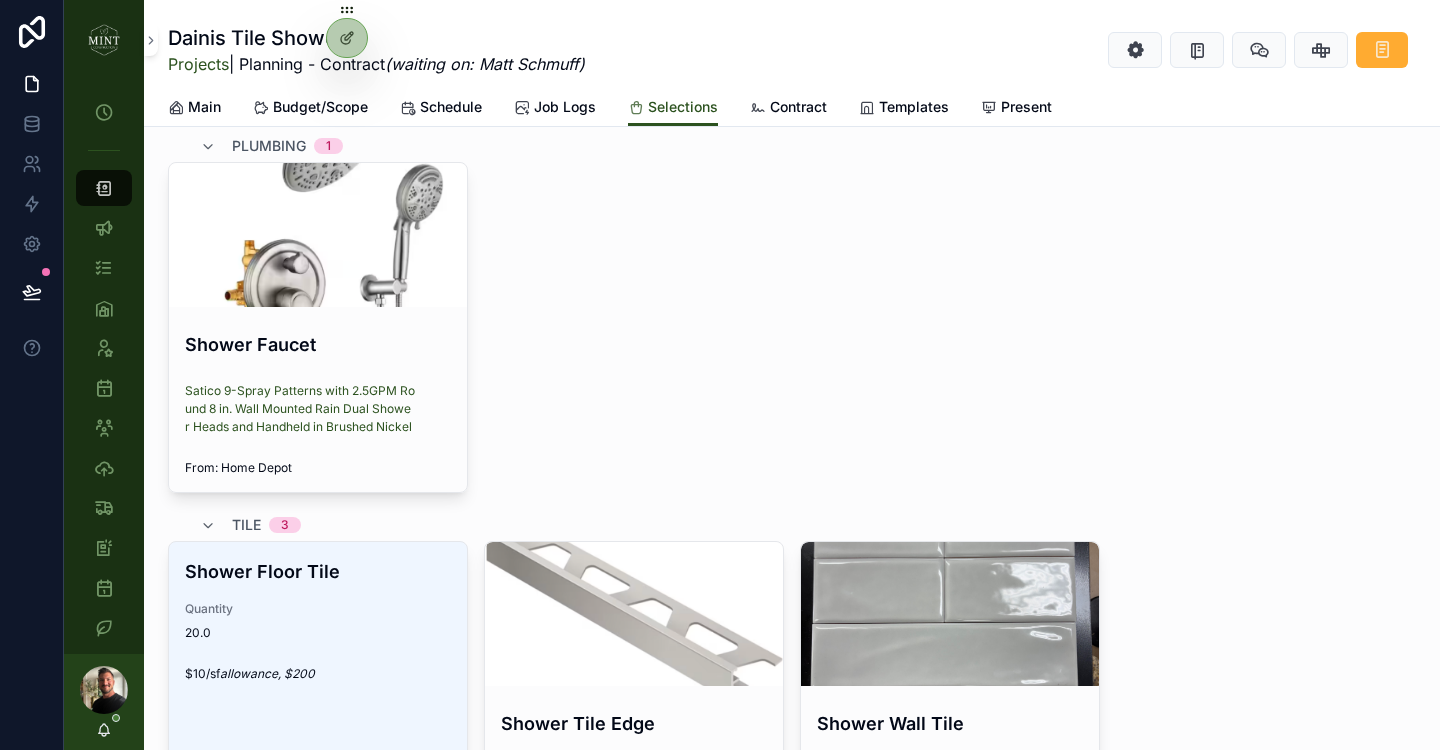 scroll, scrollTop: 0, scrollLeft: 0, axis: both 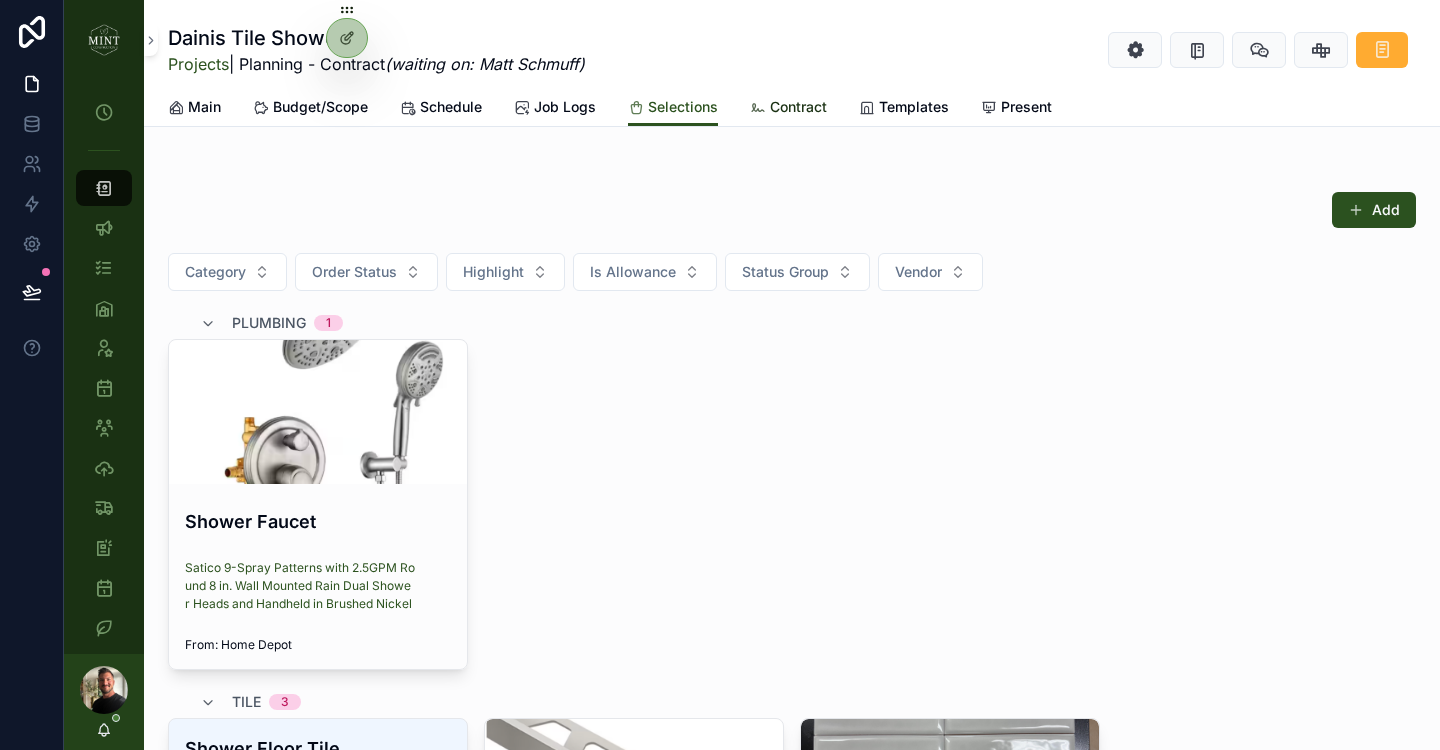 click on "Contract" at bounding box center (798, 107) 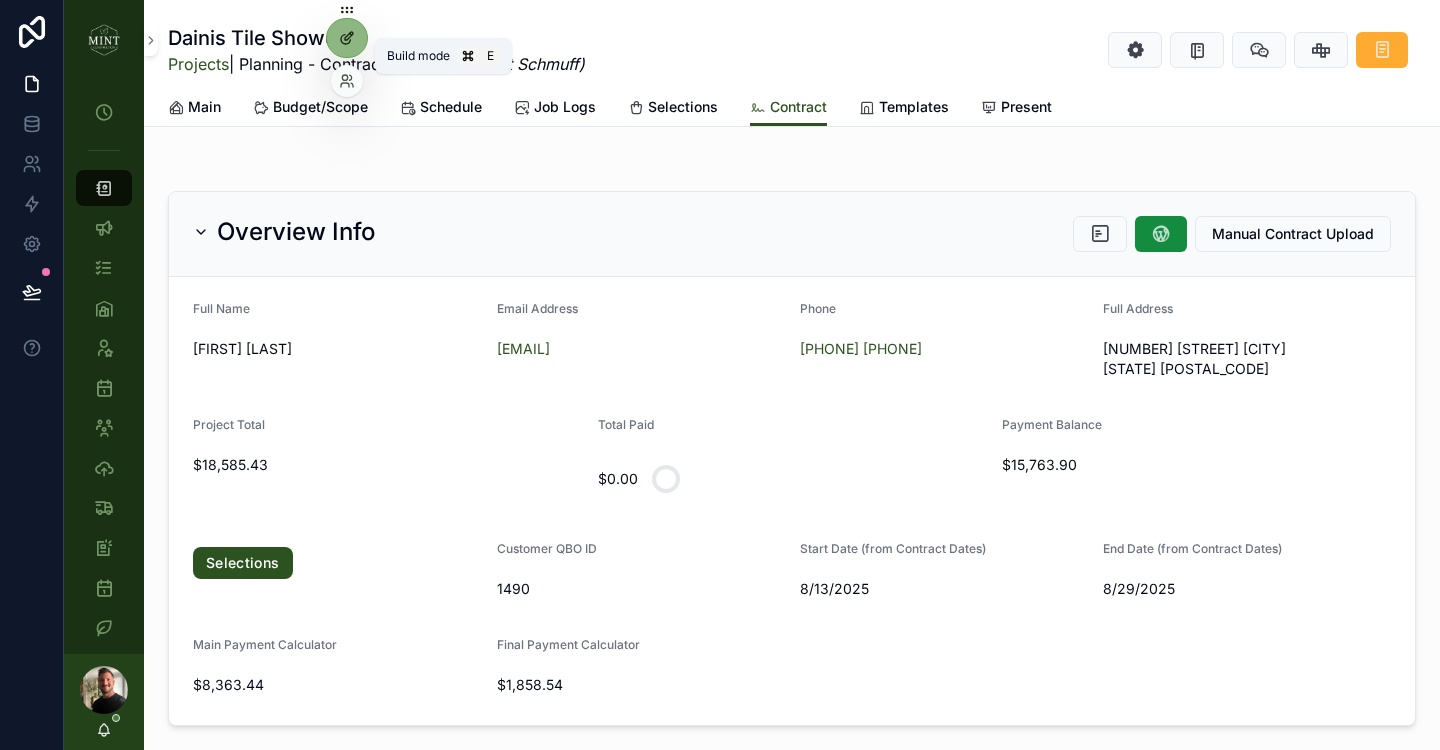 click 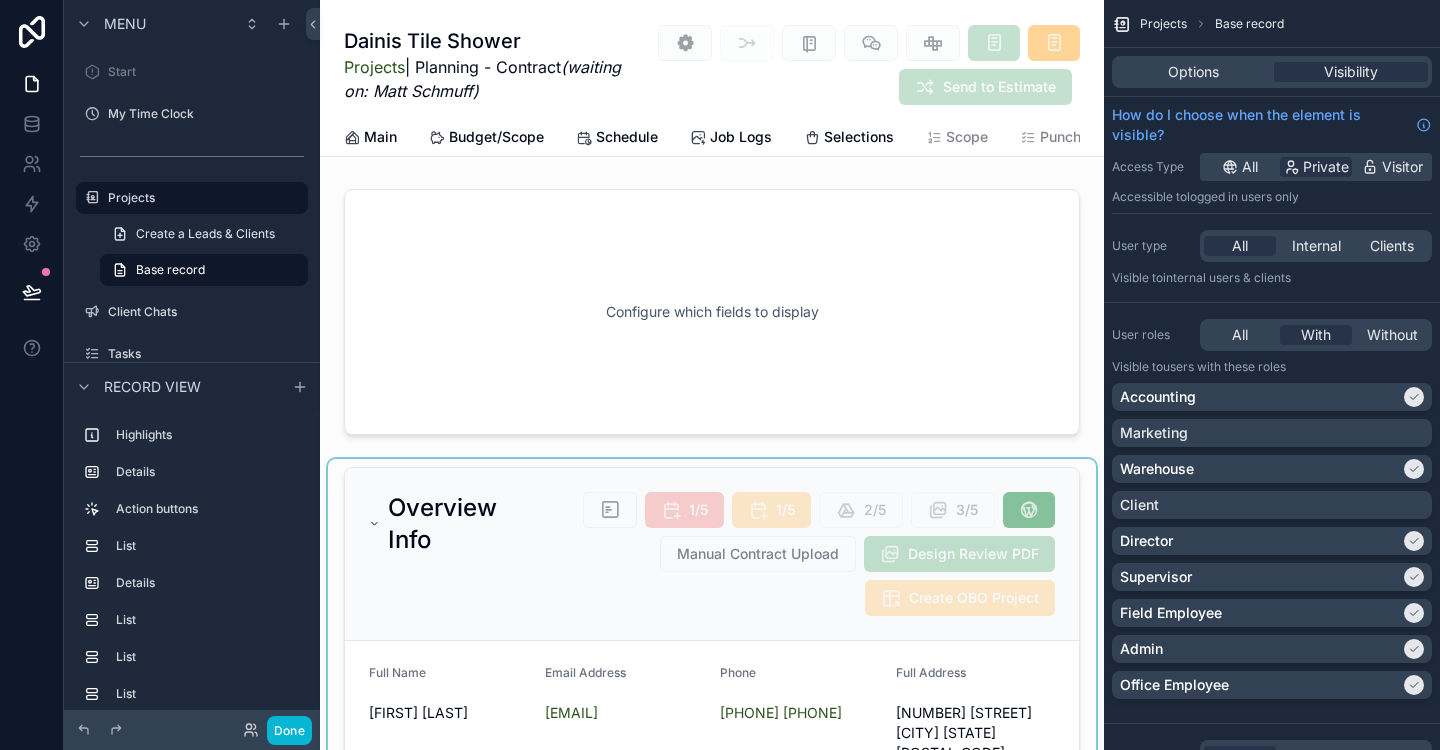 click at bounding box center [712, 796] 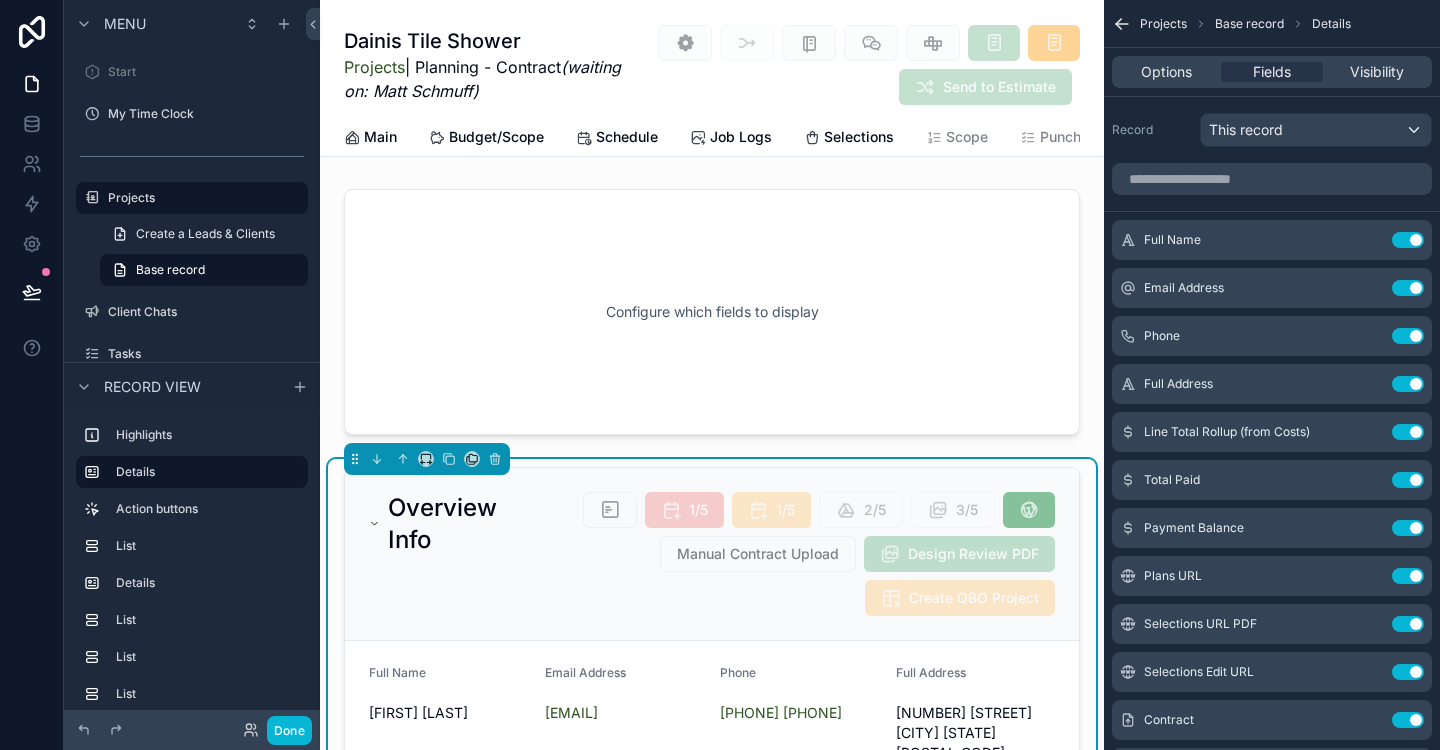 click on "1/5 1/5 2/5 3/5 Manual Contract Upload Design Review PDF Create QBO Project" at bounding box center (778, 554) 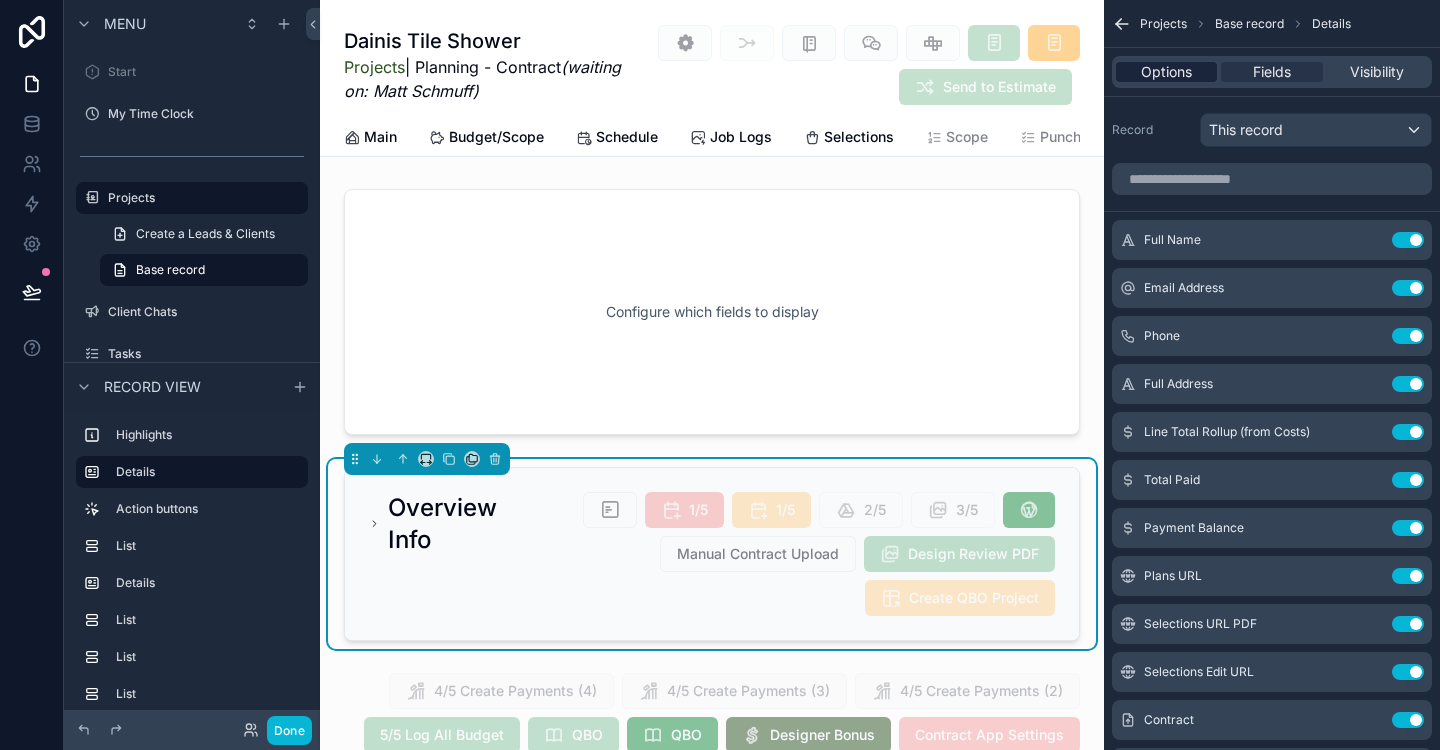 click on "Options" at bounding box center [1166, 72] 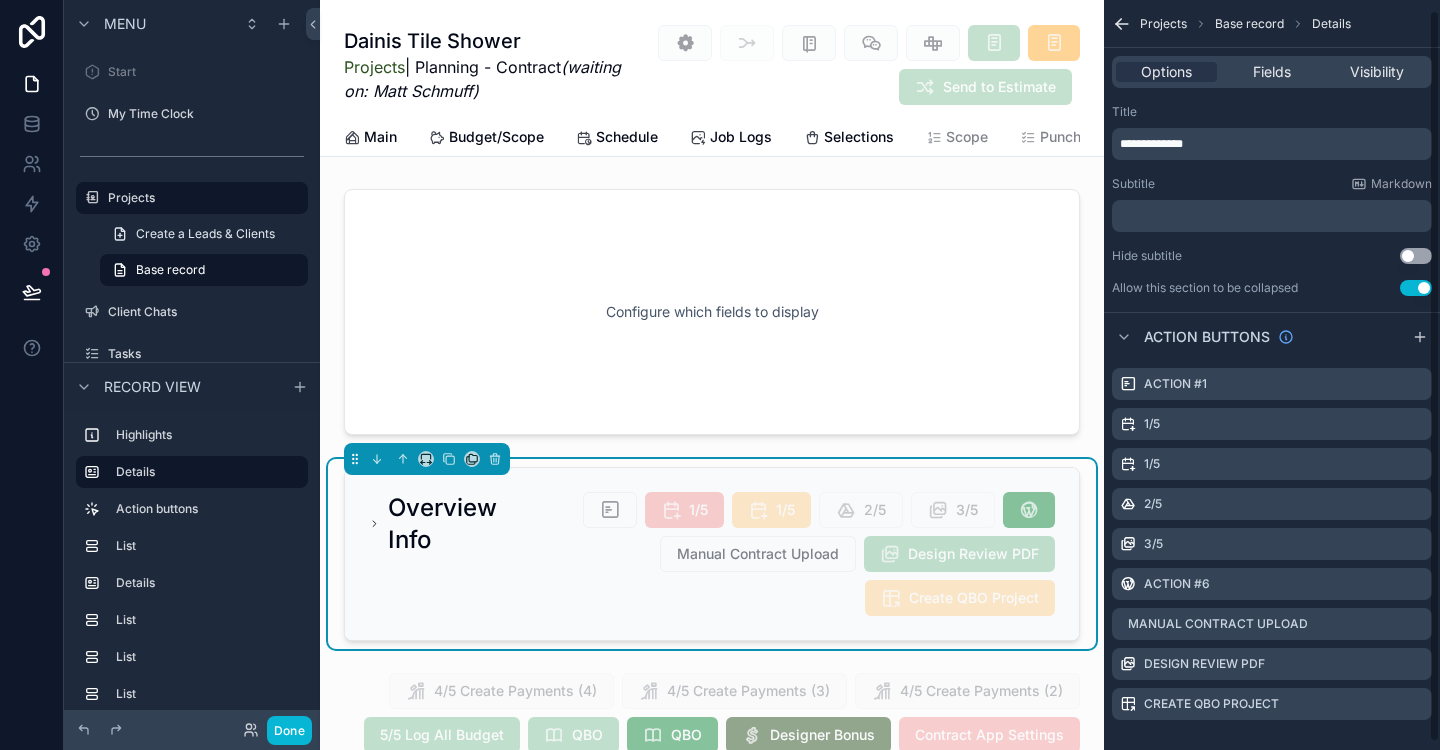 scroll, scrollTop: 18, scrollLeft: 0, axis: vertical 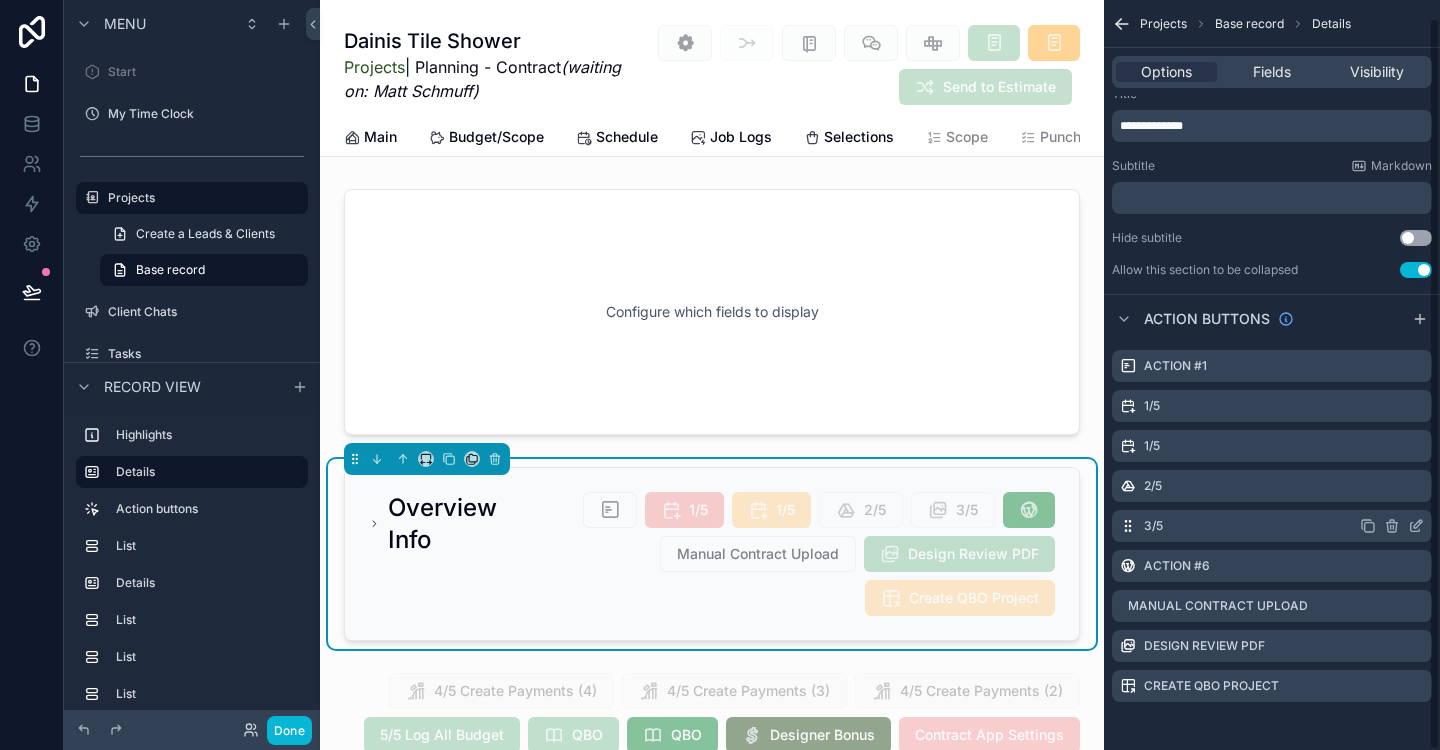 click 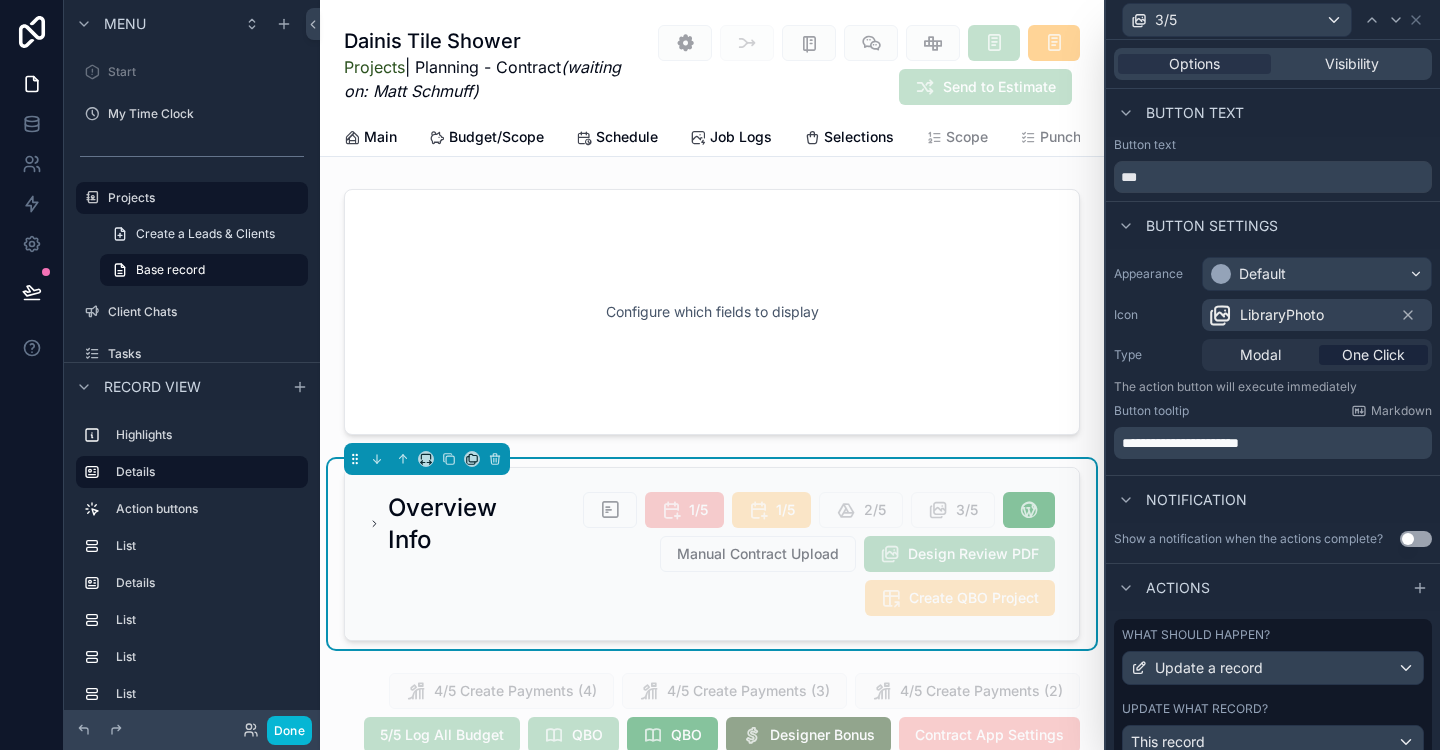 scroll, scrollTop: 76, scrollLeft: 0, axis: vertical 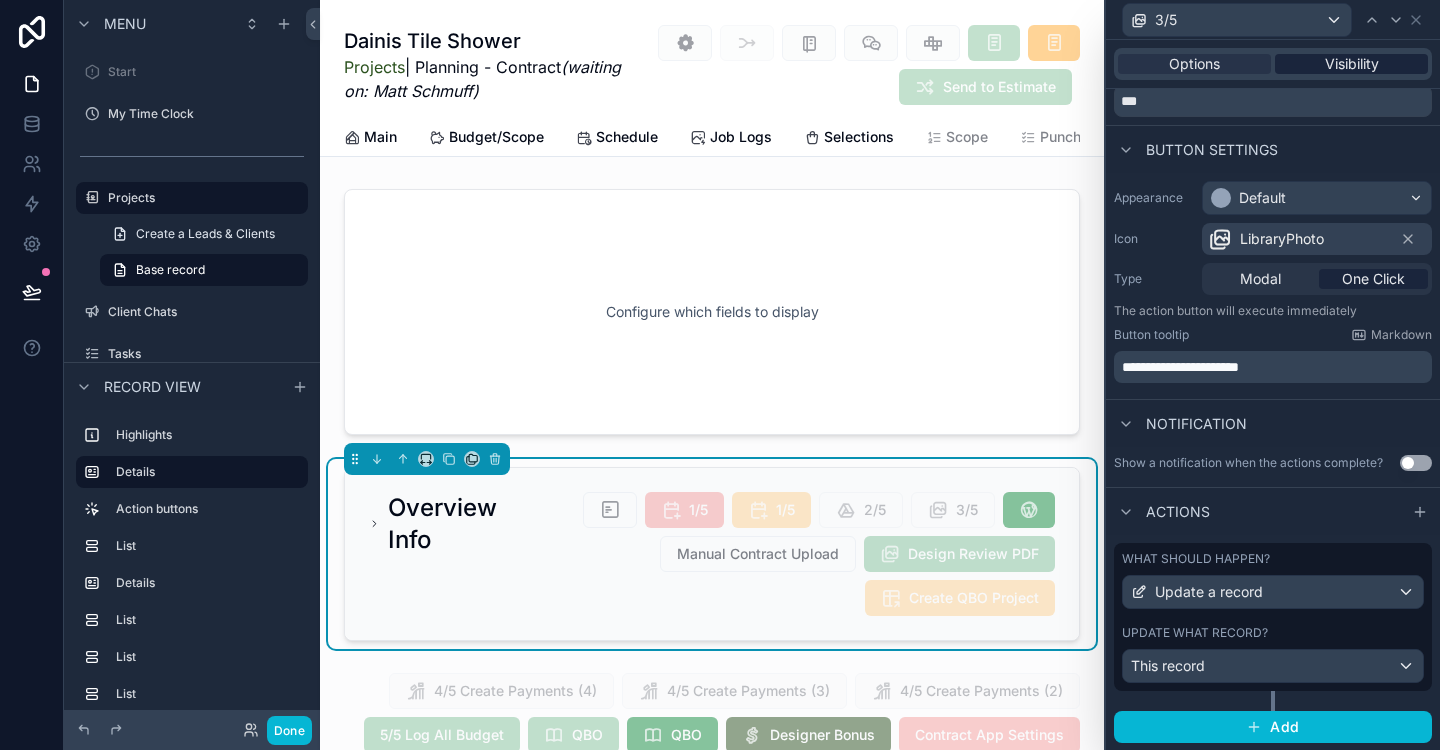 click on "Visibility" at bounding box center (1352, 64) 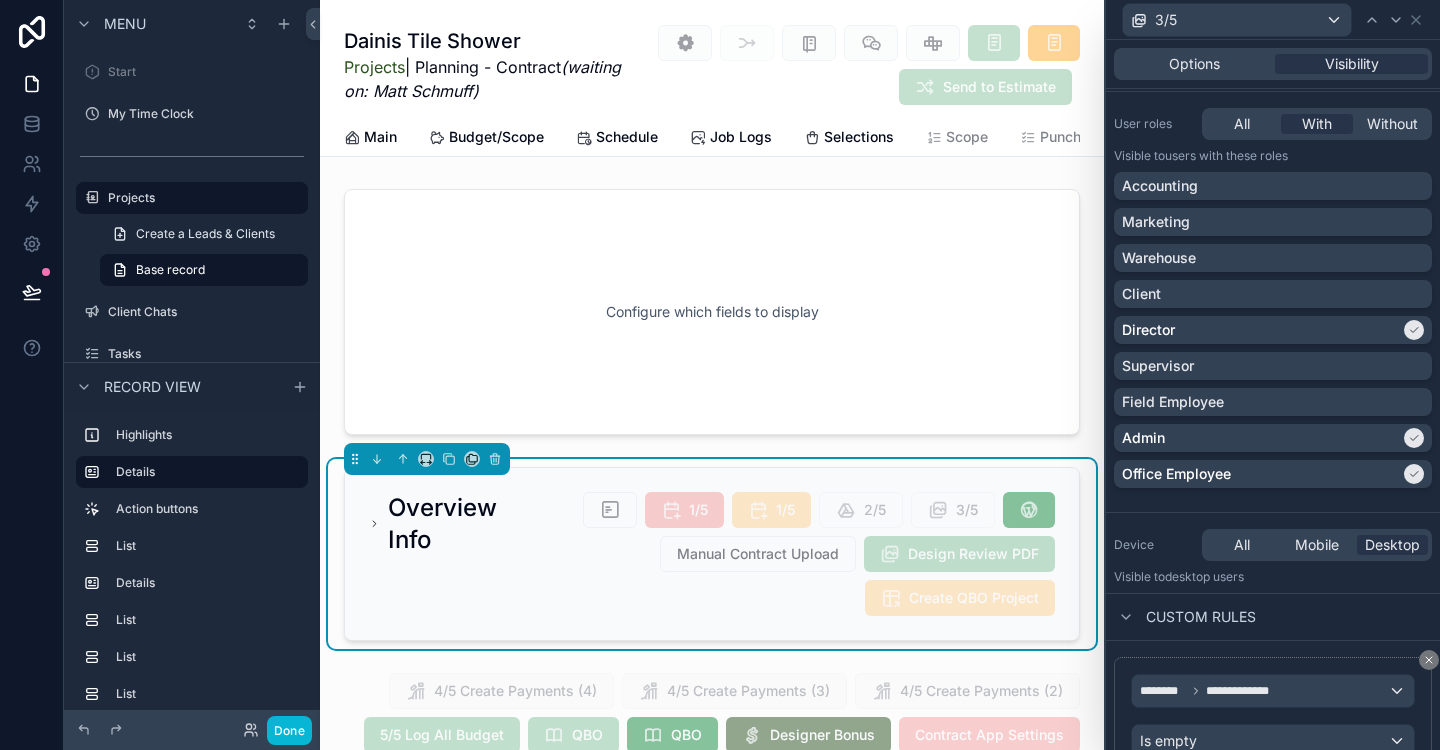 scroll, scrollTop: 290, scrollLeft: 0, axis: vertical 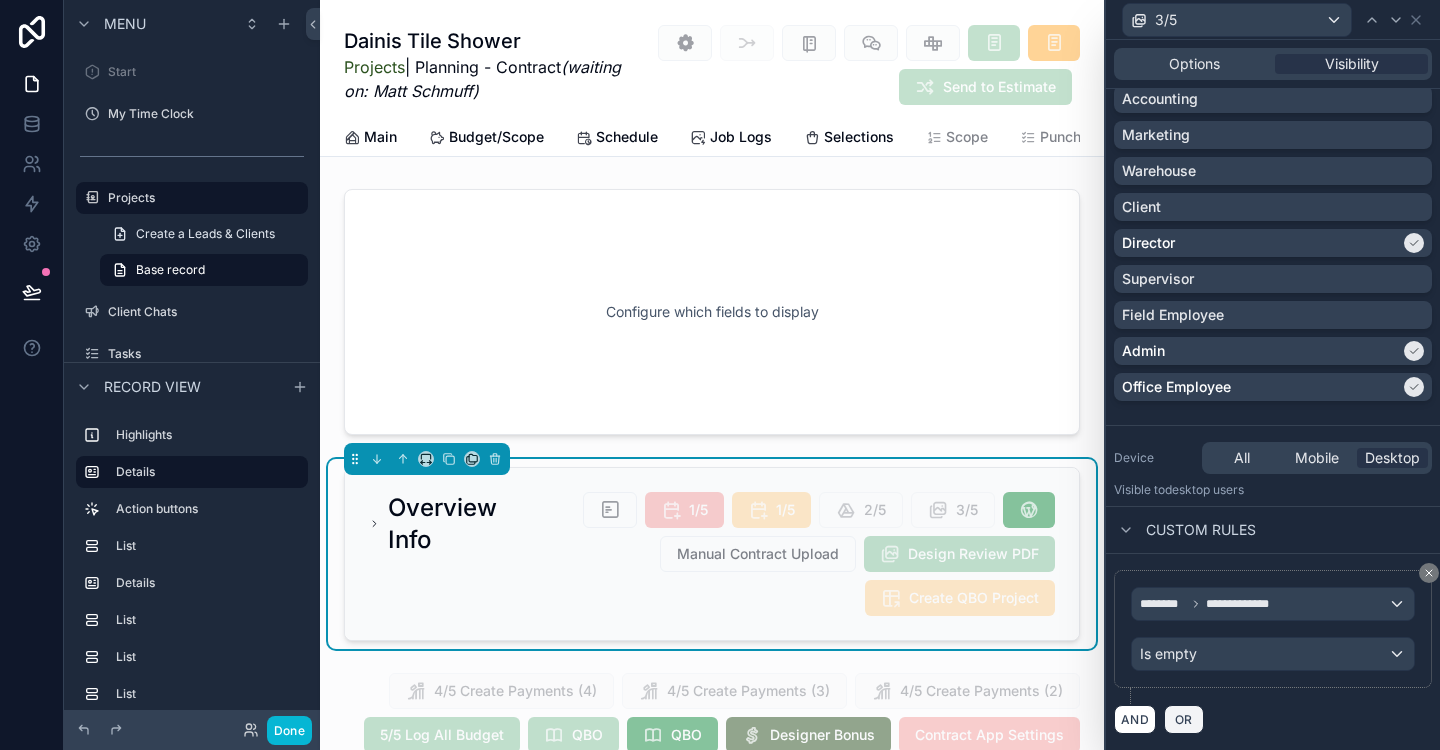 click on "OR" at bounding box center (1184, 719) 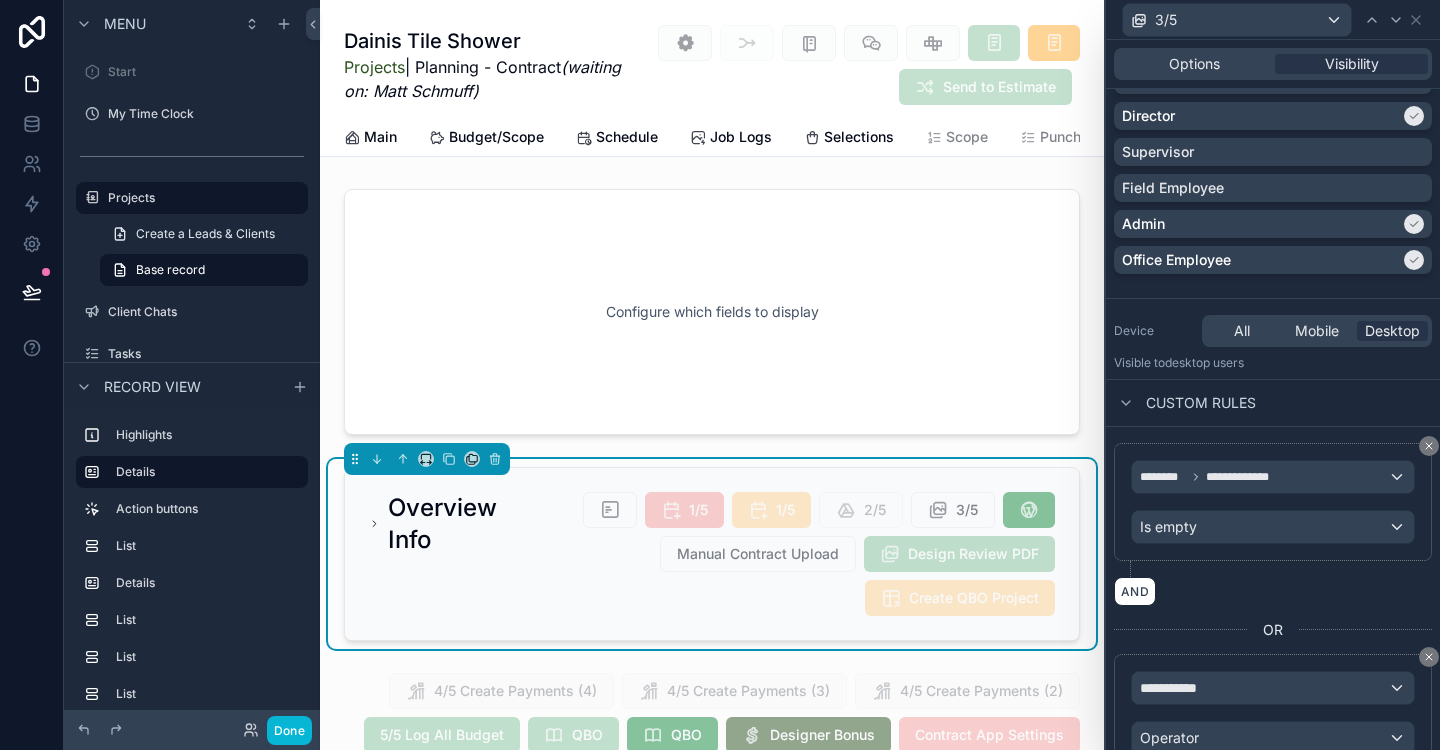 scroll, scrollTop: 549, scrollLeft: 0, axis: vertical 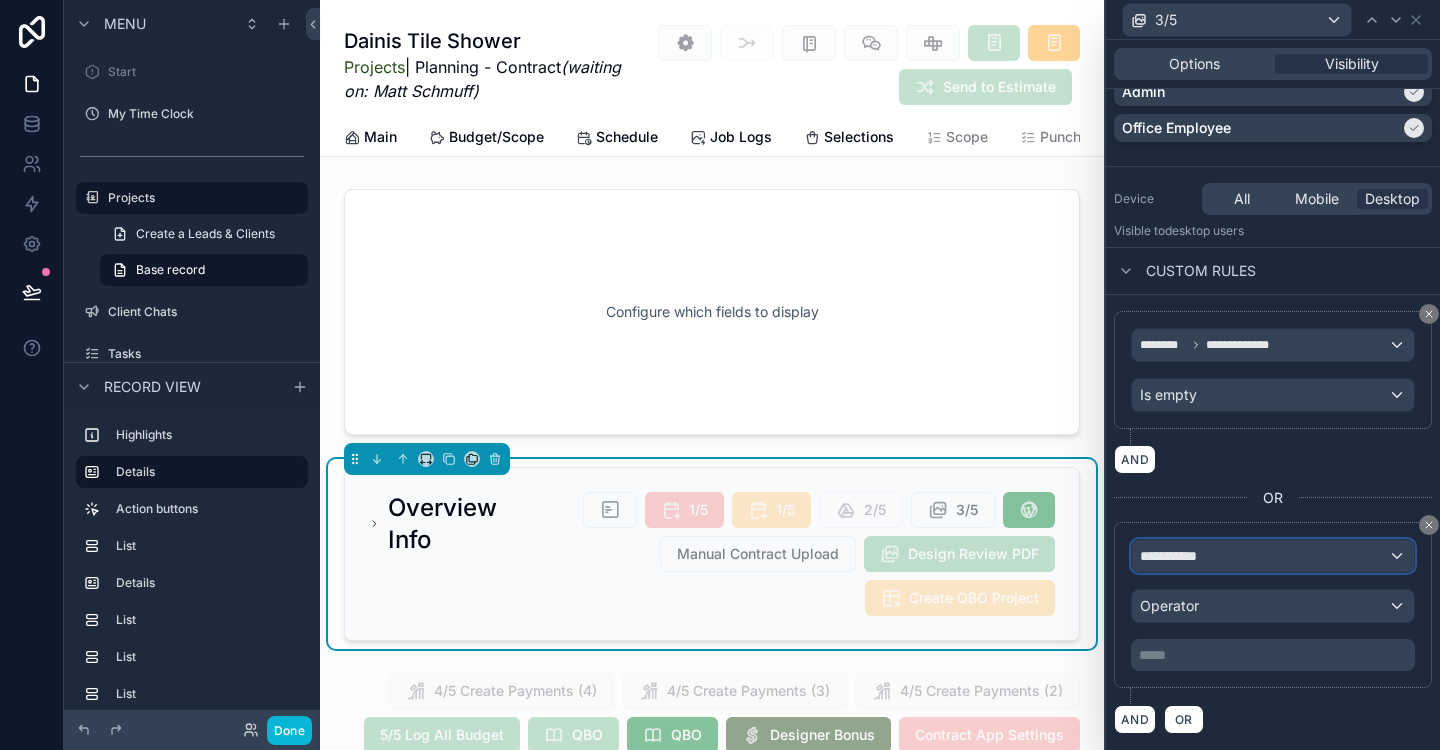 click on "**********" at bounding box center (1273, 556) 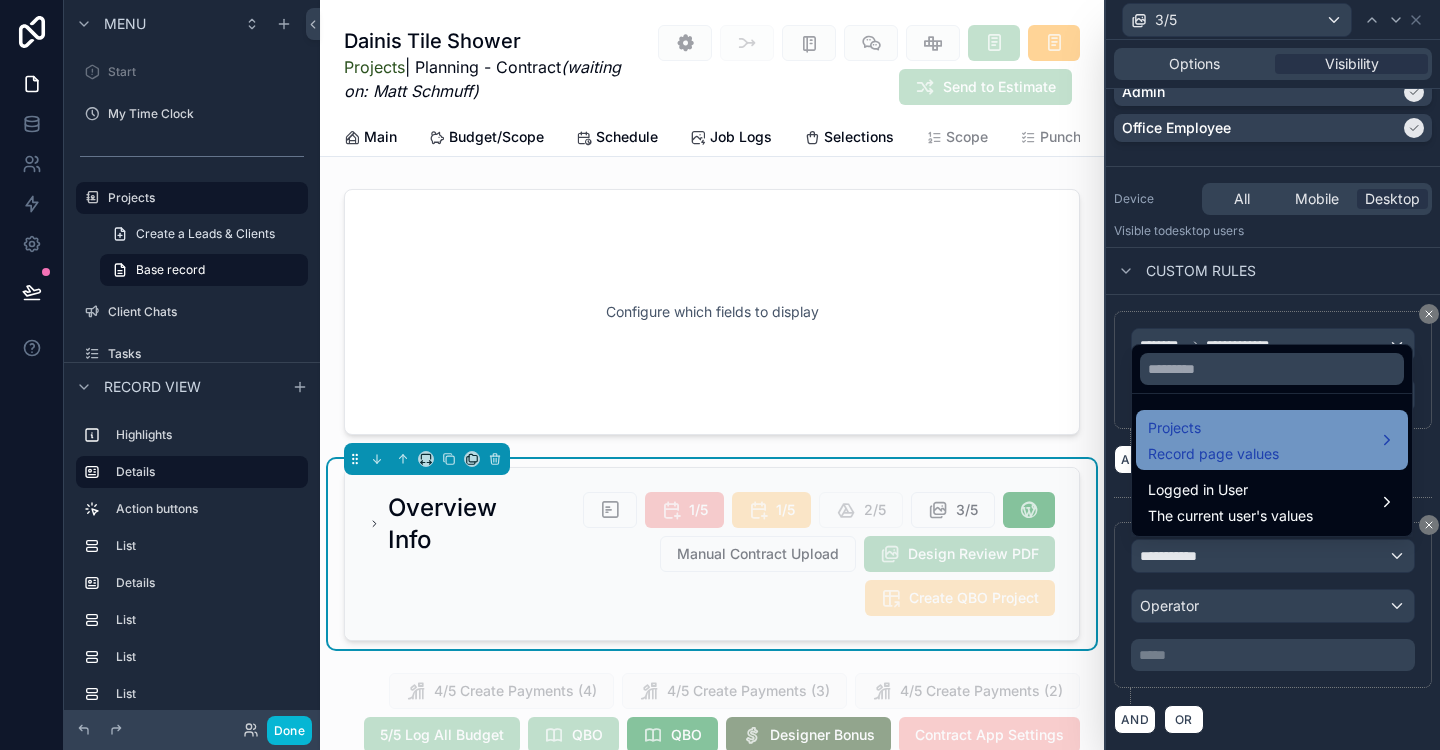 click on "Projects Record page values" at bounding box center [1272, 440] 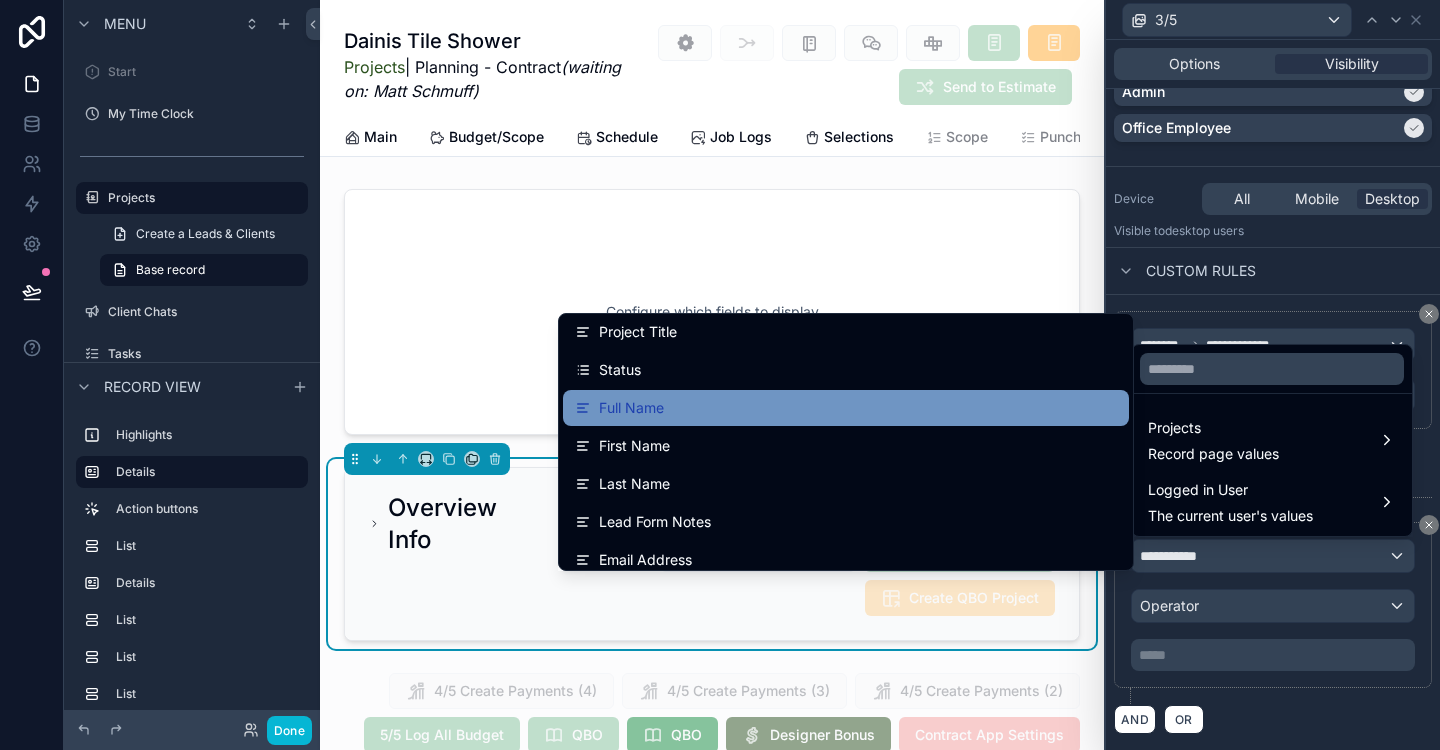 scroll, scrollTop: 43, scrollLeft: 0, axis: vertical 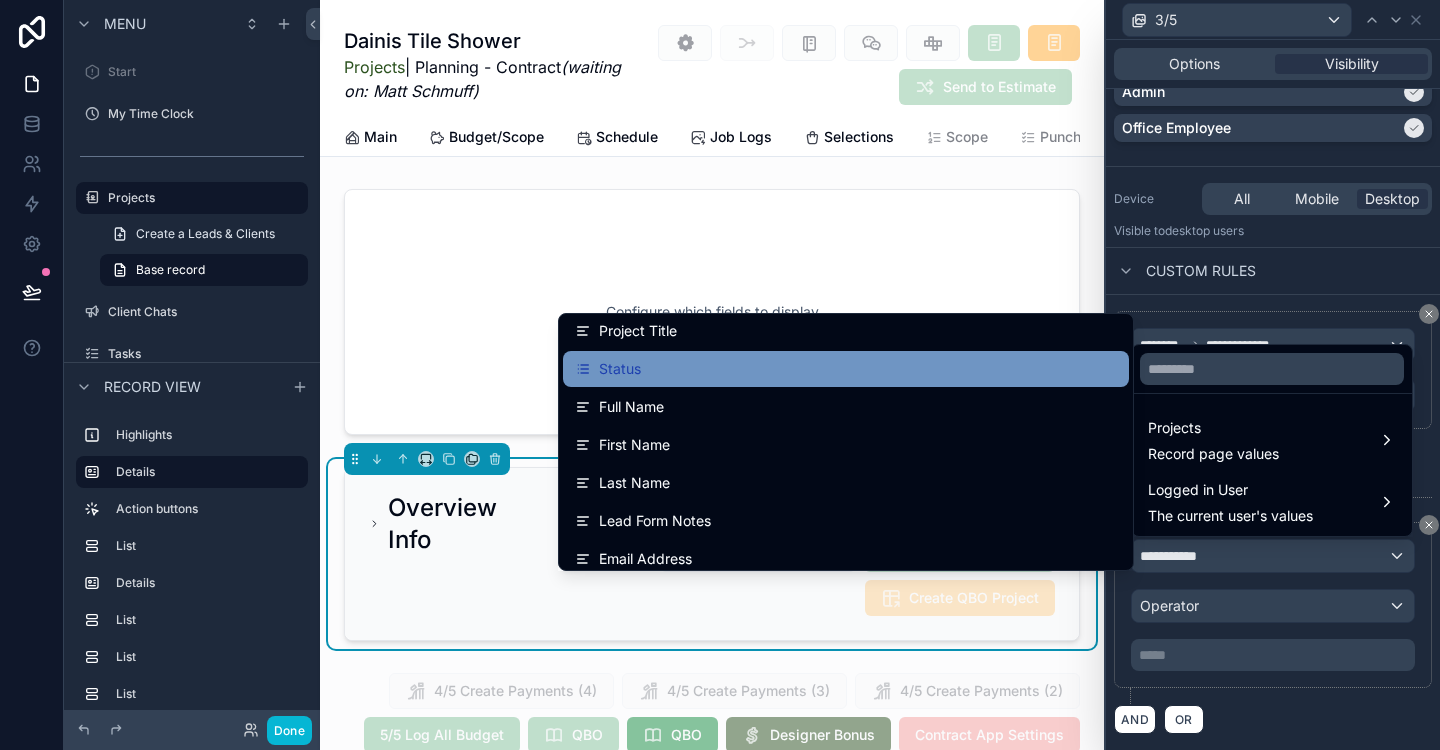 click on "Status" at bounding box center [846, 369] 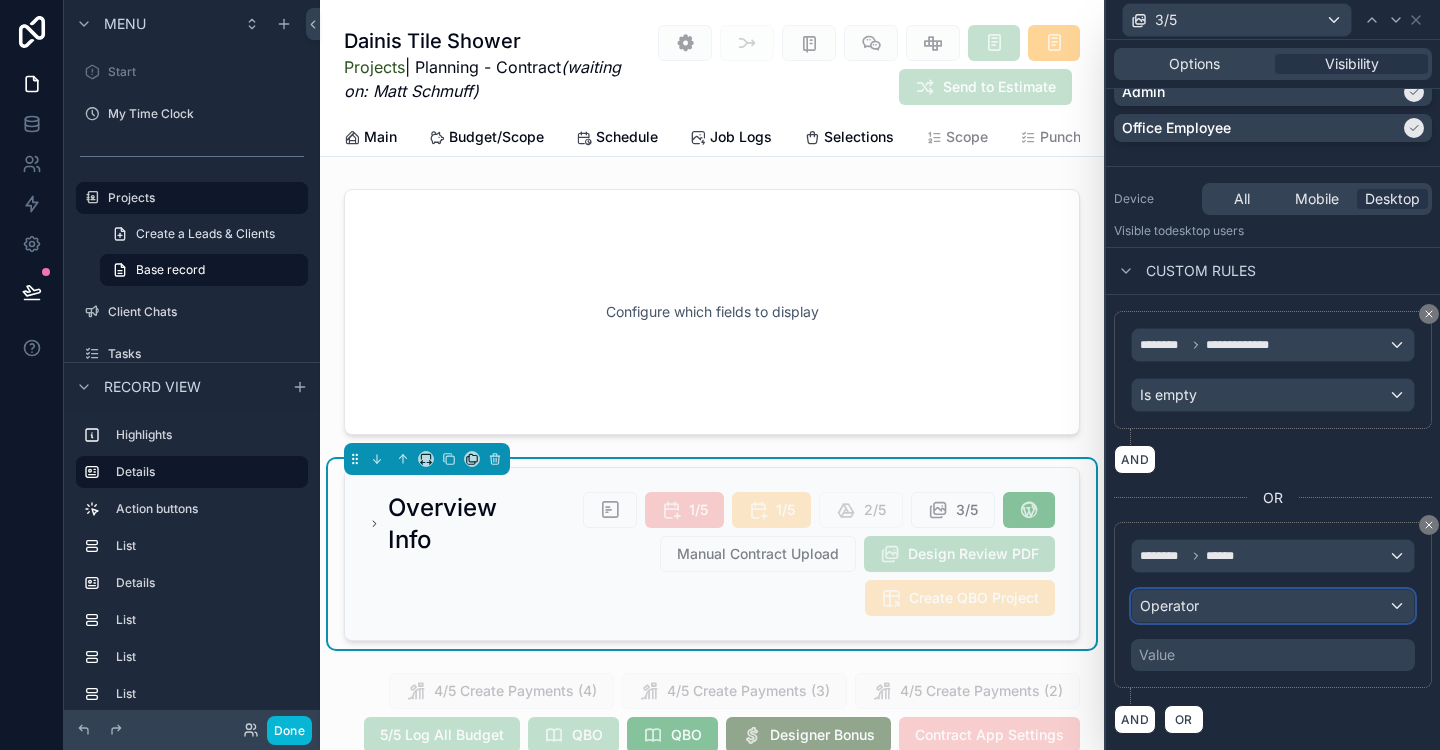 click on "Operator" at bounding box center [1273, 606] 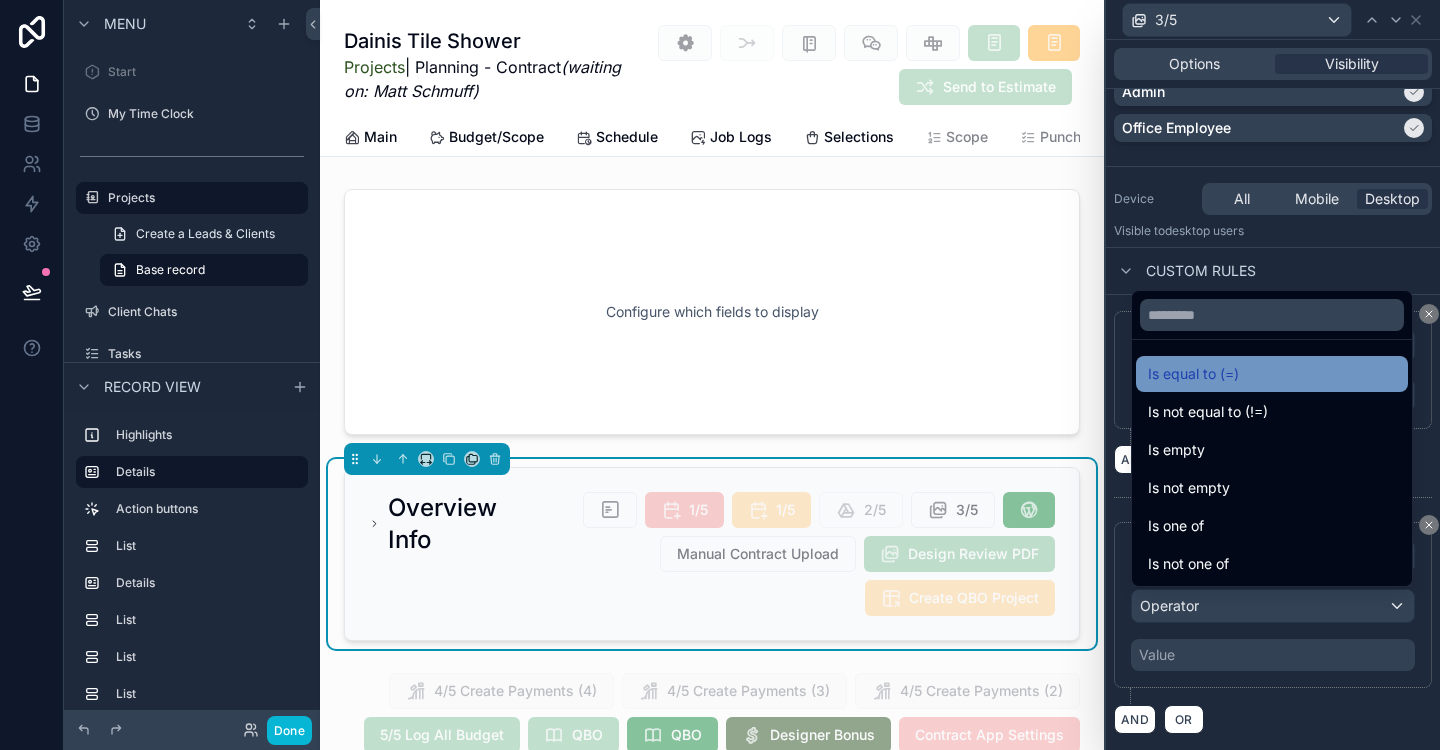 click on "Is equal to (=)" at bounding box center (1193, 374) 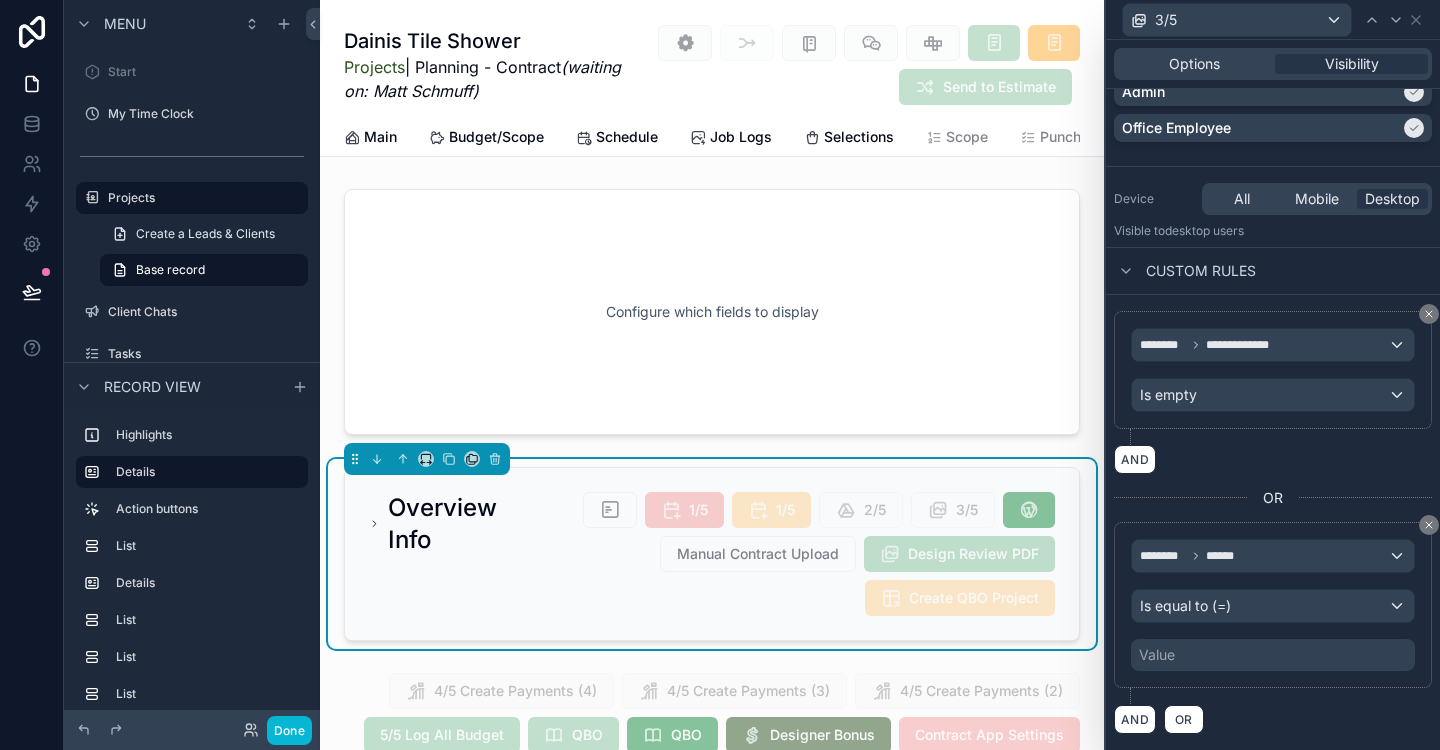 click on "Value" at bounding box center (1157, 655) 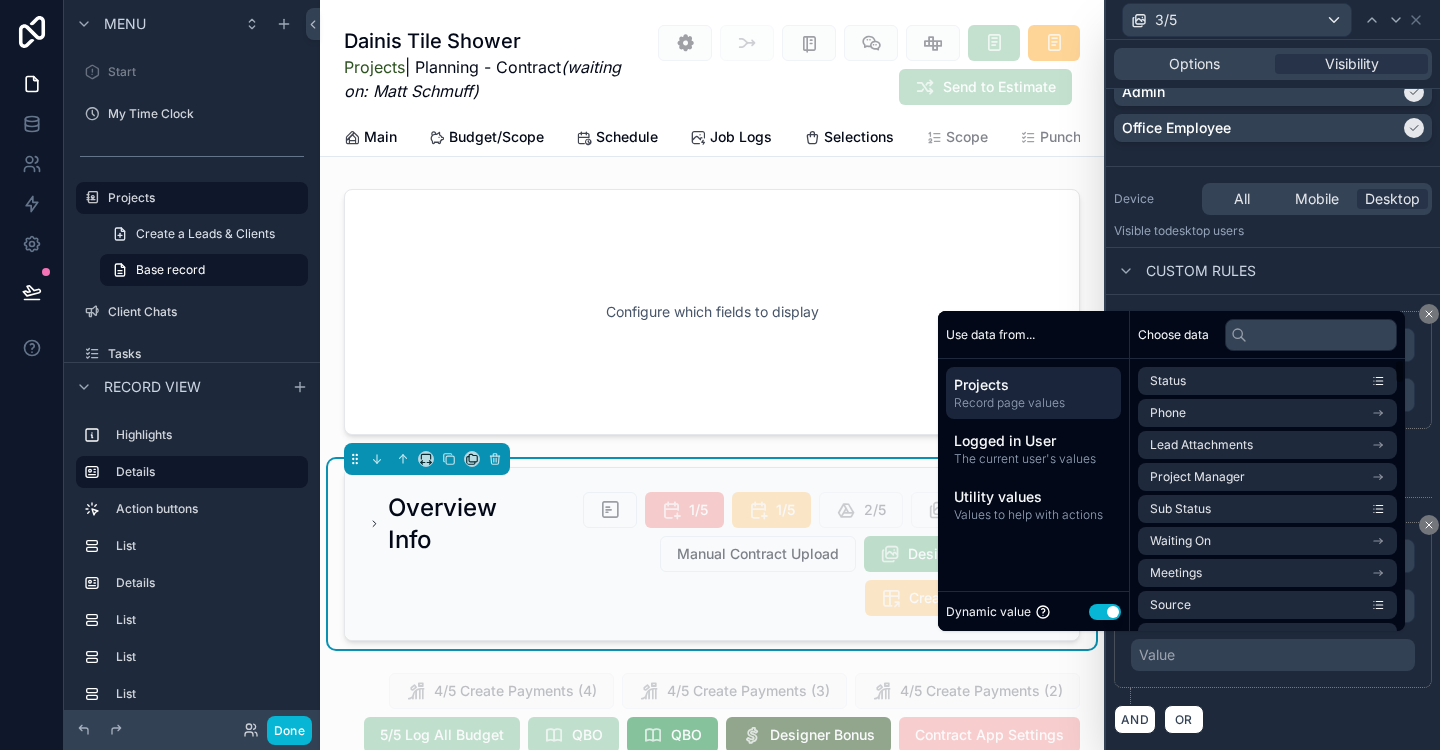 click on "Use setting" at bounding box center (1105, 612) 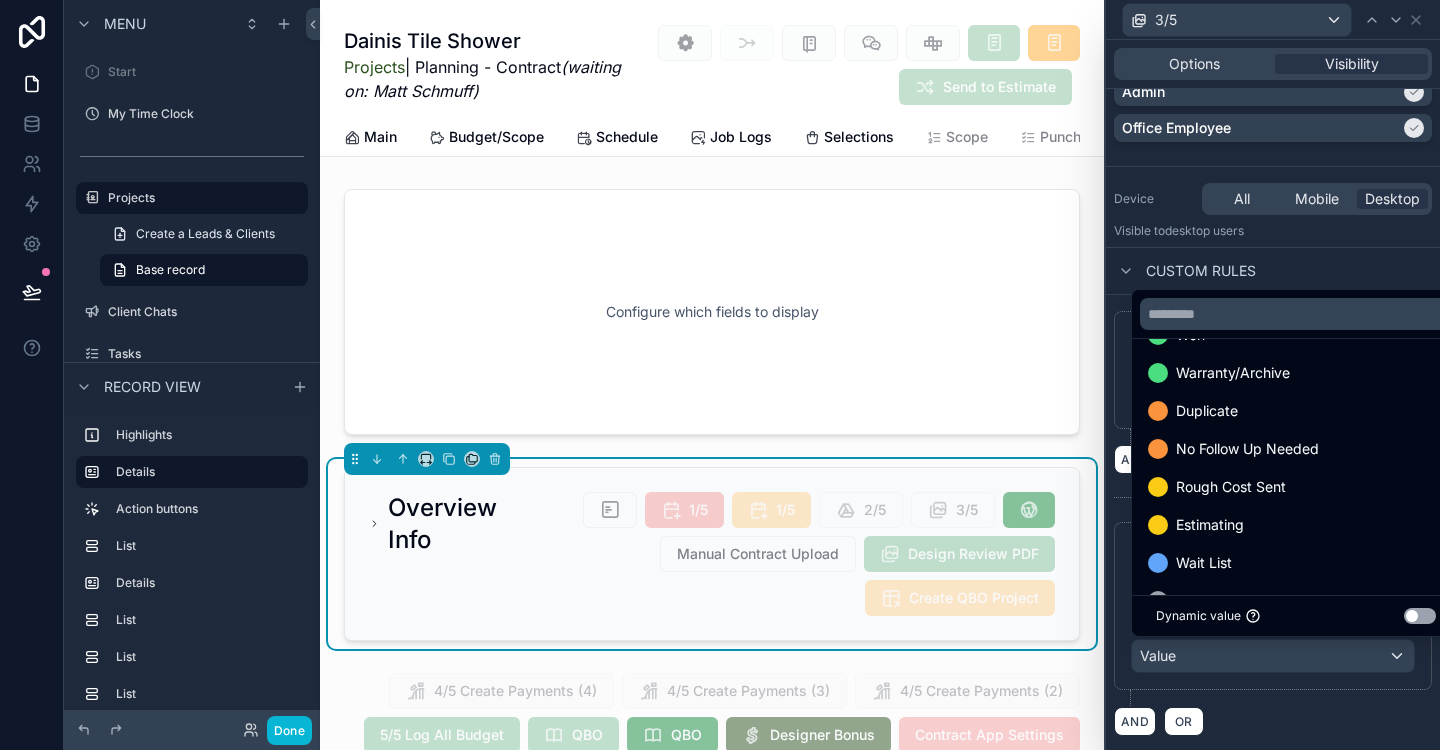 scroll, scrollTop: 374, scrollLeft: 0, axis: vertical 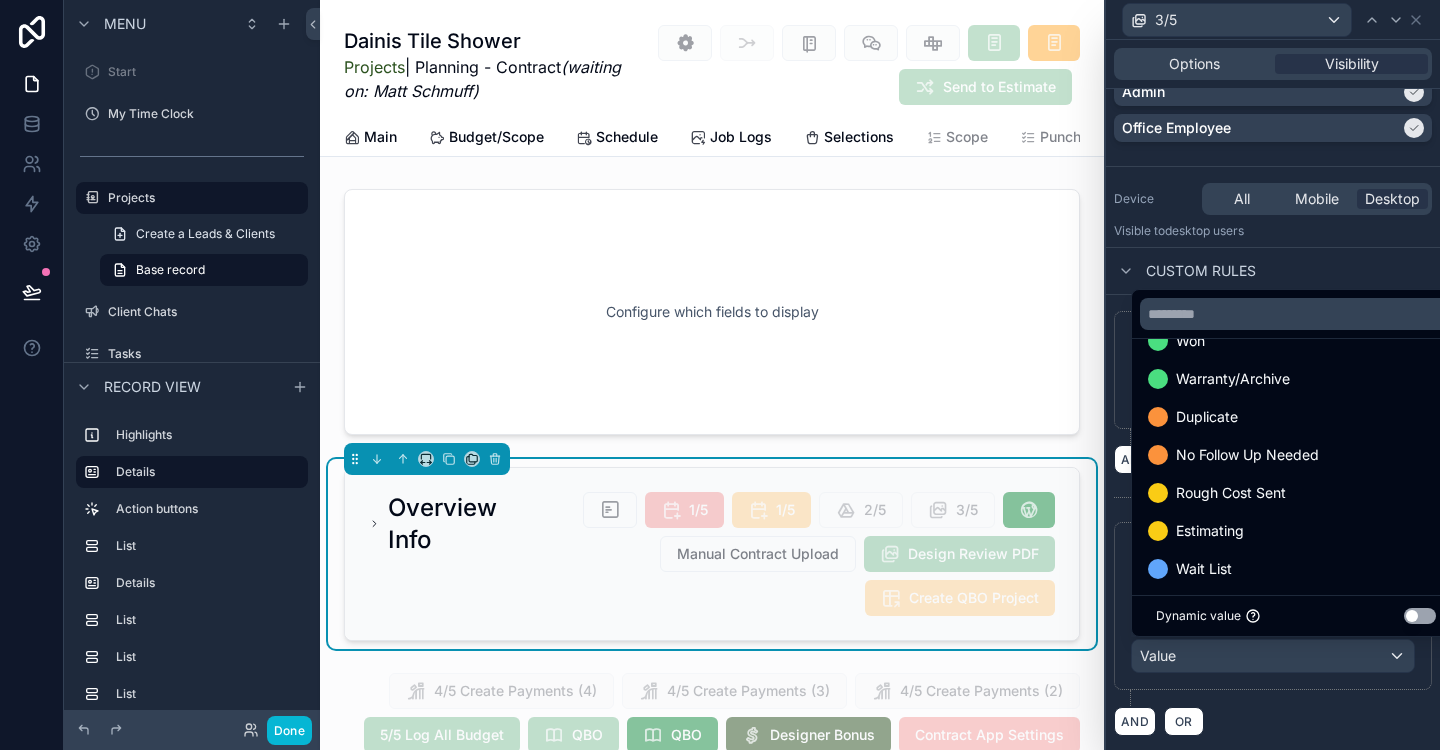 click at bounding box center (1273, 375) 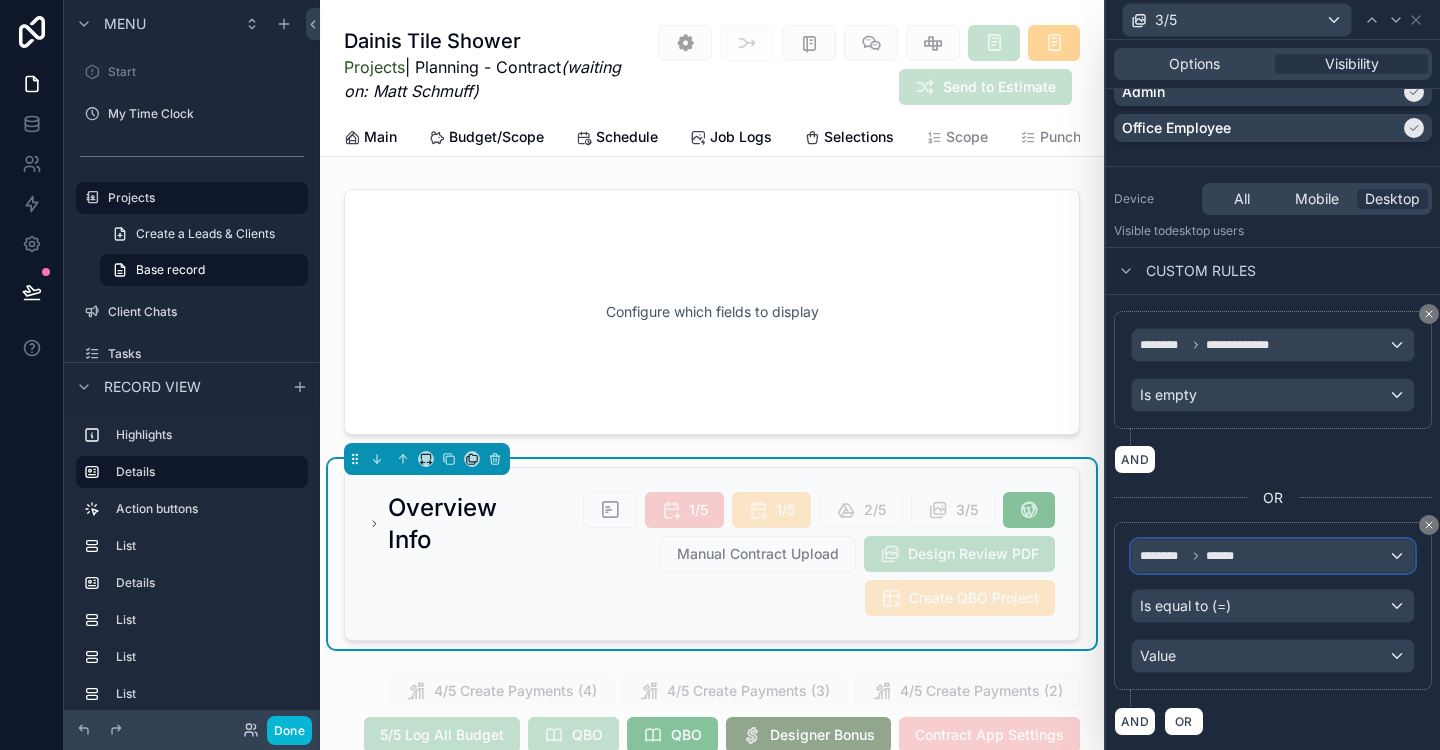 click on "******** ******" at bounding box center [1273, 556] 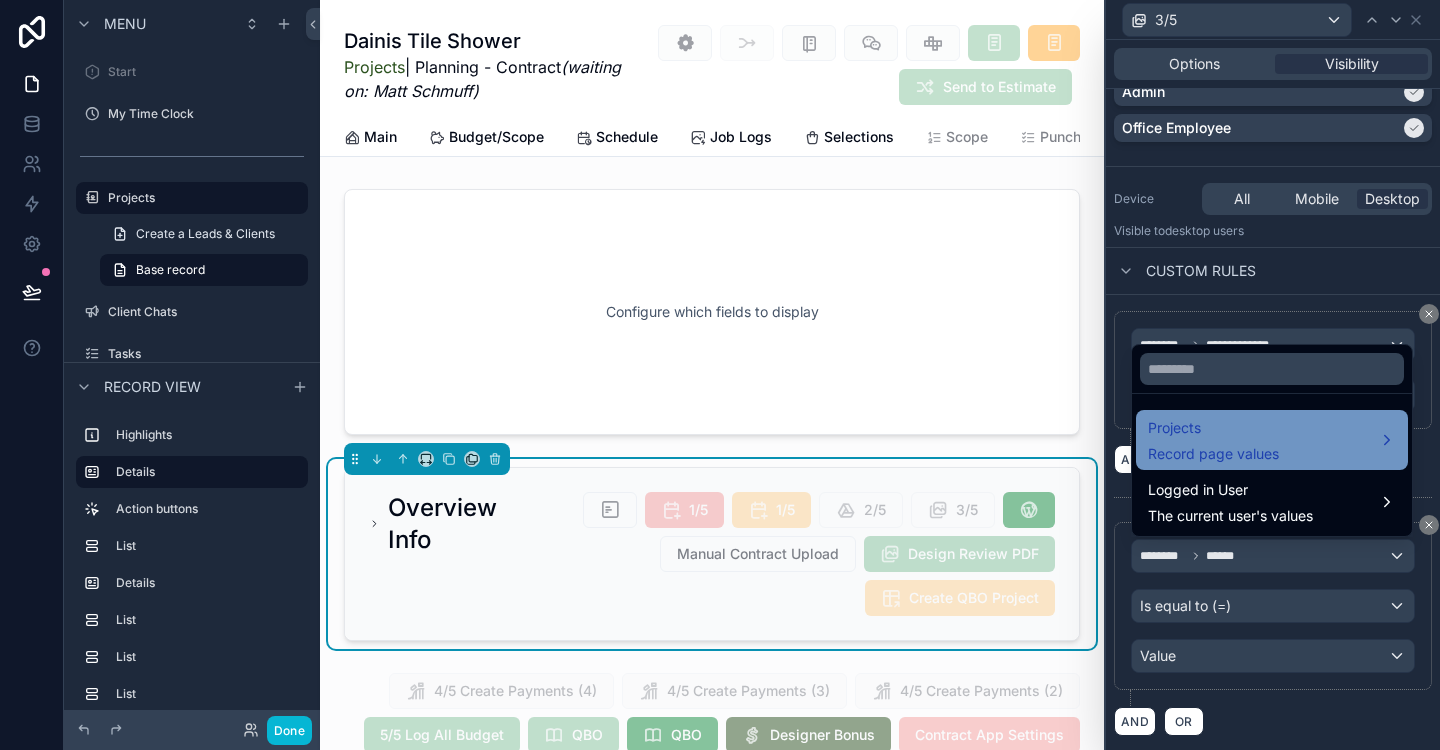 click on "Projects" at bounding box center [1213, 428] 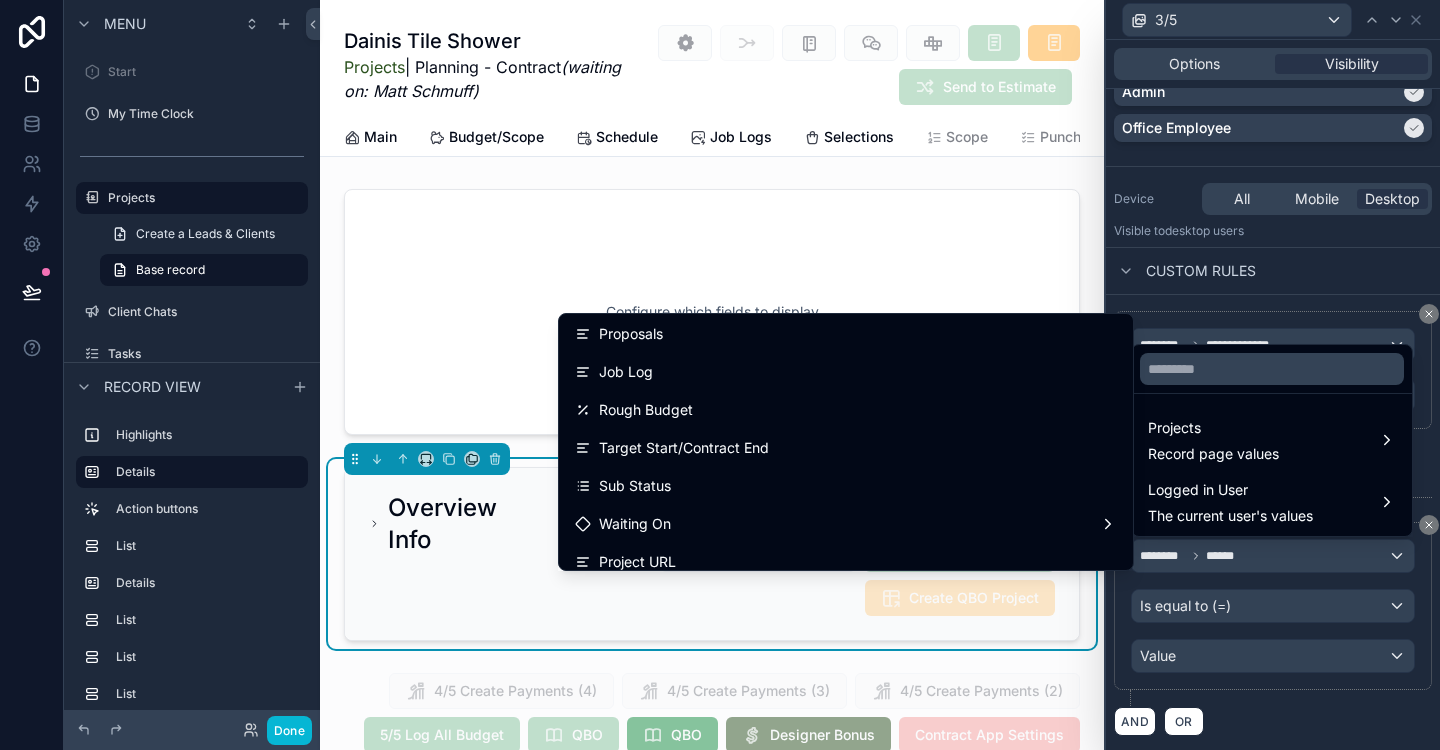 scroll, scrollTop: 728, scrollLeft: 0, axis: vertical 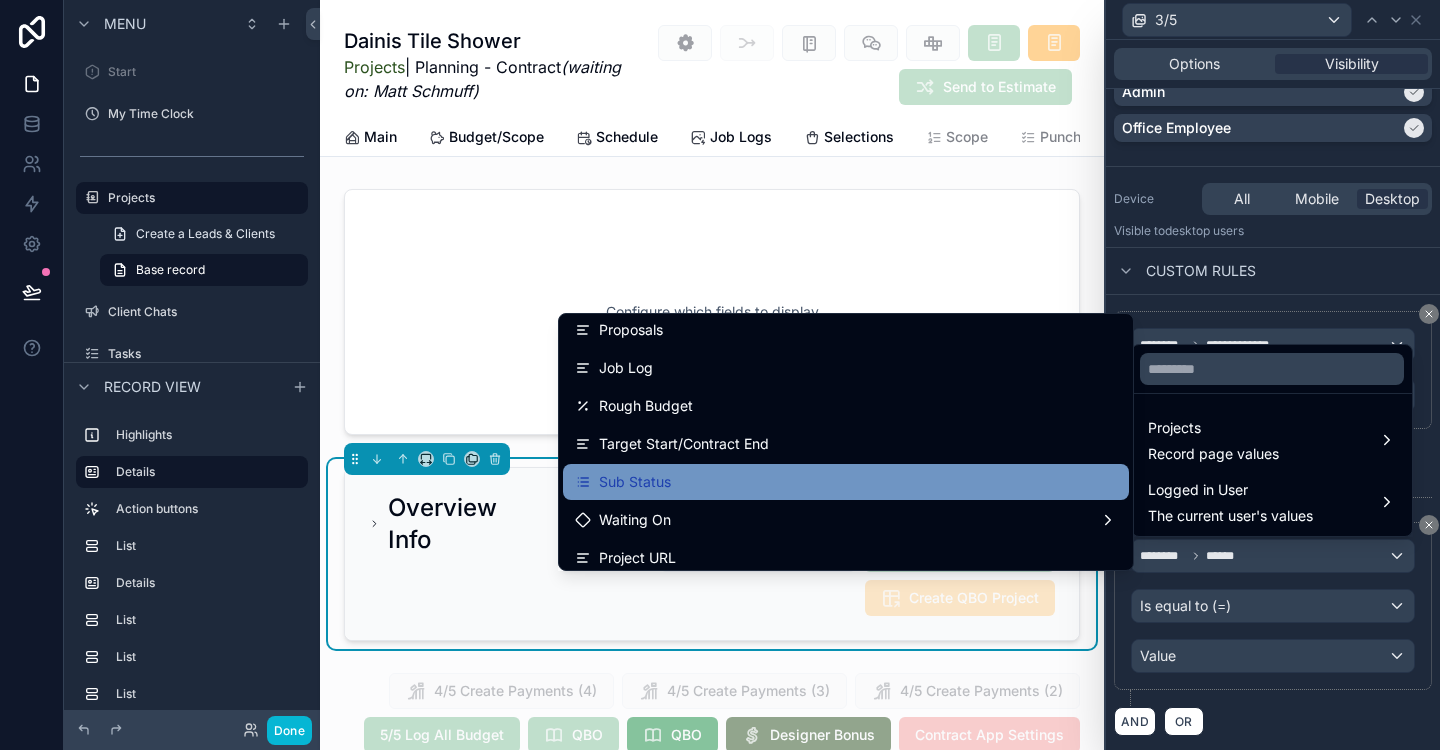 click on "Sub Status" at bounding box center (846, 482) 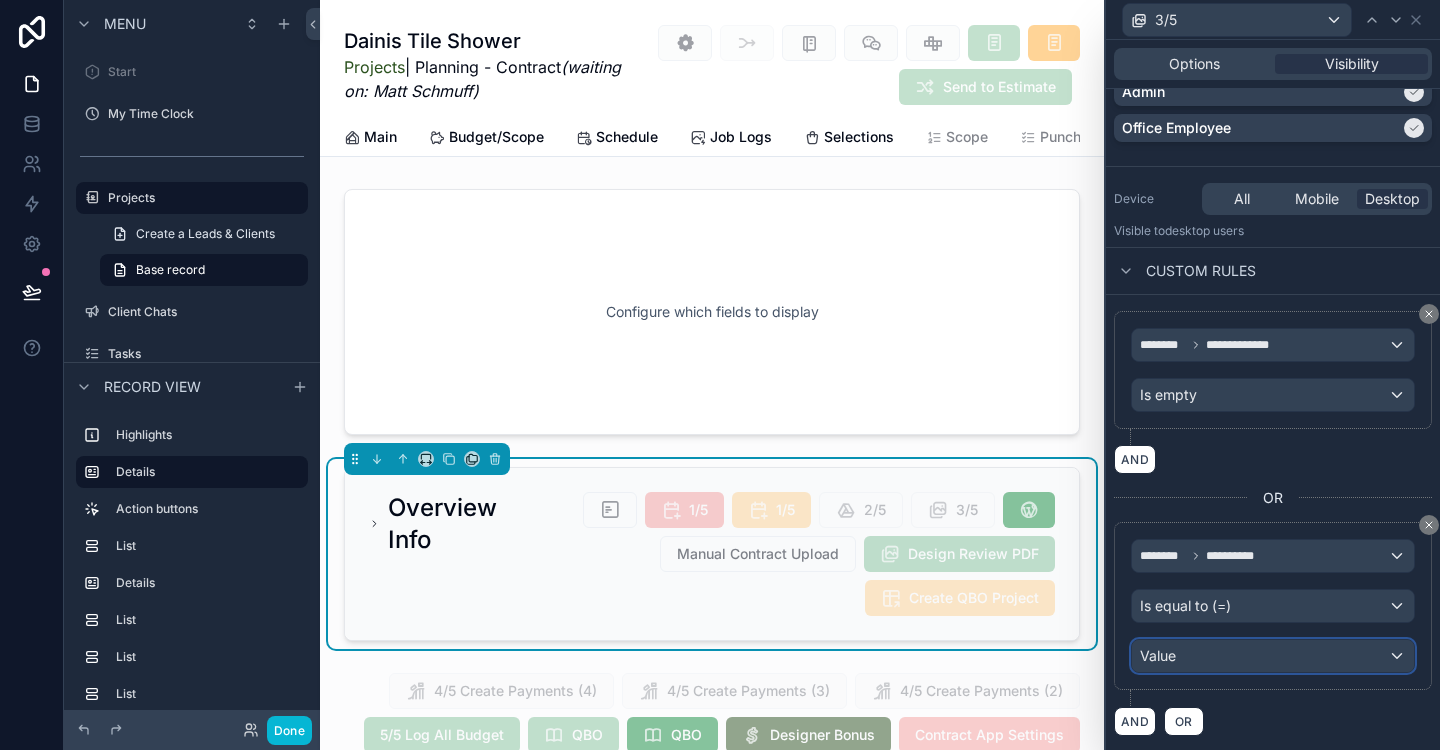 click on "Value" at bounding box center [1273, 656] 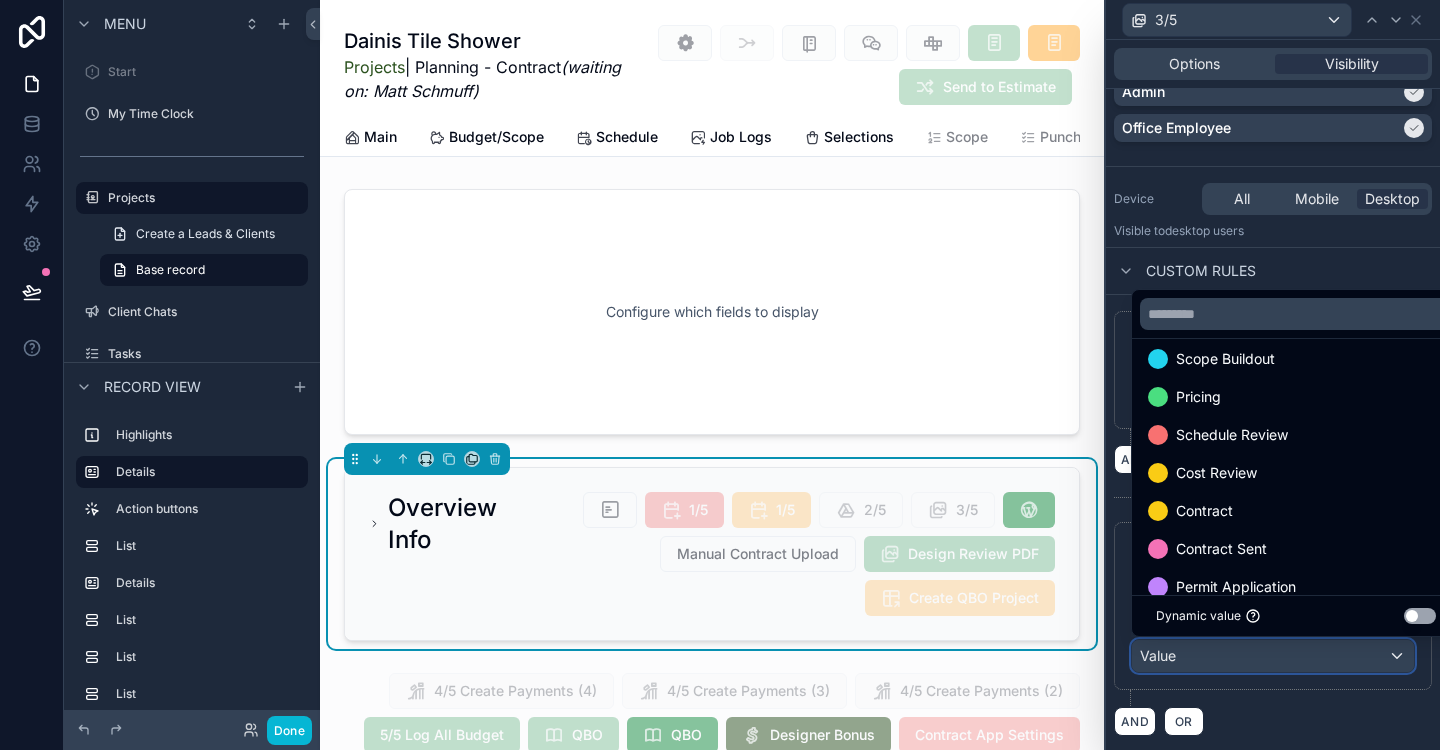 scroll, scrollTop: 320, scrollLeft: 0, axis: vertical 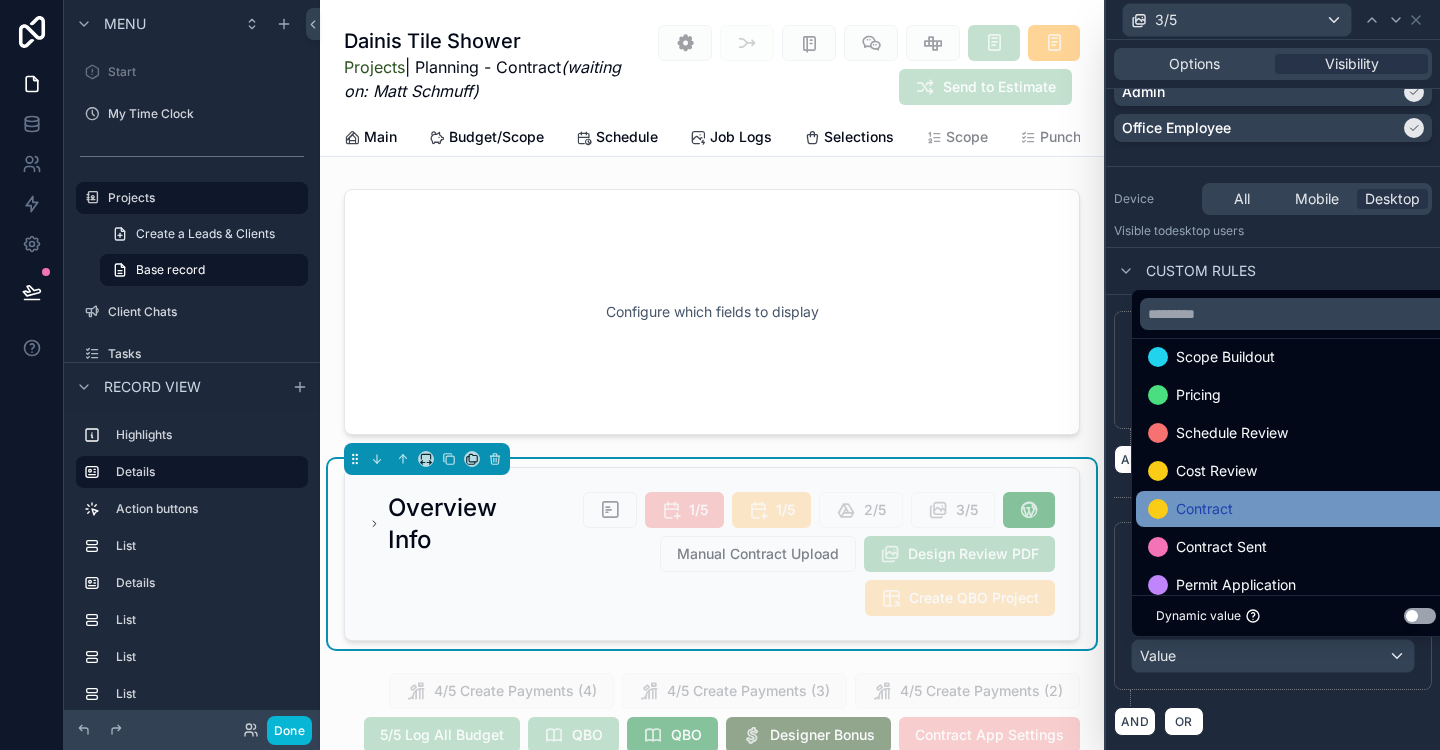 click on "Contract" at bounding box center [1296, 509] 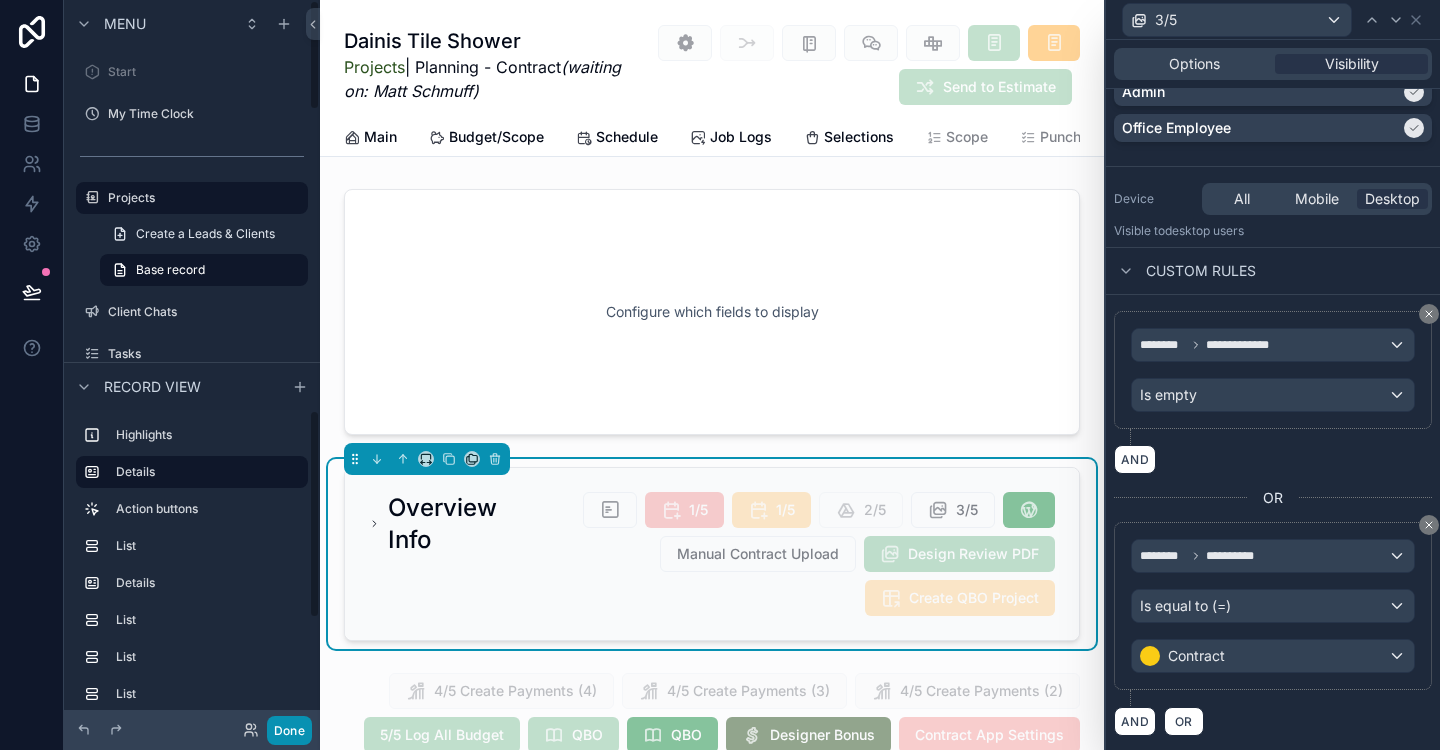 click on "Done" at bounding box center [289, 730] 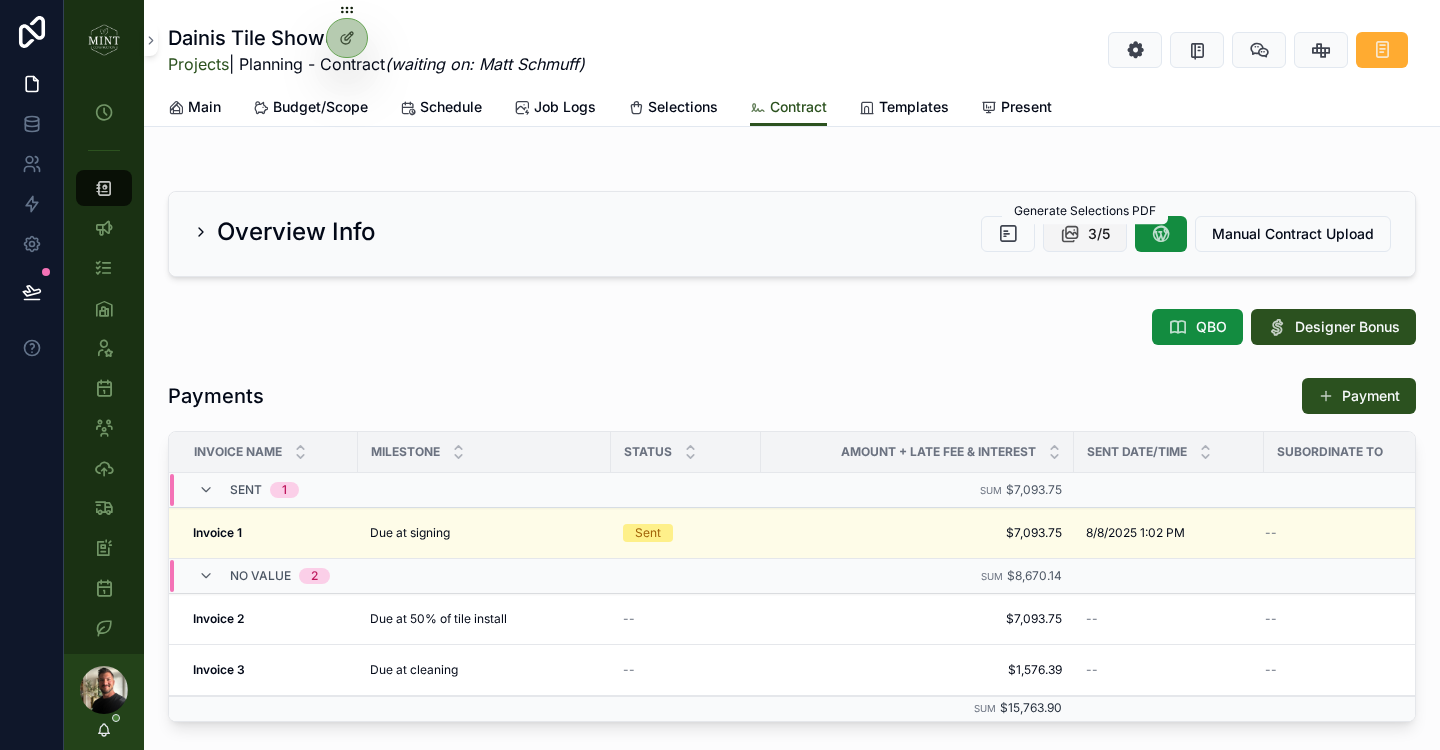 click on "3/5" at bounding box center (1085, 234) 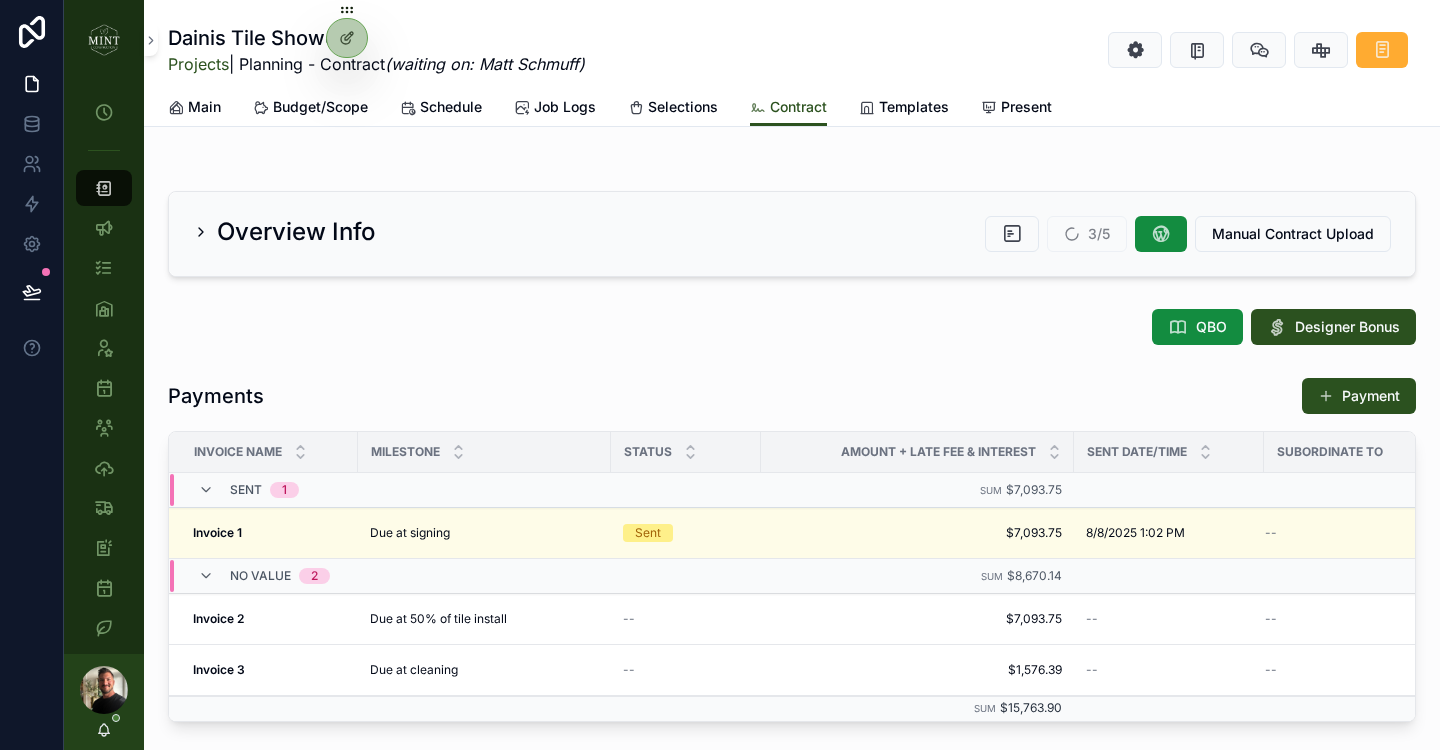 click 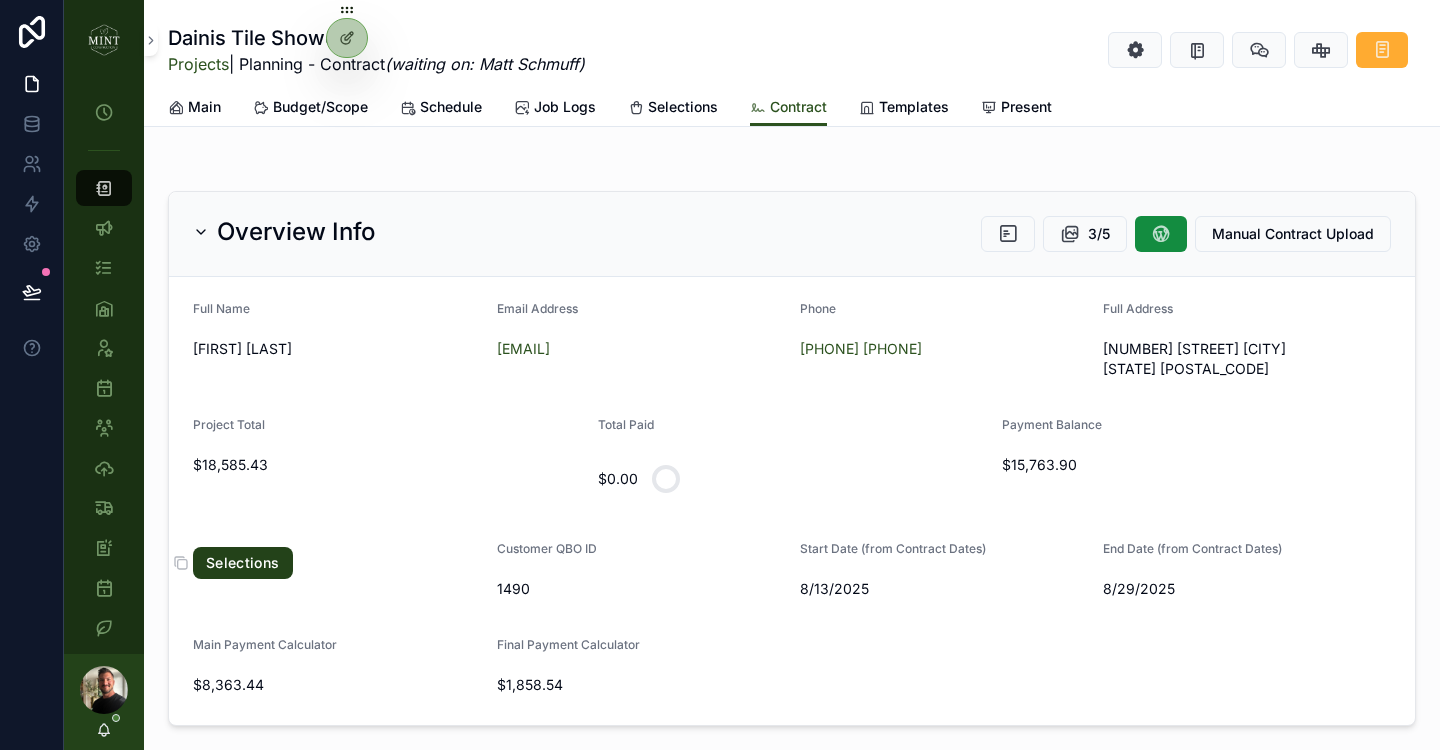 click on "Selections" at bounding box center (243, 563) 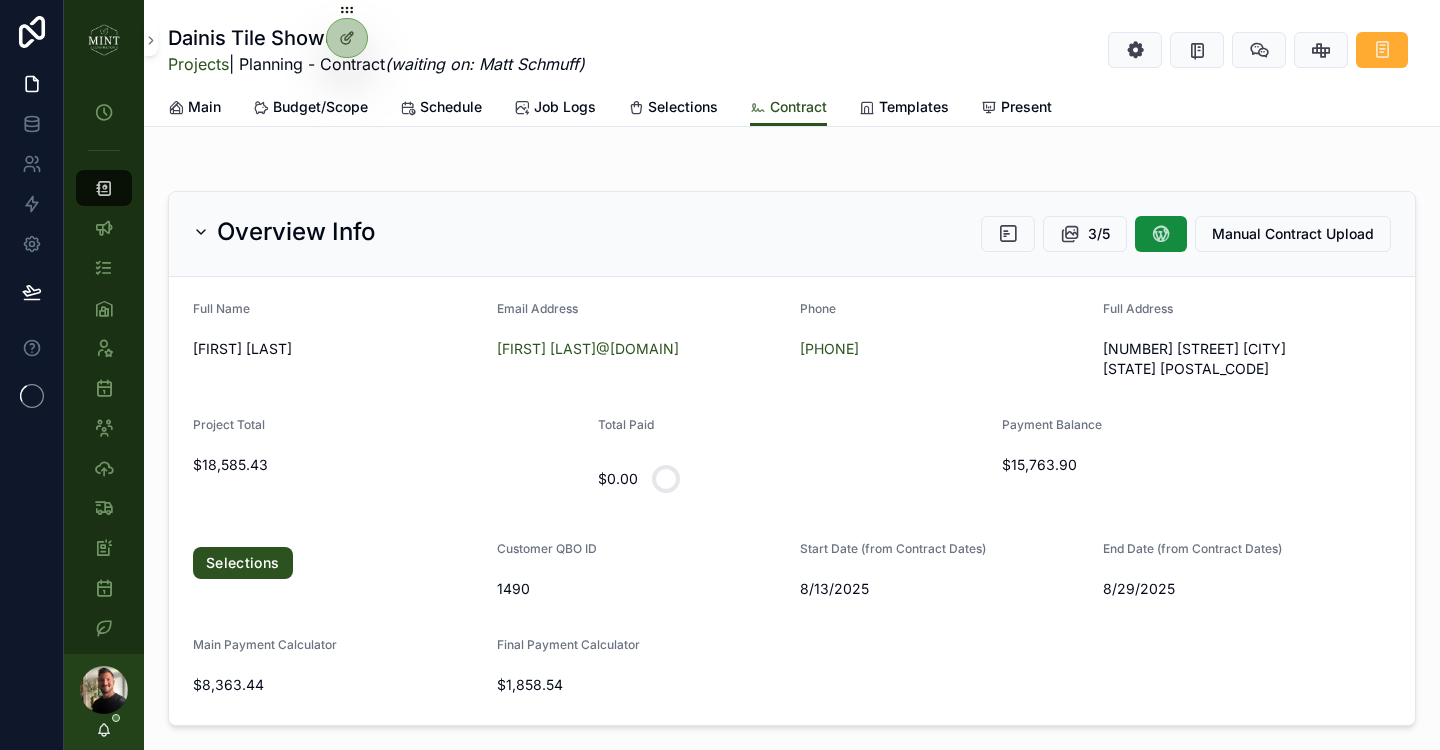 scroll, scrollTop: 0, scrollLeft: 0, axis: both 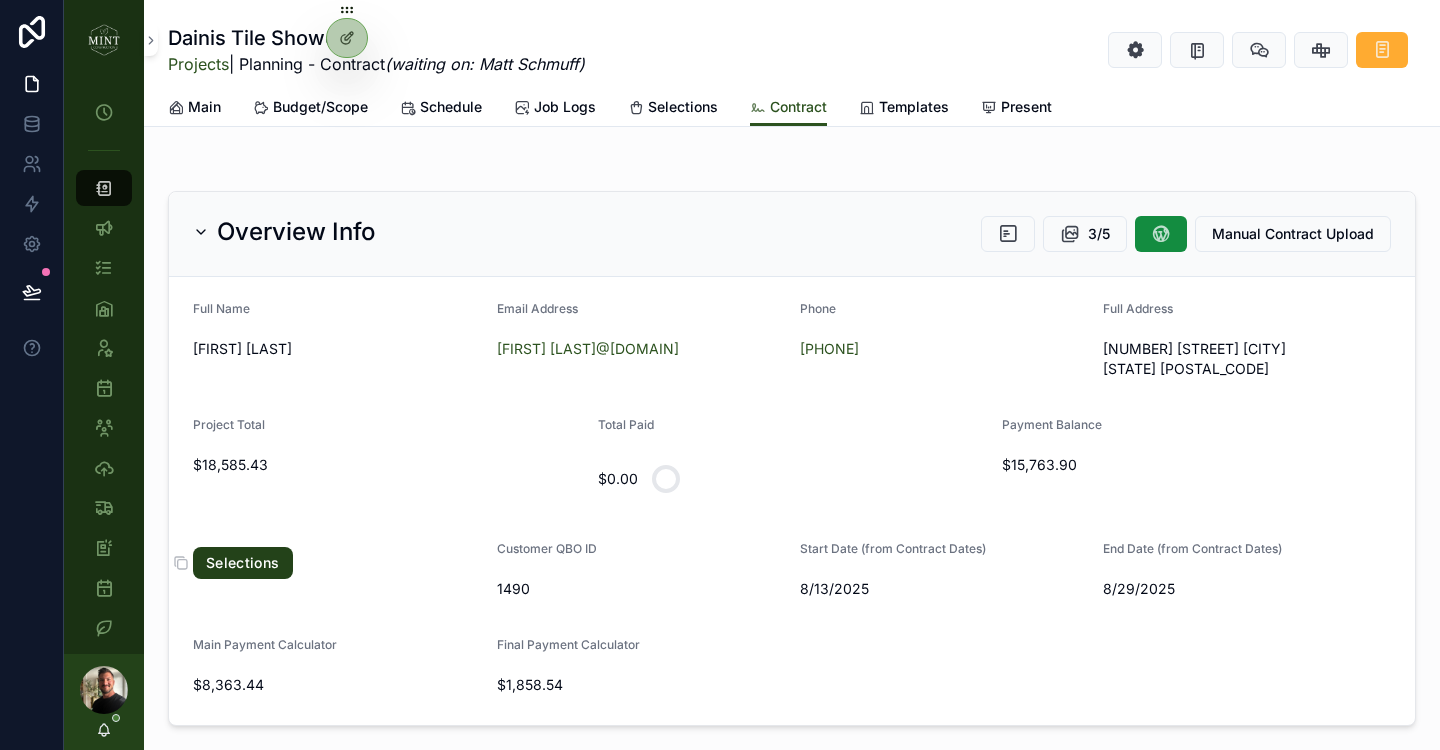 click on "Selections" at bounding box center (243, 563) 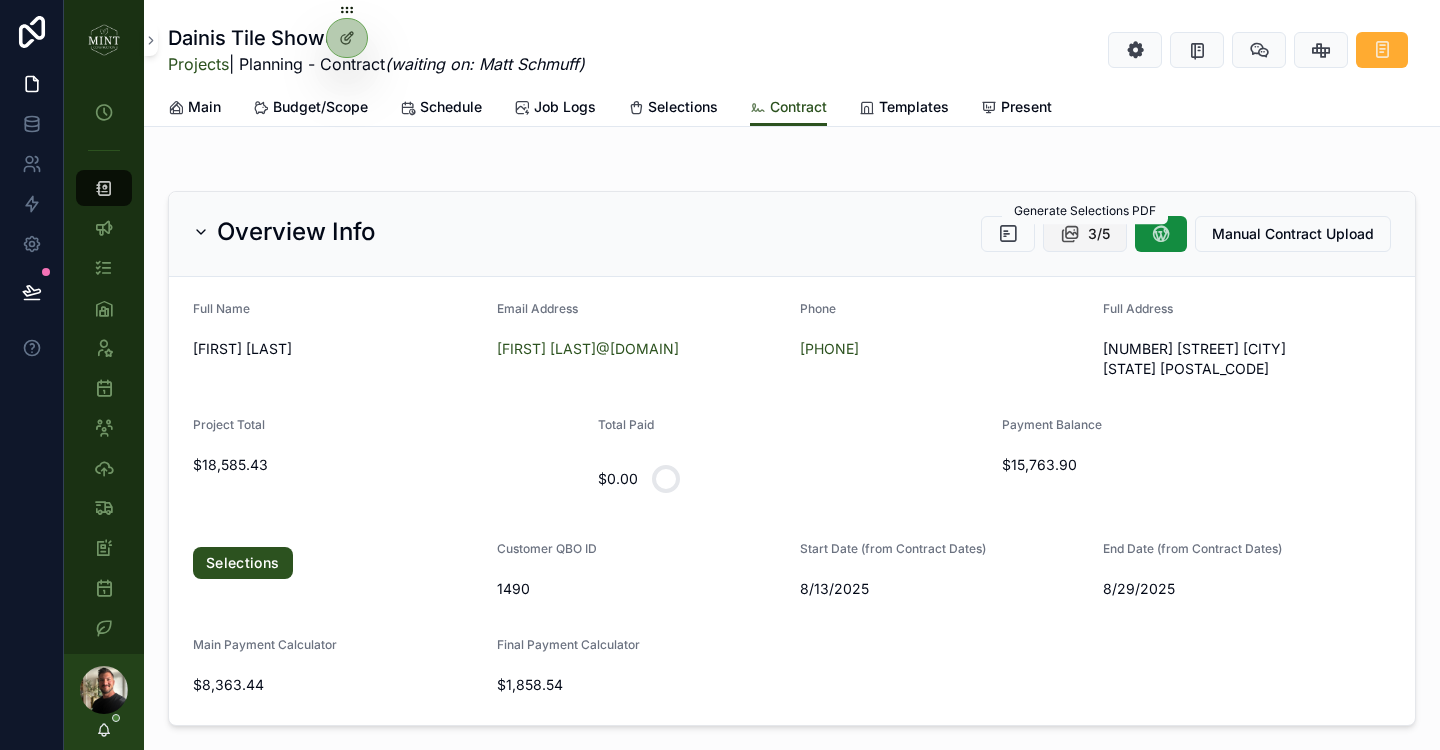 click on "3/5" at bounding box center [1099, 234] 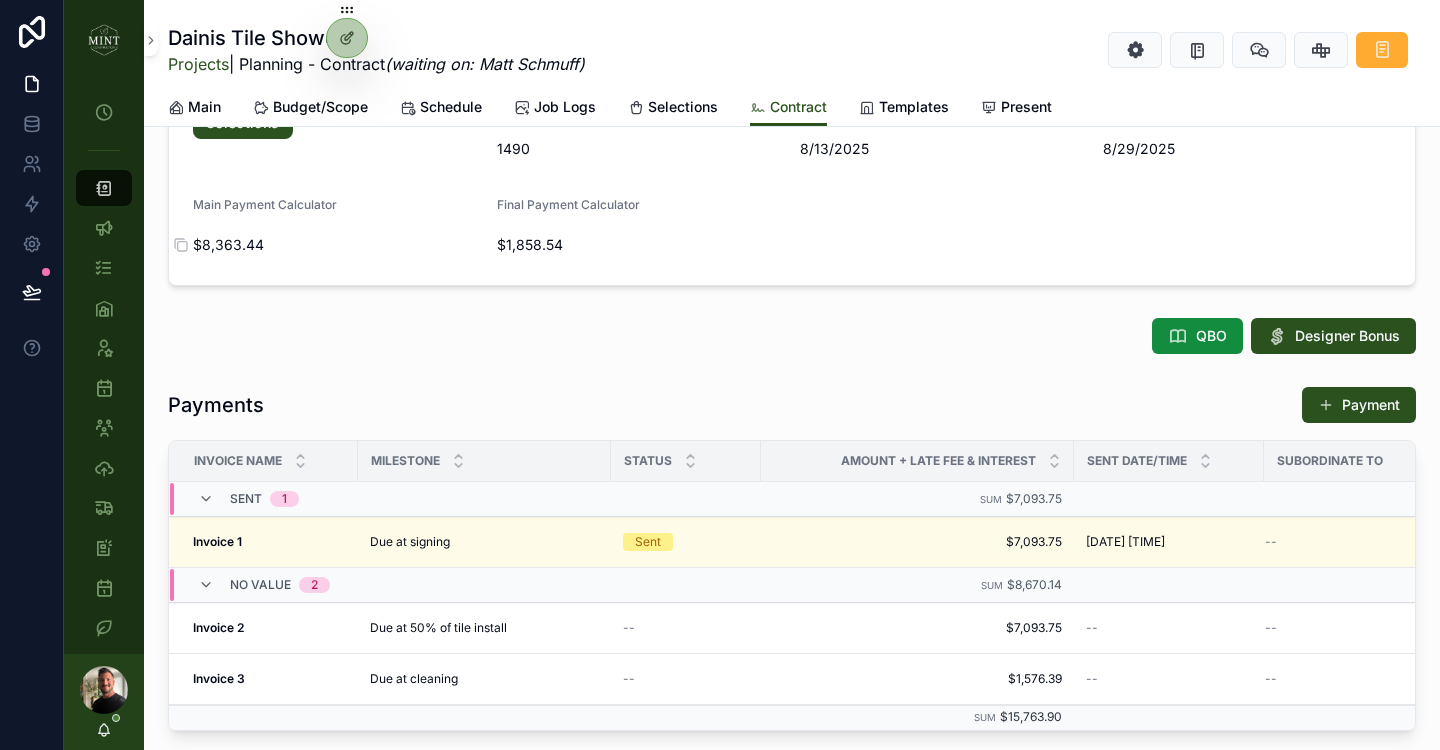 scroll, scrollTop: 446, scrollLeft: 0, axis: vertical 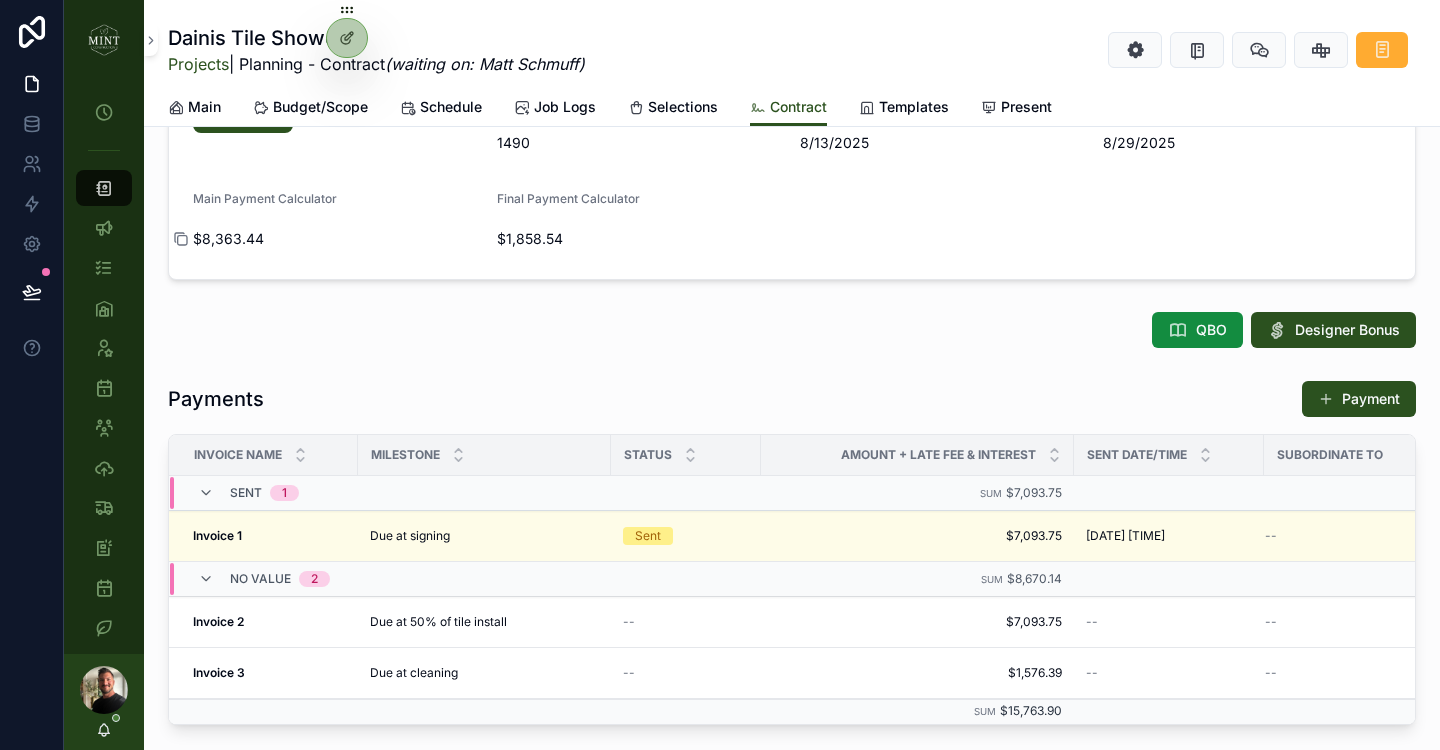 click 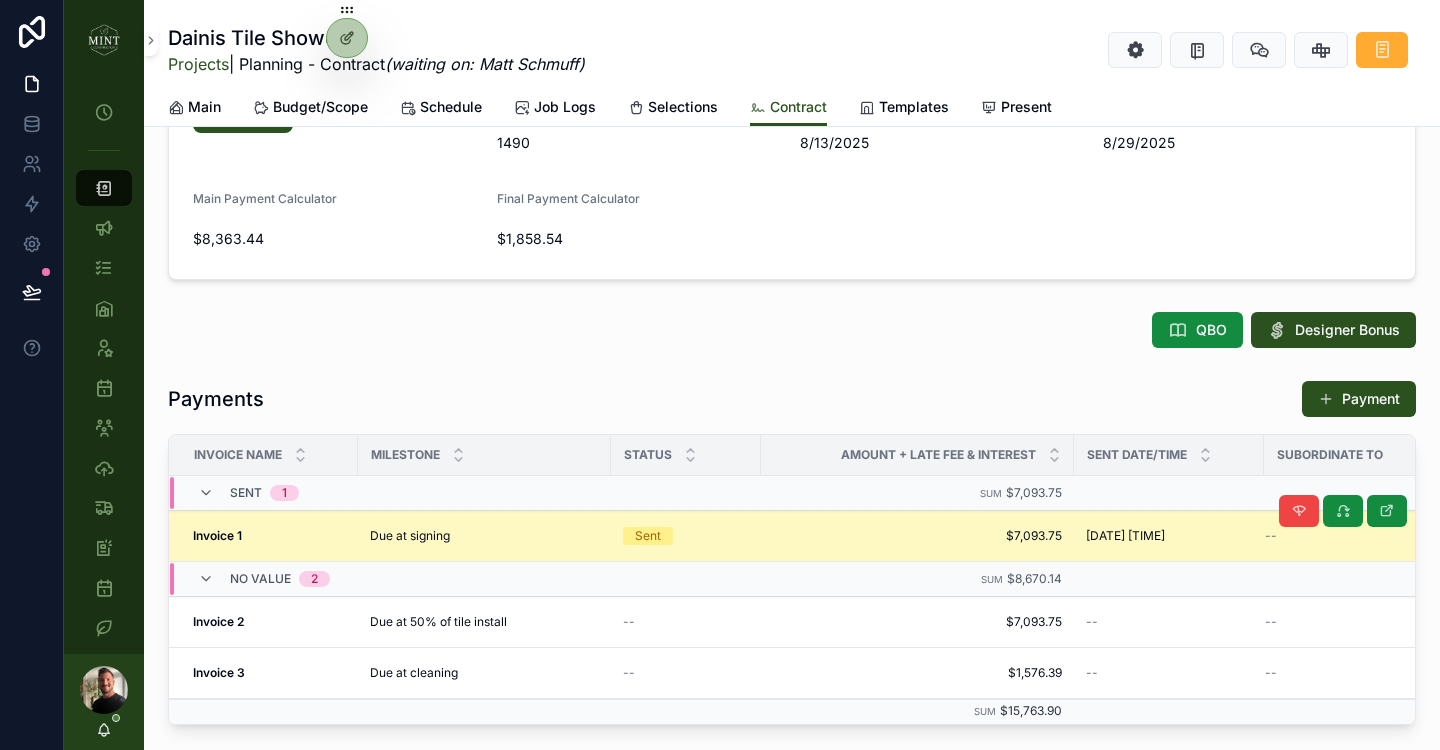 click on "$7,093.75" at bounding box center (917, 536) 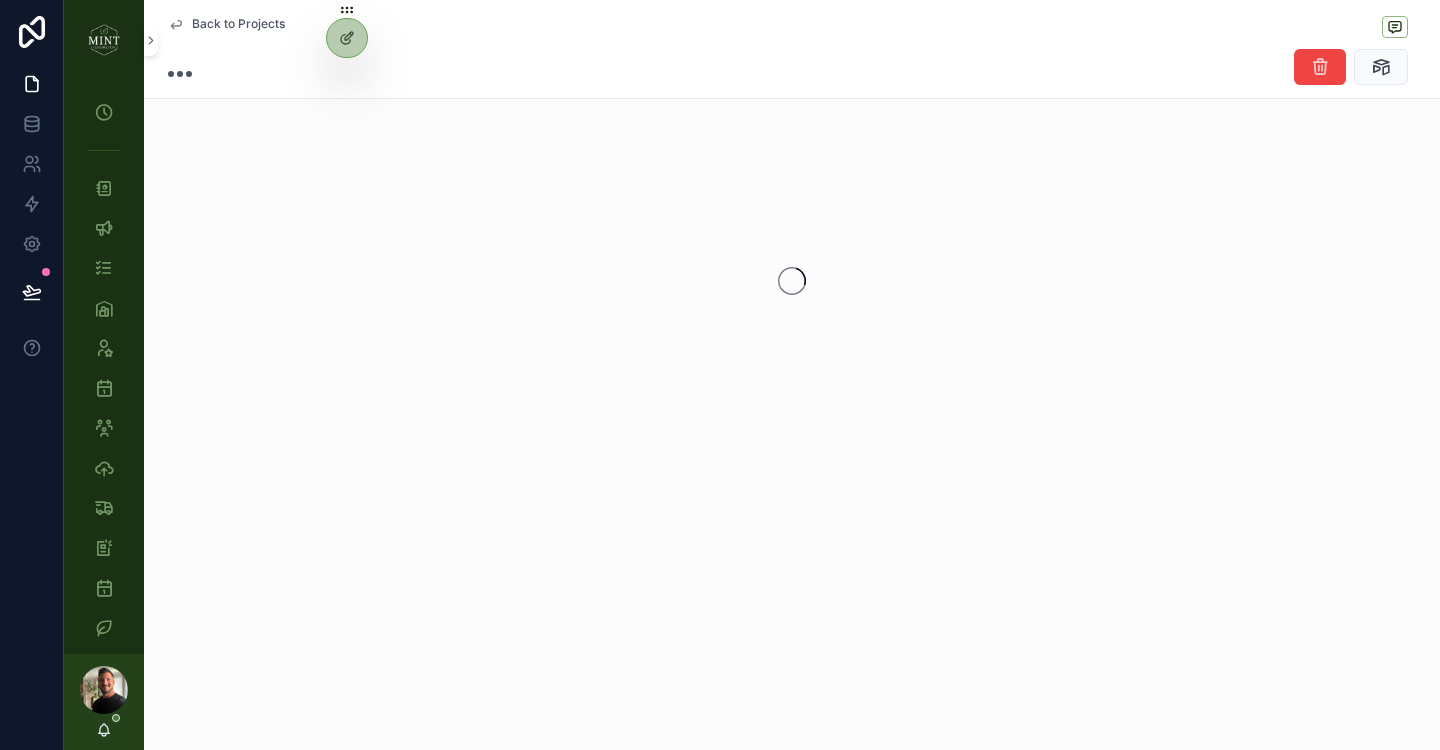 scroll, scrollTop: 0, scrollLeft: 0, axis: both 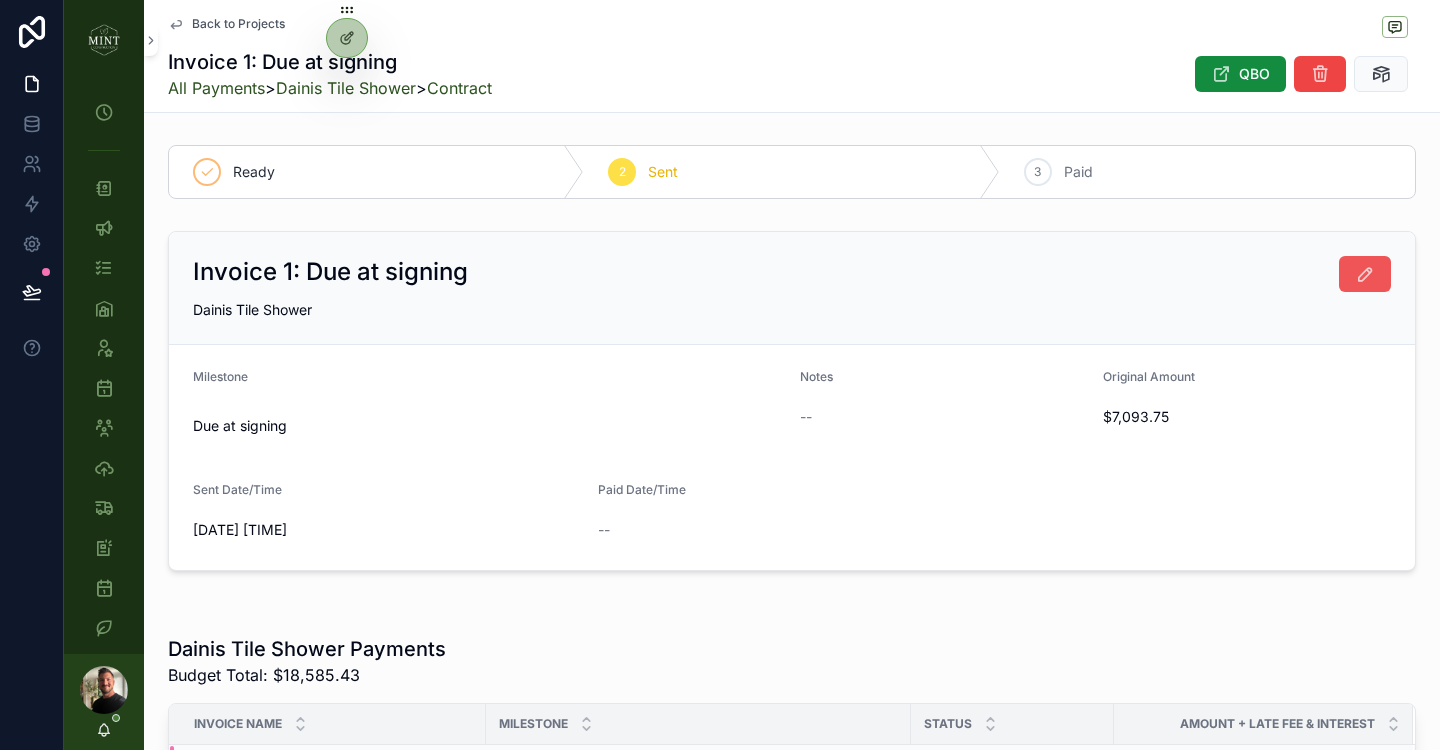 click at bounding box center (1365, 274) 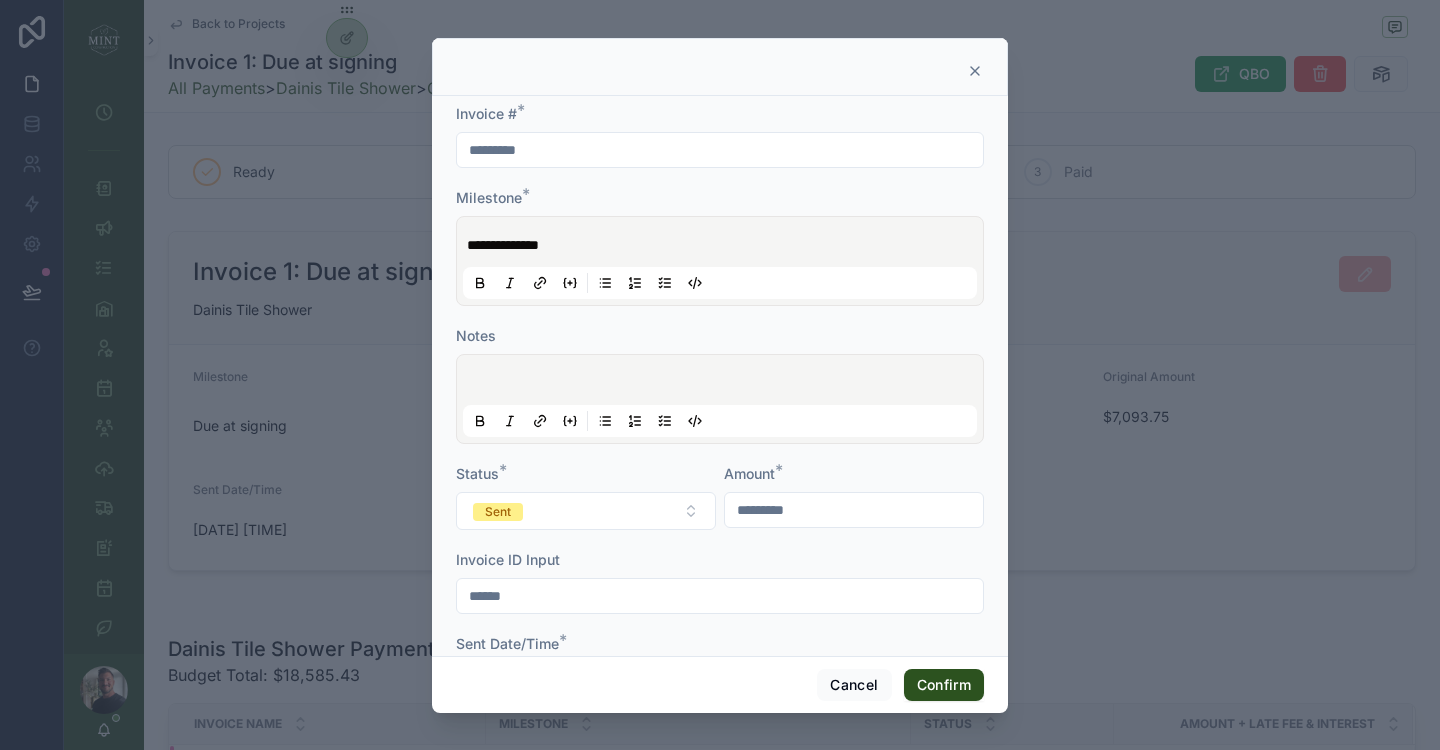 click on "*********" at bounding box center (854, 510) 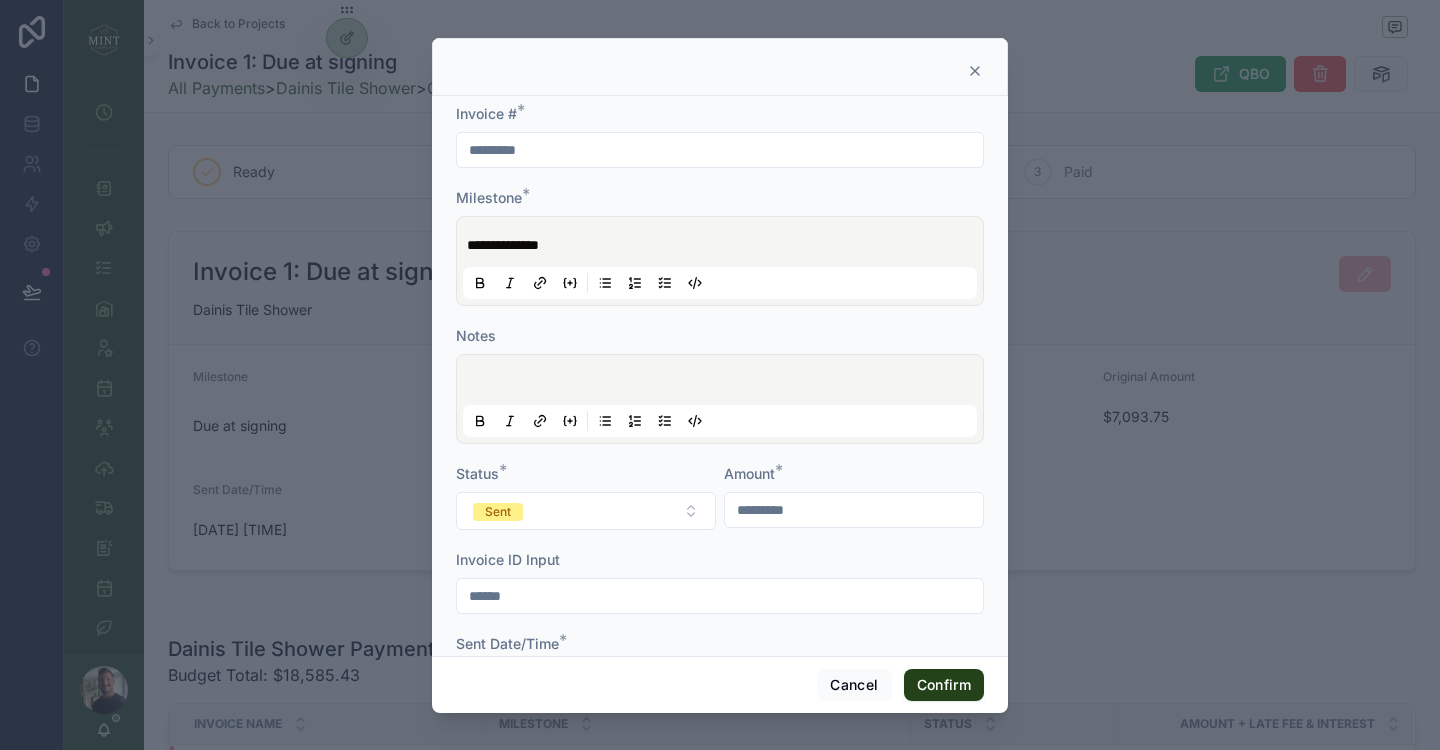 type on "*********" 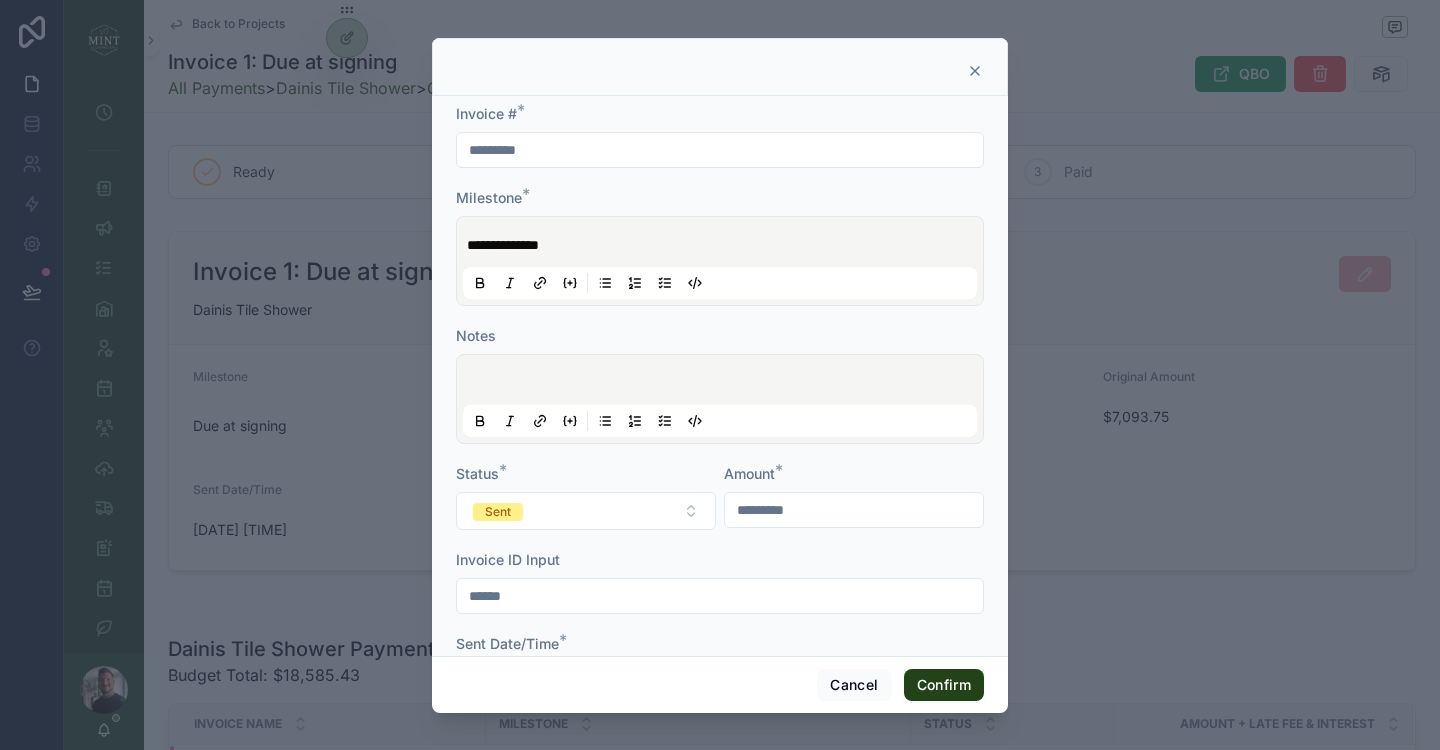 click on "Confirm" at bounding box center [944, 685] 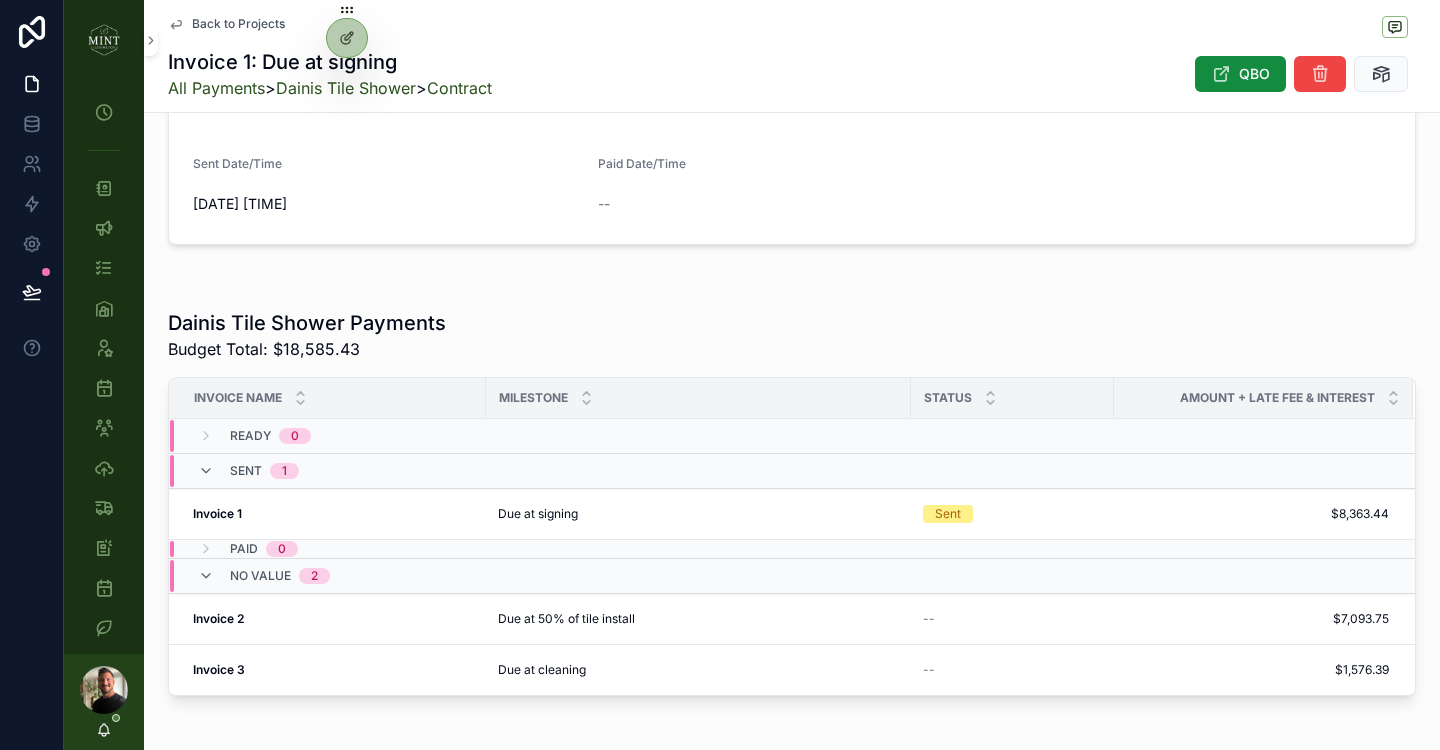 scroll, scrollTop: 328, scrollLeft: 0, axis: vertical 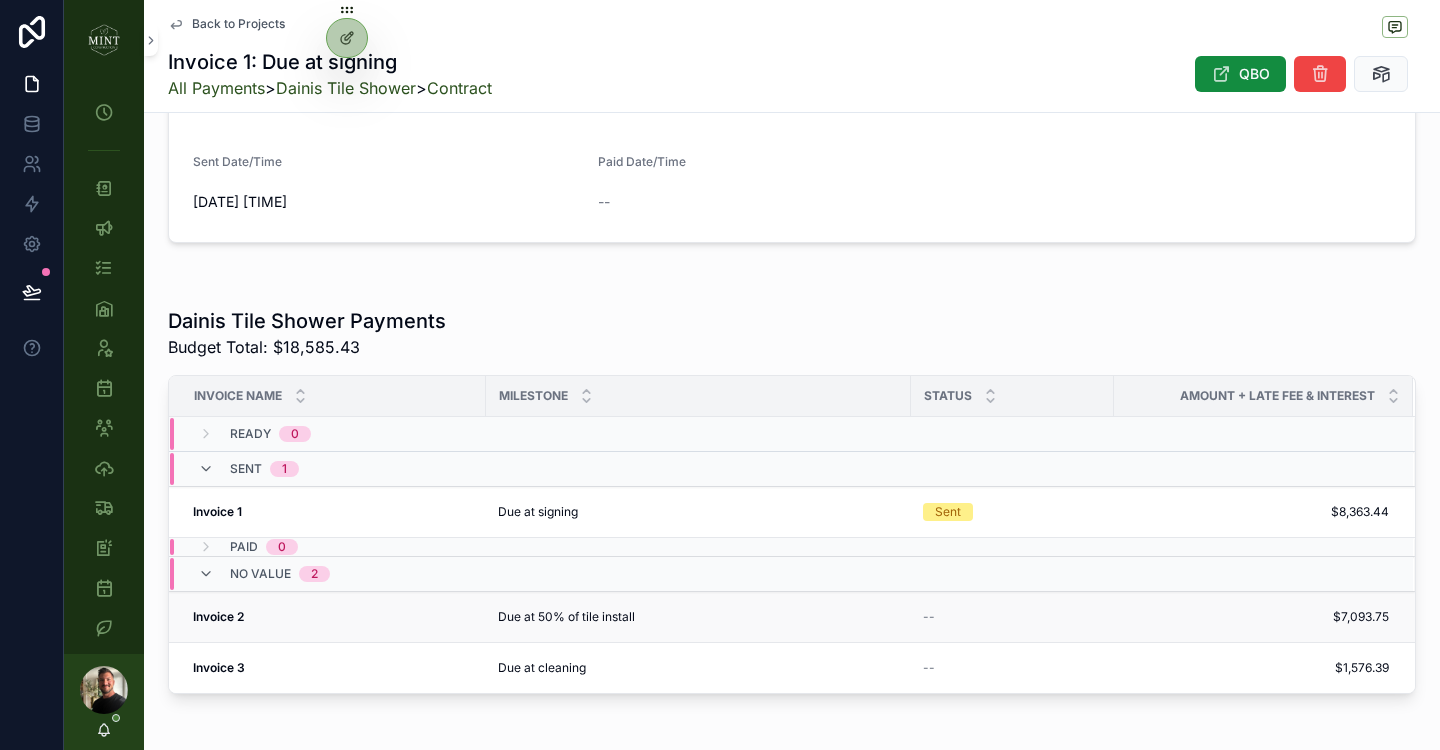 click on "Due at 50% of tile install" at bounding box center [566, 617] 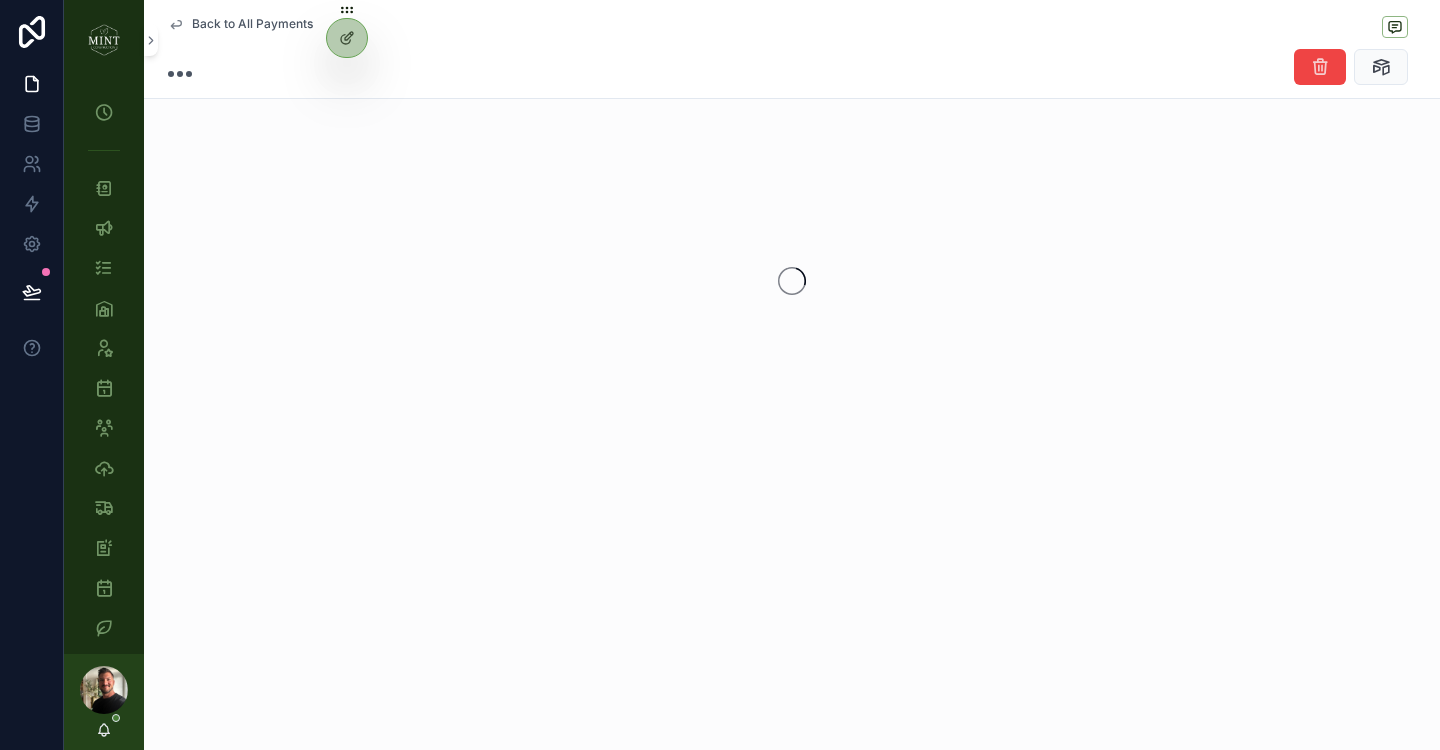 scroll, scrollTop: 0, scrollLeft: 0, axis: both 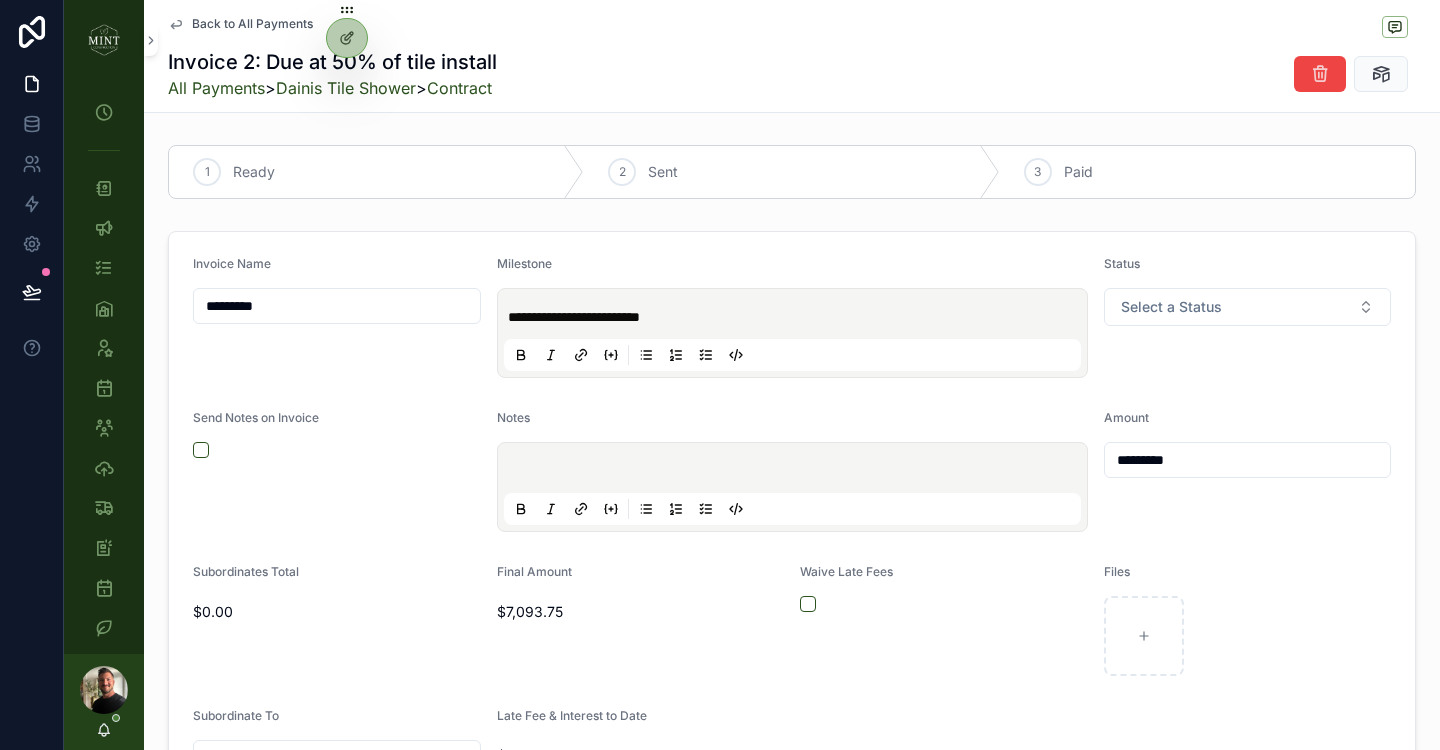 click on "*********" at bounding box center [1248, 460] 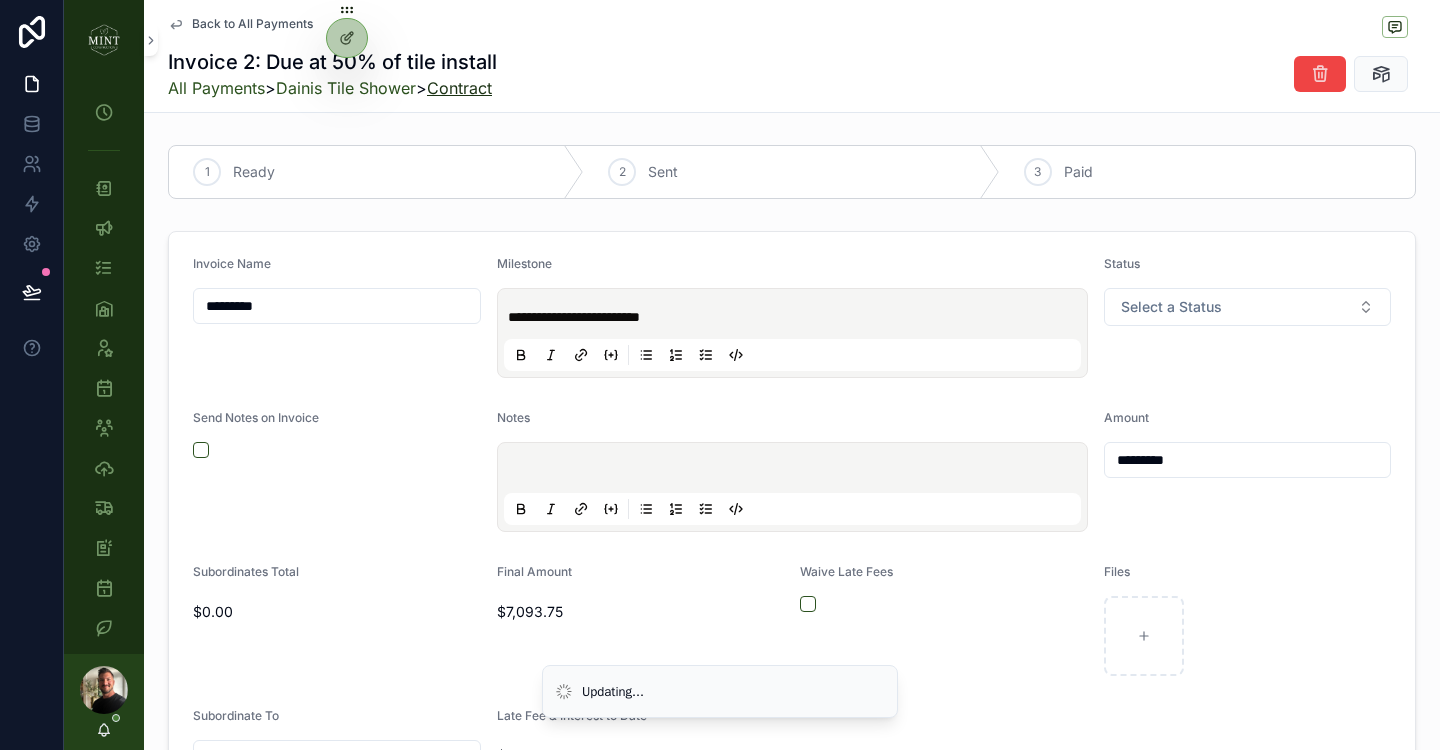 type on "*********" 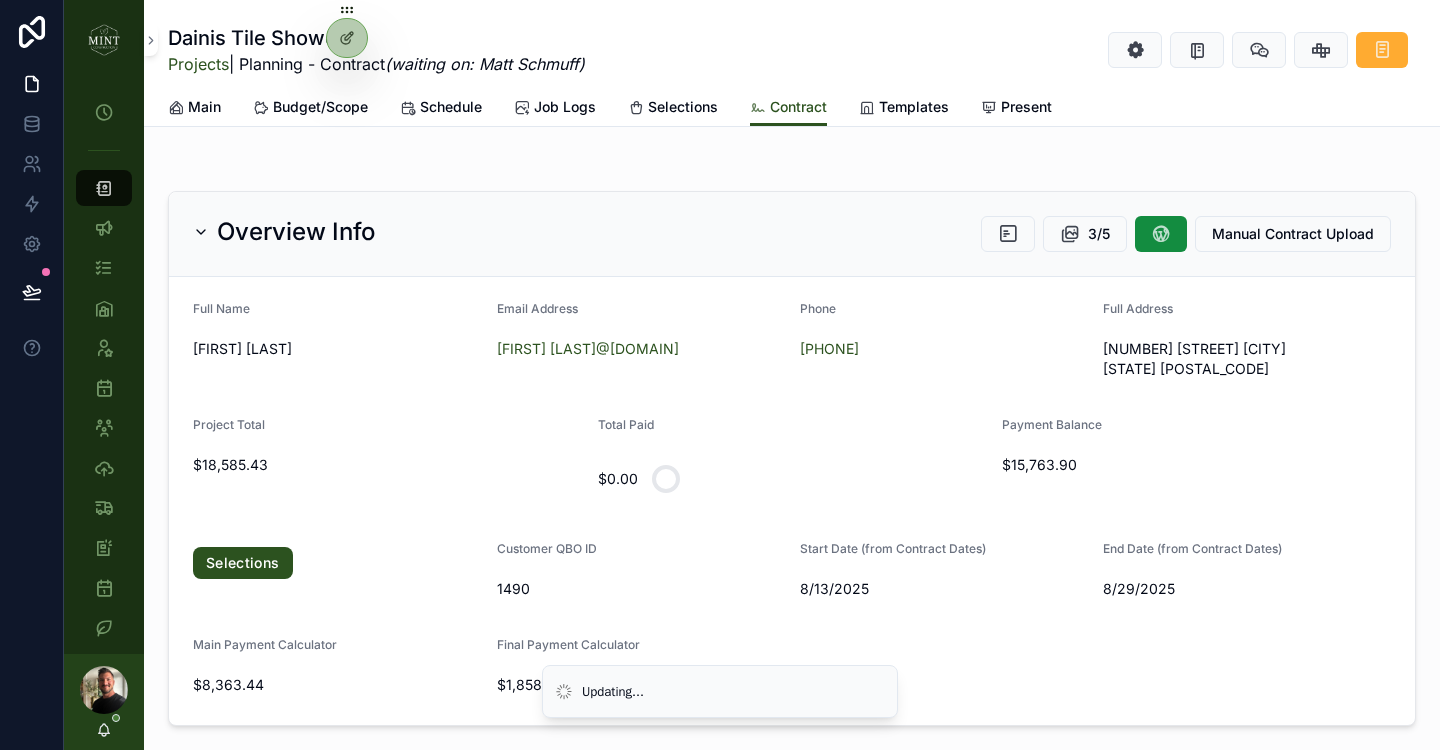 click on "Sum $17,033.58" at bounding box center (917, 1158) 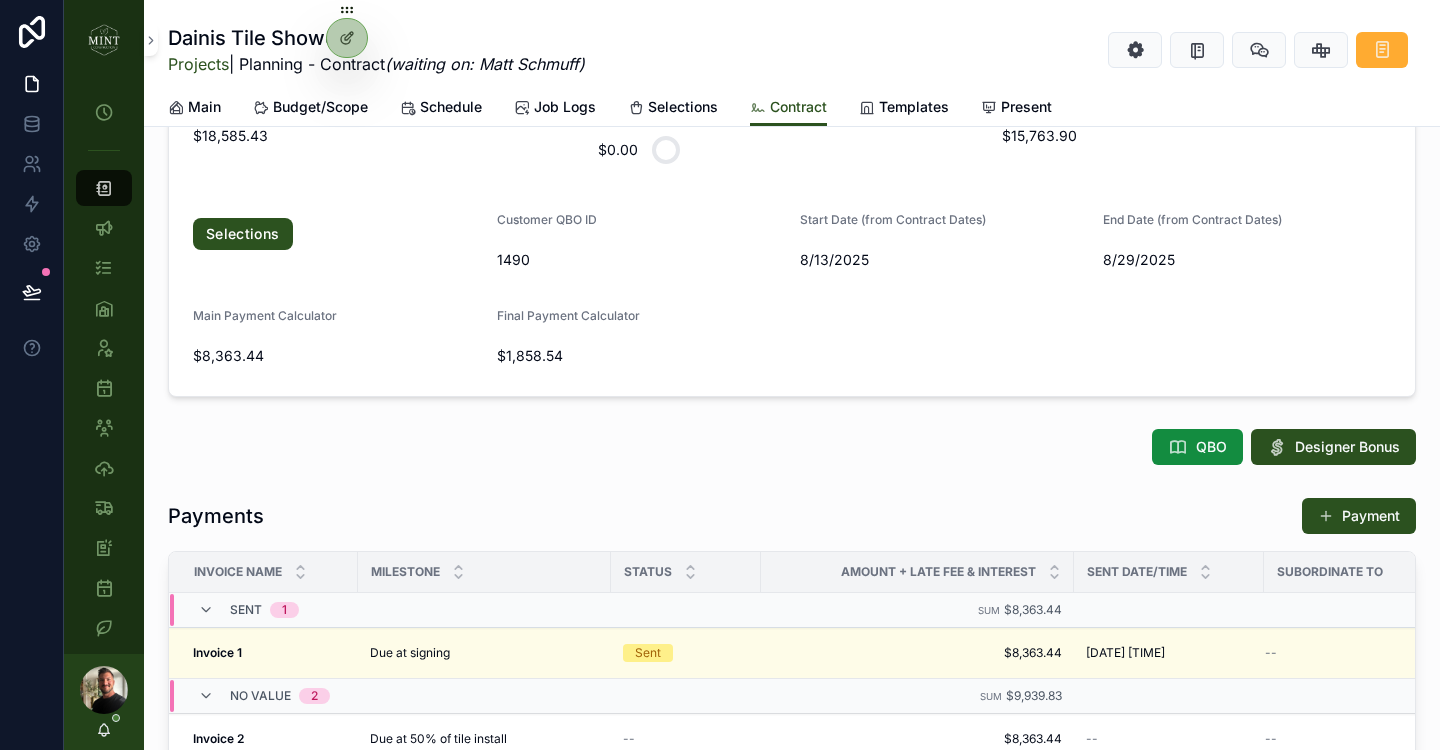 scroll, scrollTop: 200, scrollLeft: 0, axis: vertical 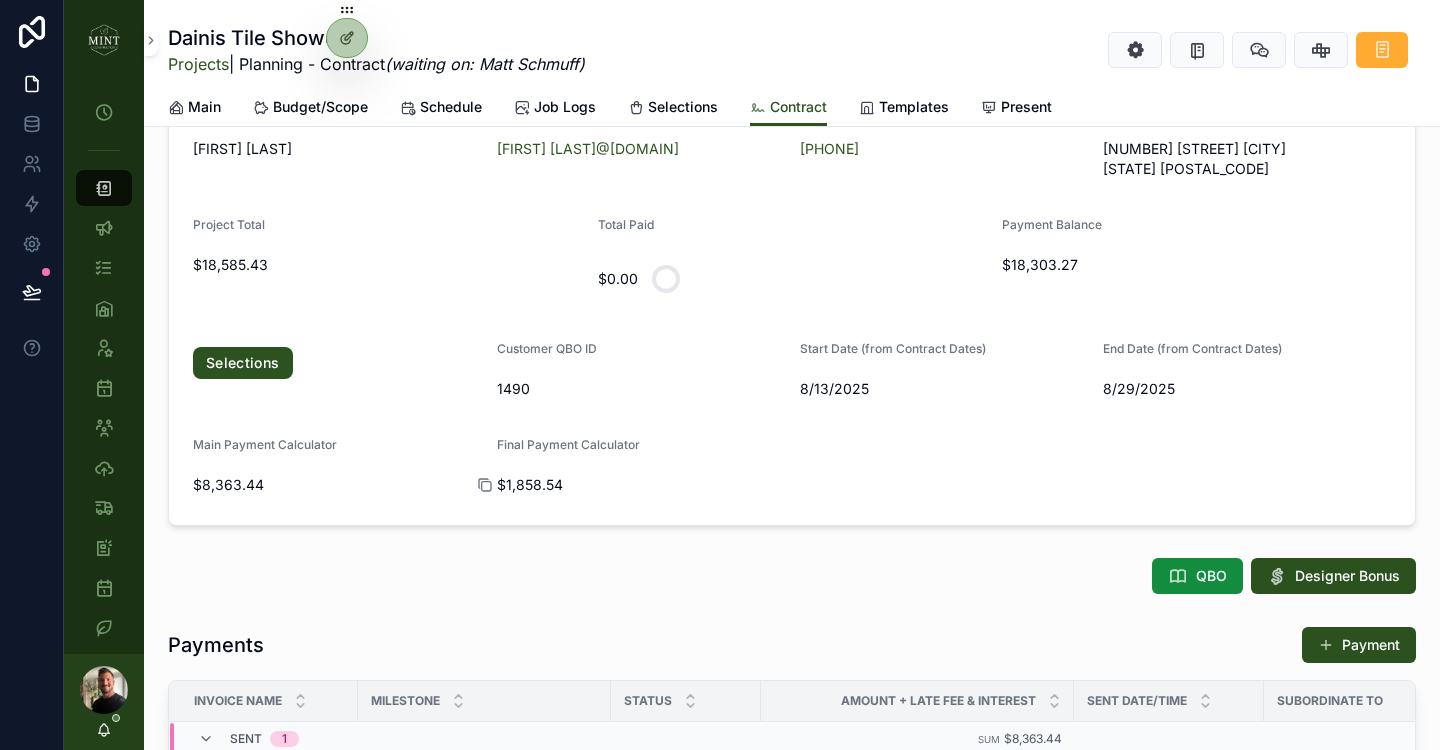 click 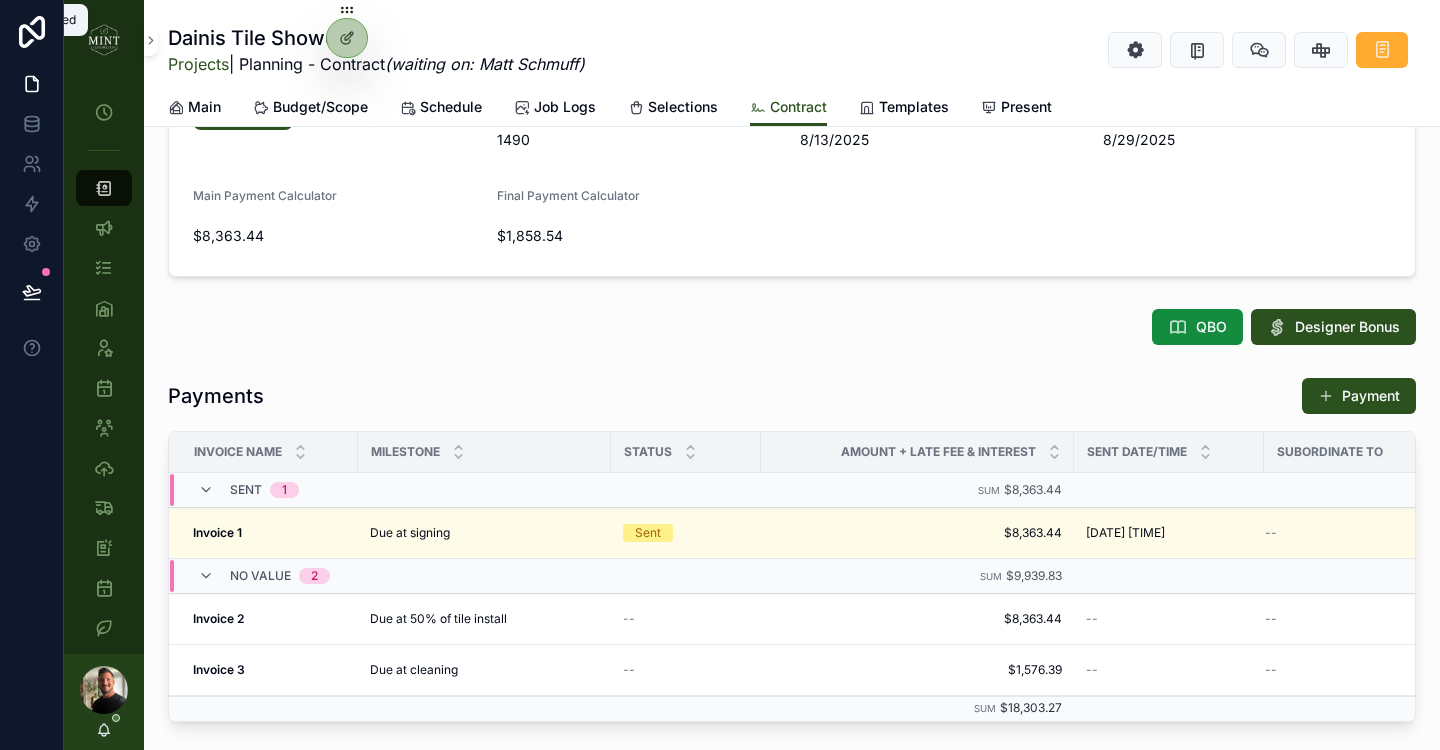 scroll, scrollTop: 452, scrollLeft: 0, axis: vertical 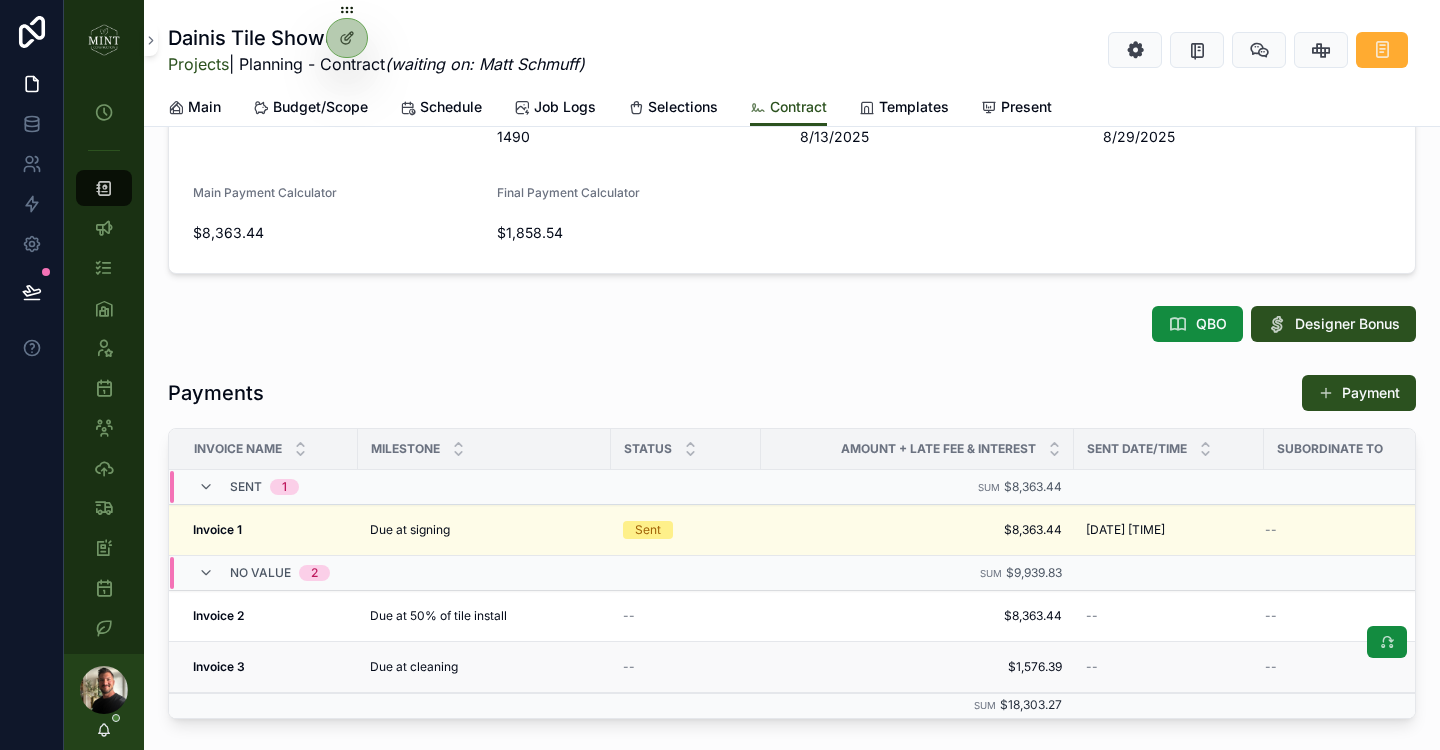 click on "$1,576.39" at bounding box center (917, 667) 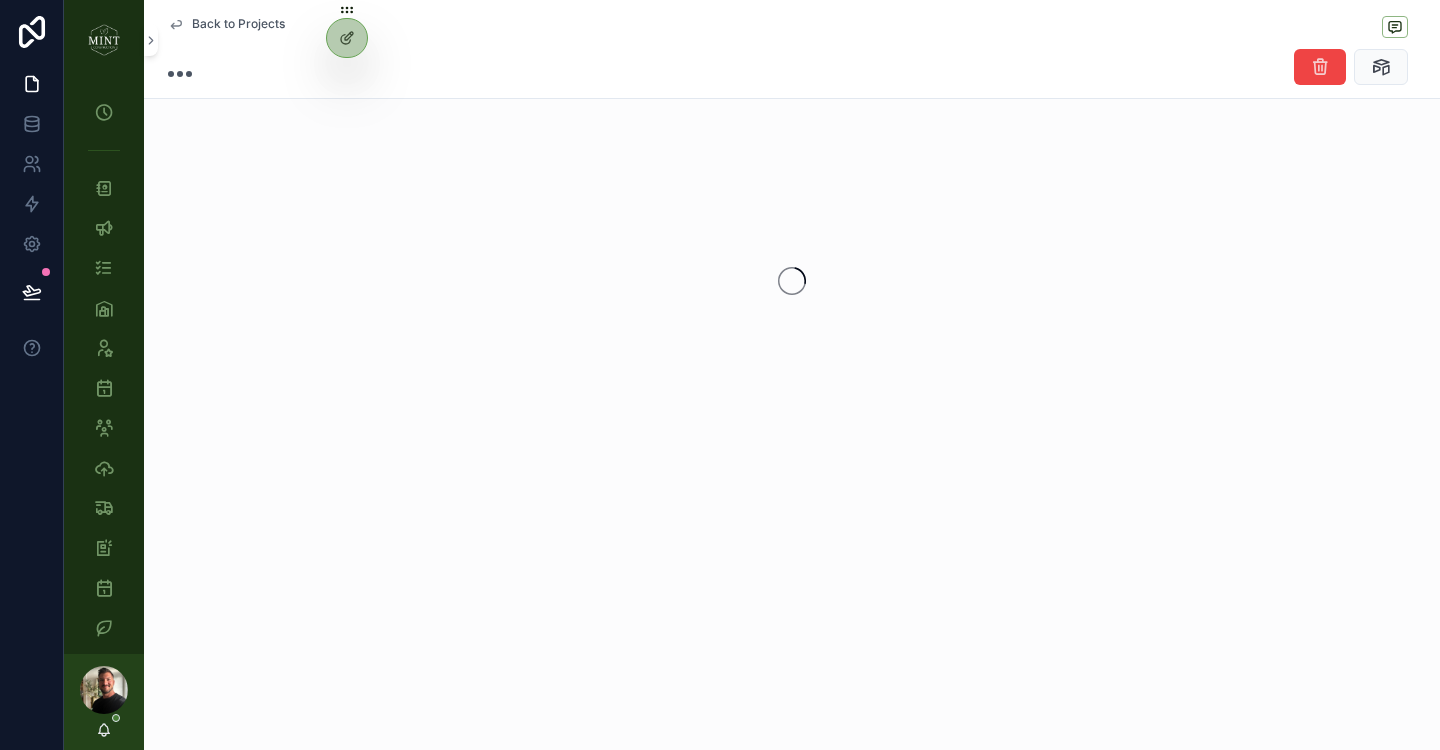 scroll, scrollTop: 0, scrollLeft: 0, axis: both 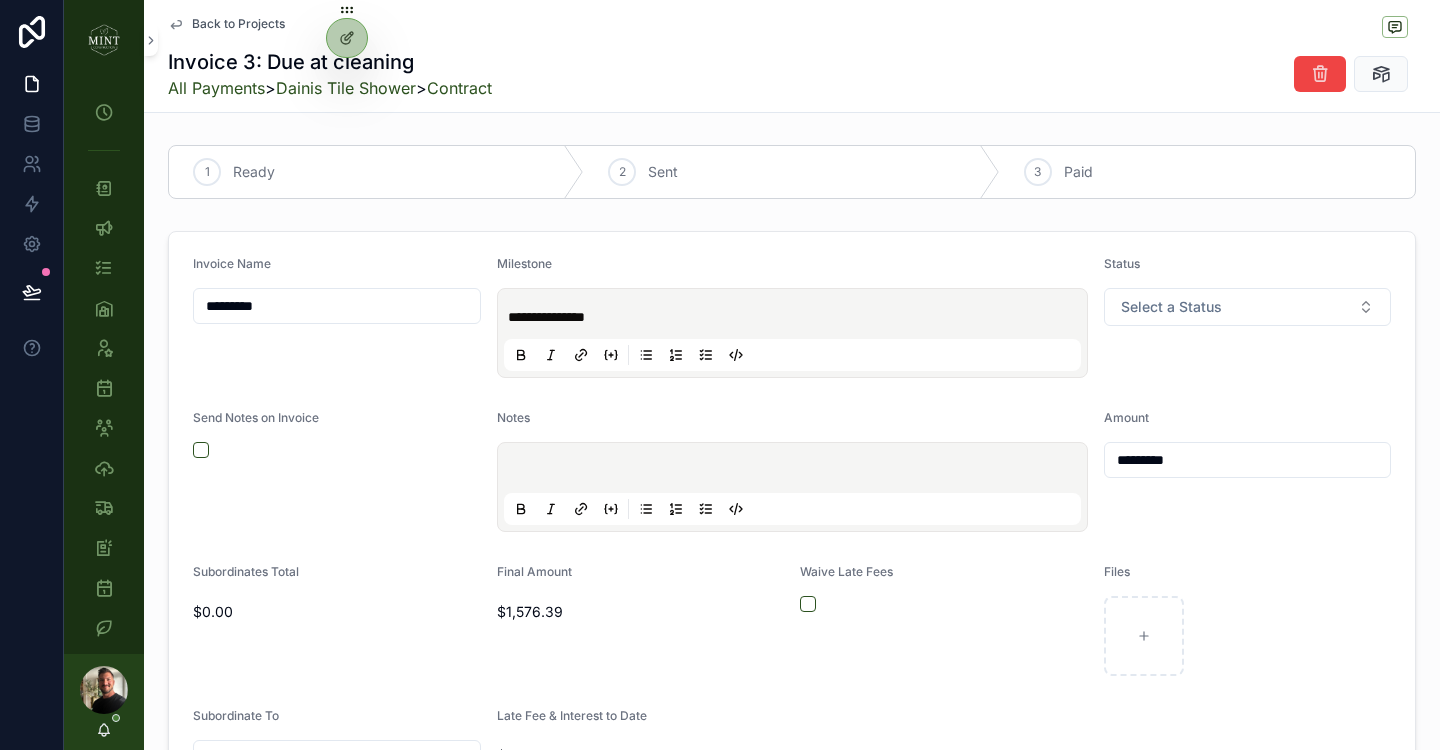 click on "*********" at bounding box center (1248, 460) 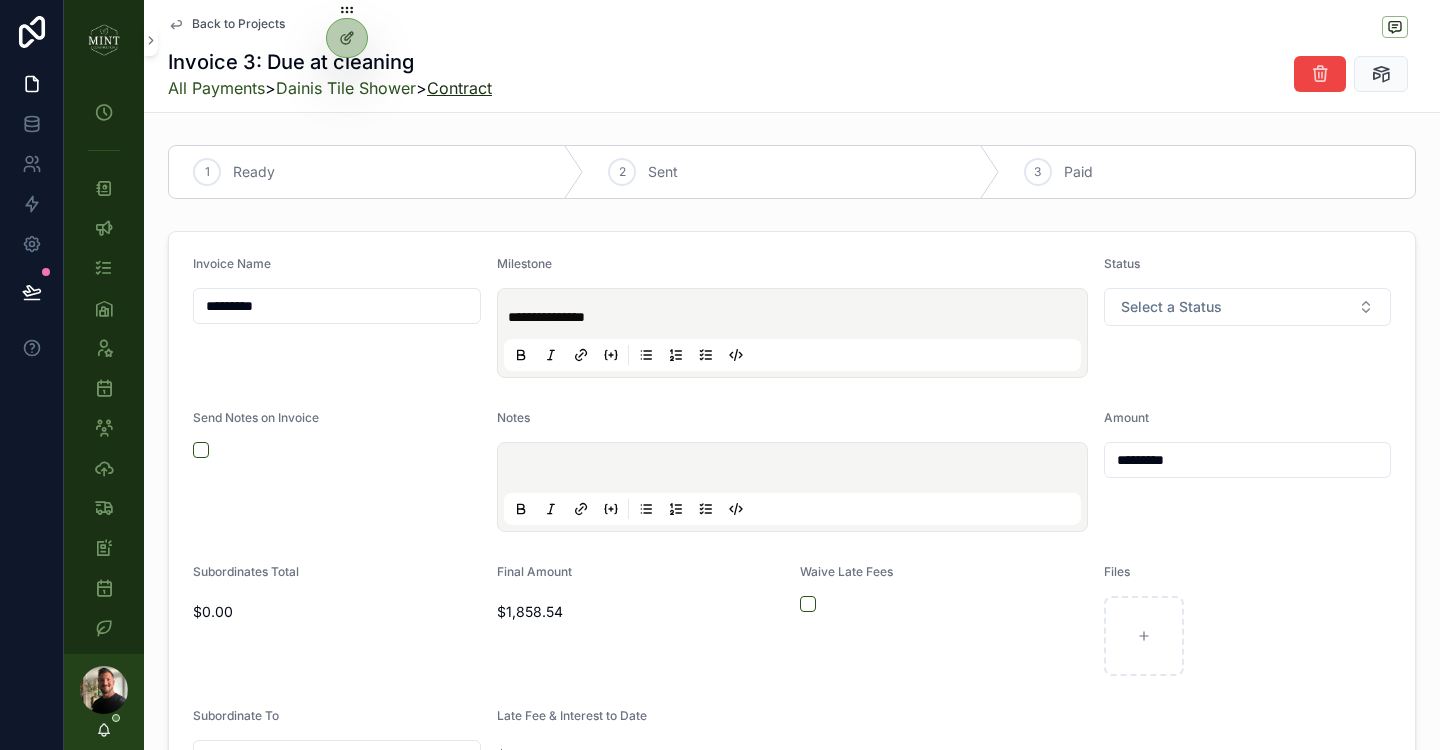 click on "Contract" at bounding box center [459, 88] 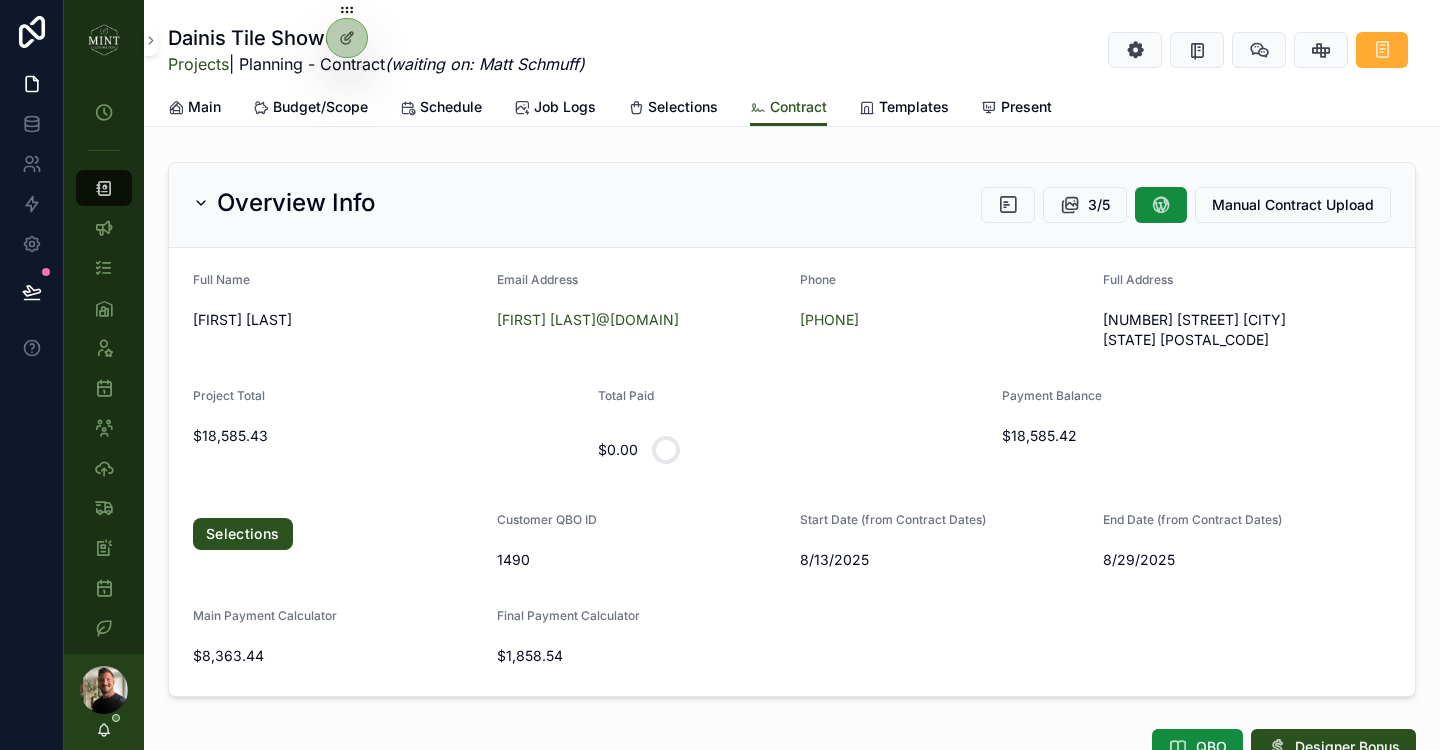 scroll, scrollTop: 0, scrollLeft: 0, axis: both 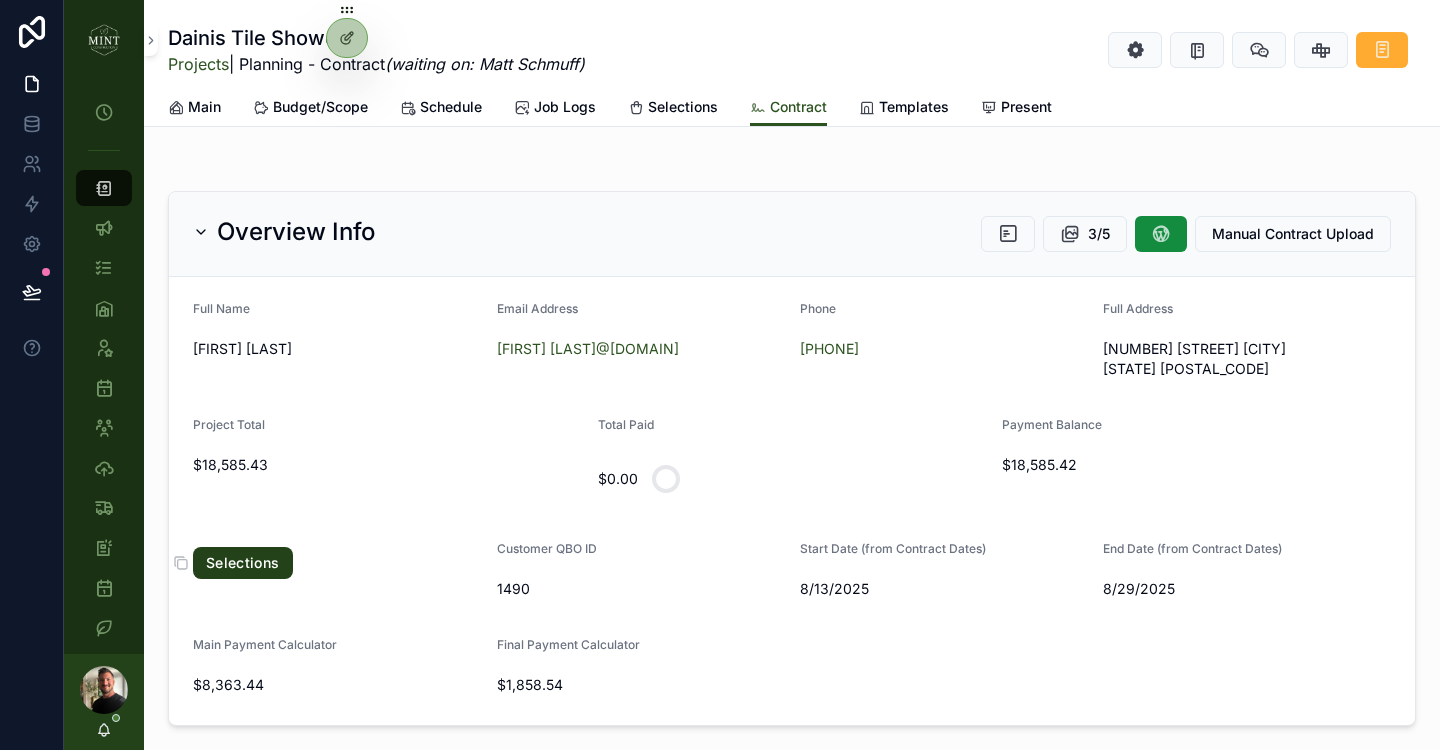 click on "Selections" at bounding box center (243, 563) 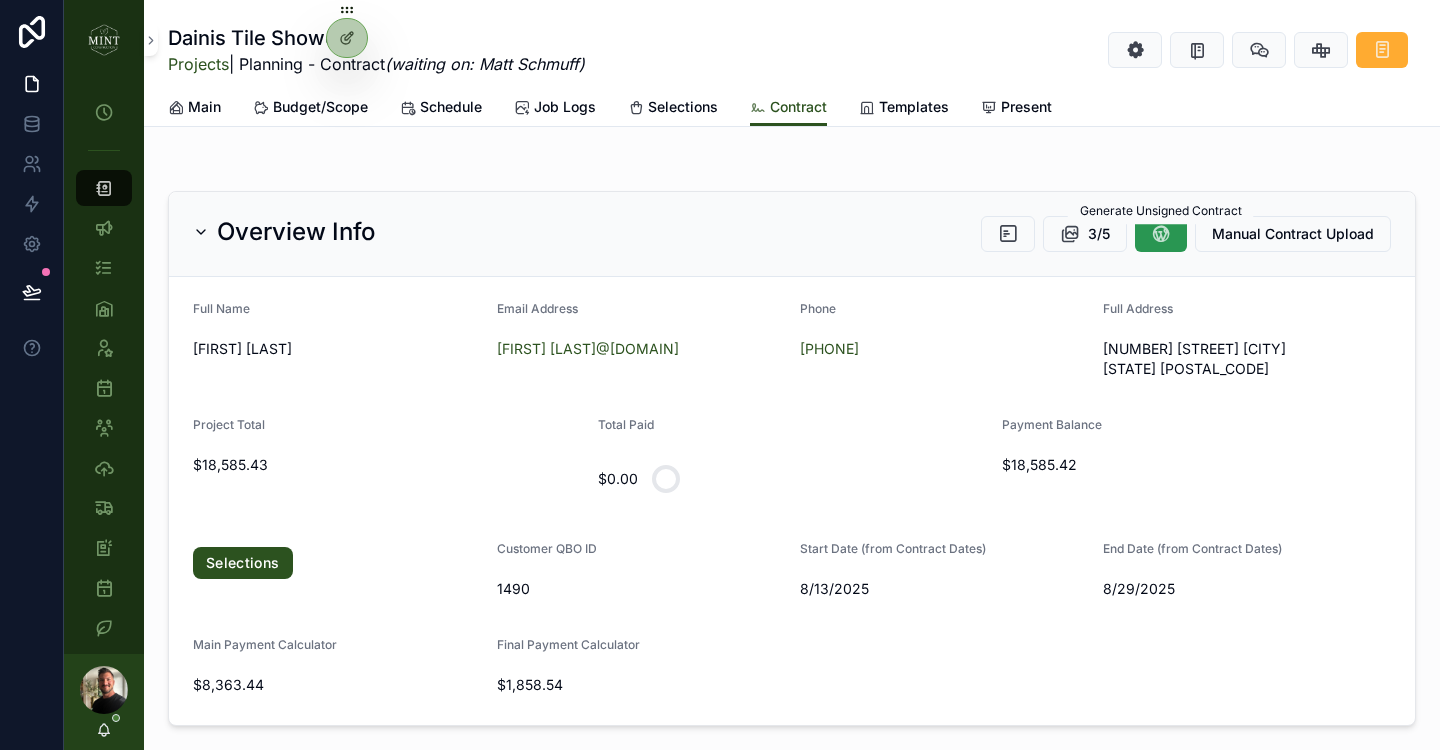 click at bounding box center [1161, 234] 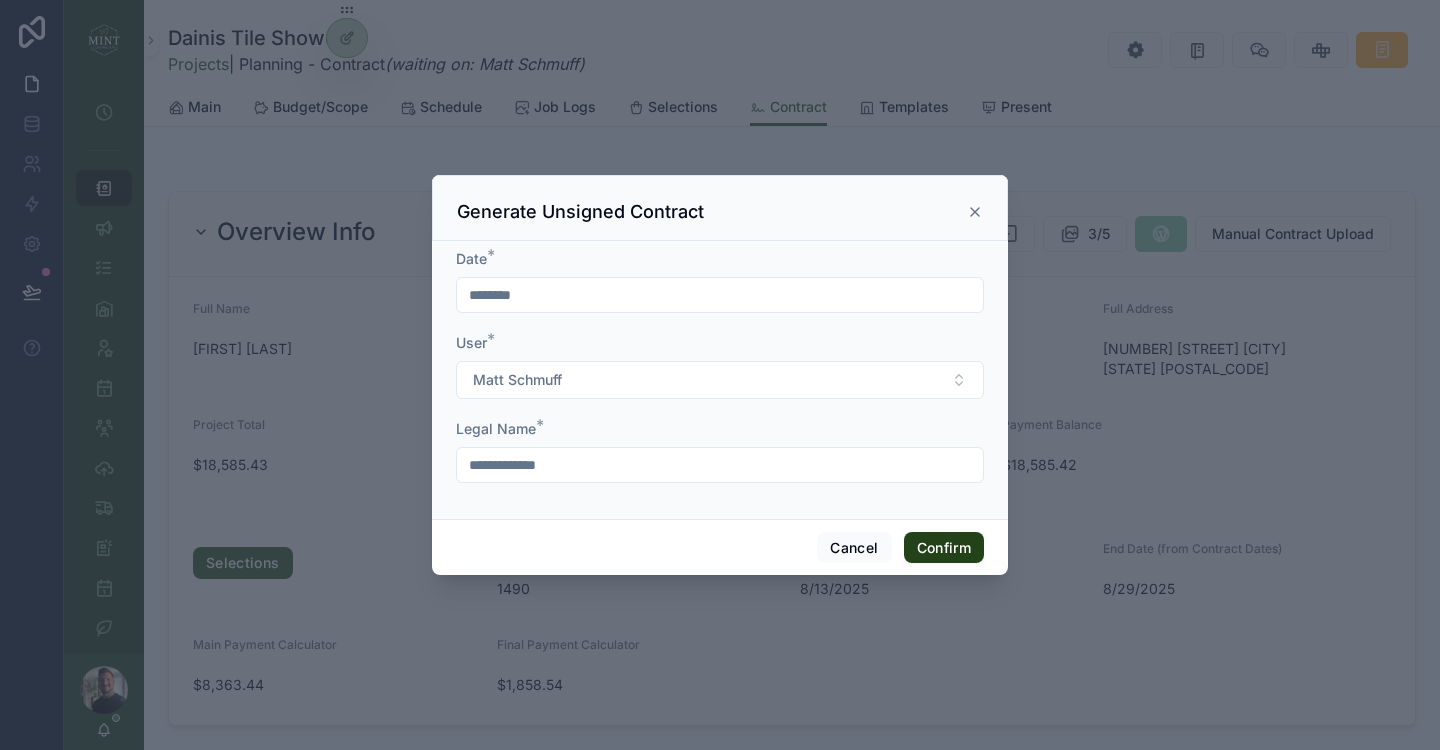click on "Confirm" at bounding box center [944, 548] 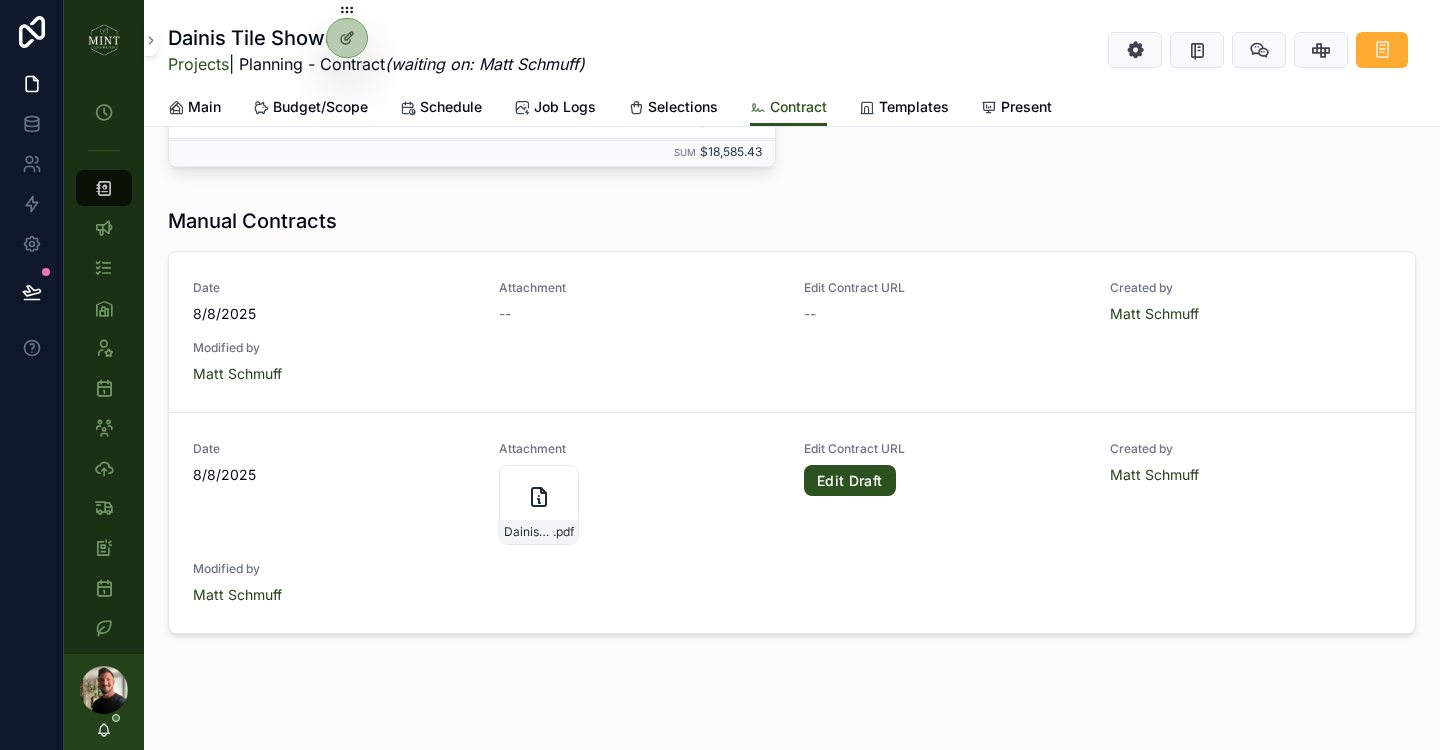 scroll, scrollTop: 2615, scrollLeft: 0, axis: vertical 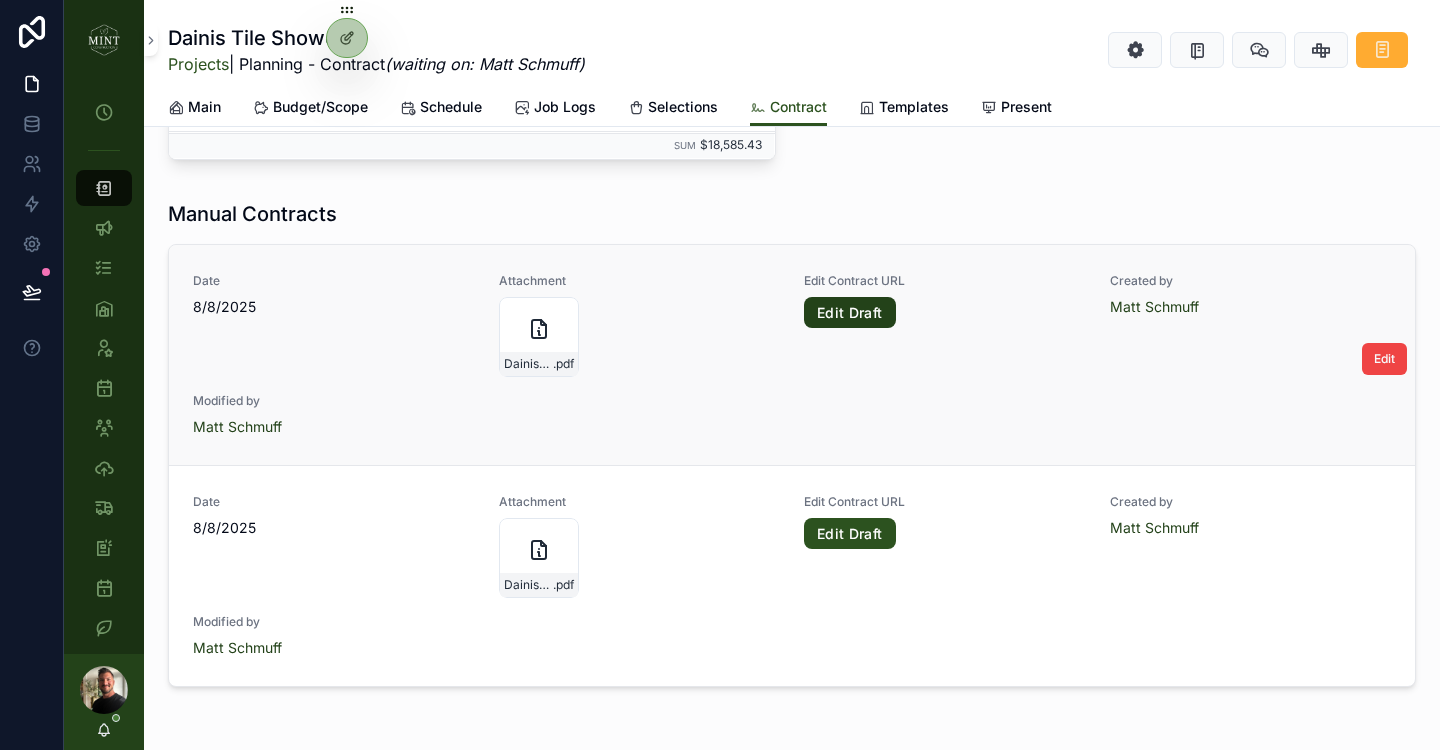 click on "Edit Draft" at bounding box center [850, 313] 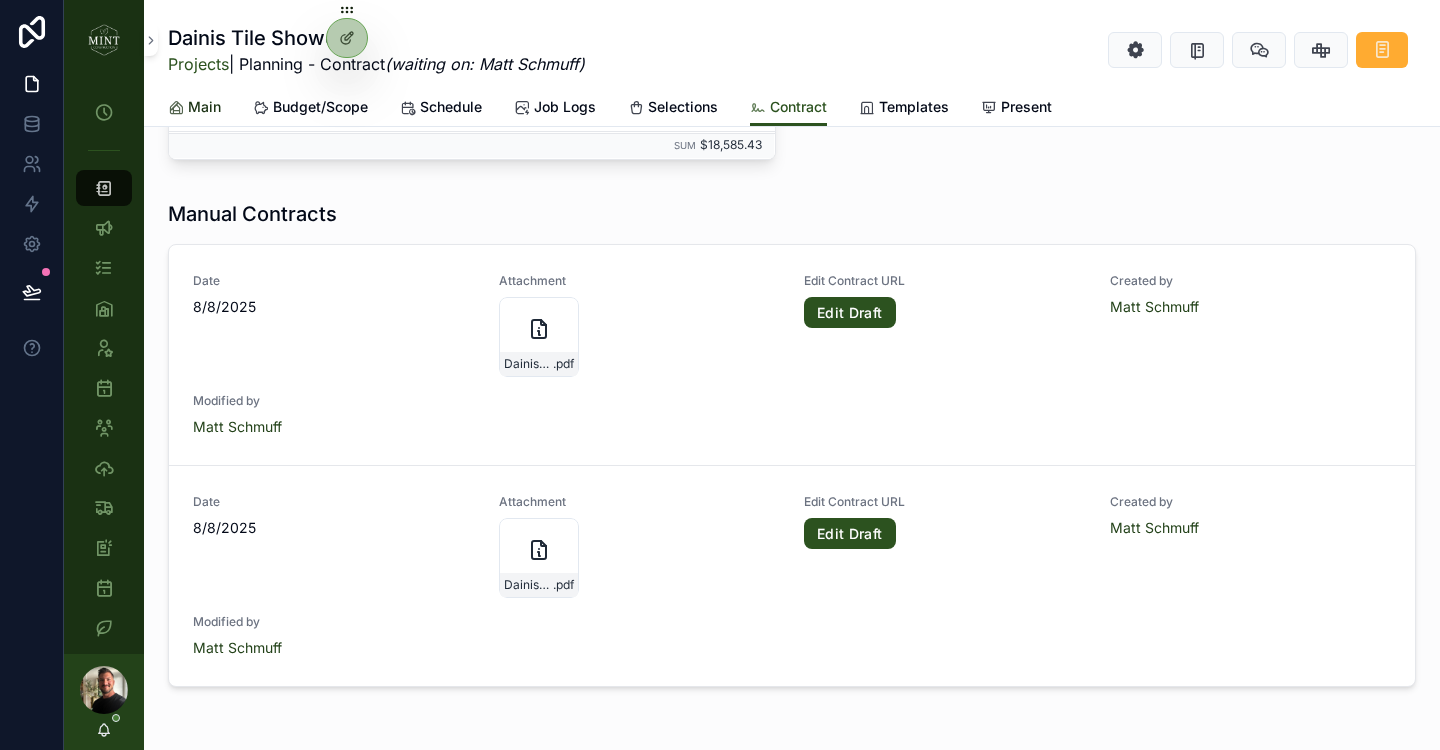 click on "Main" at bounding box center [204, 107] 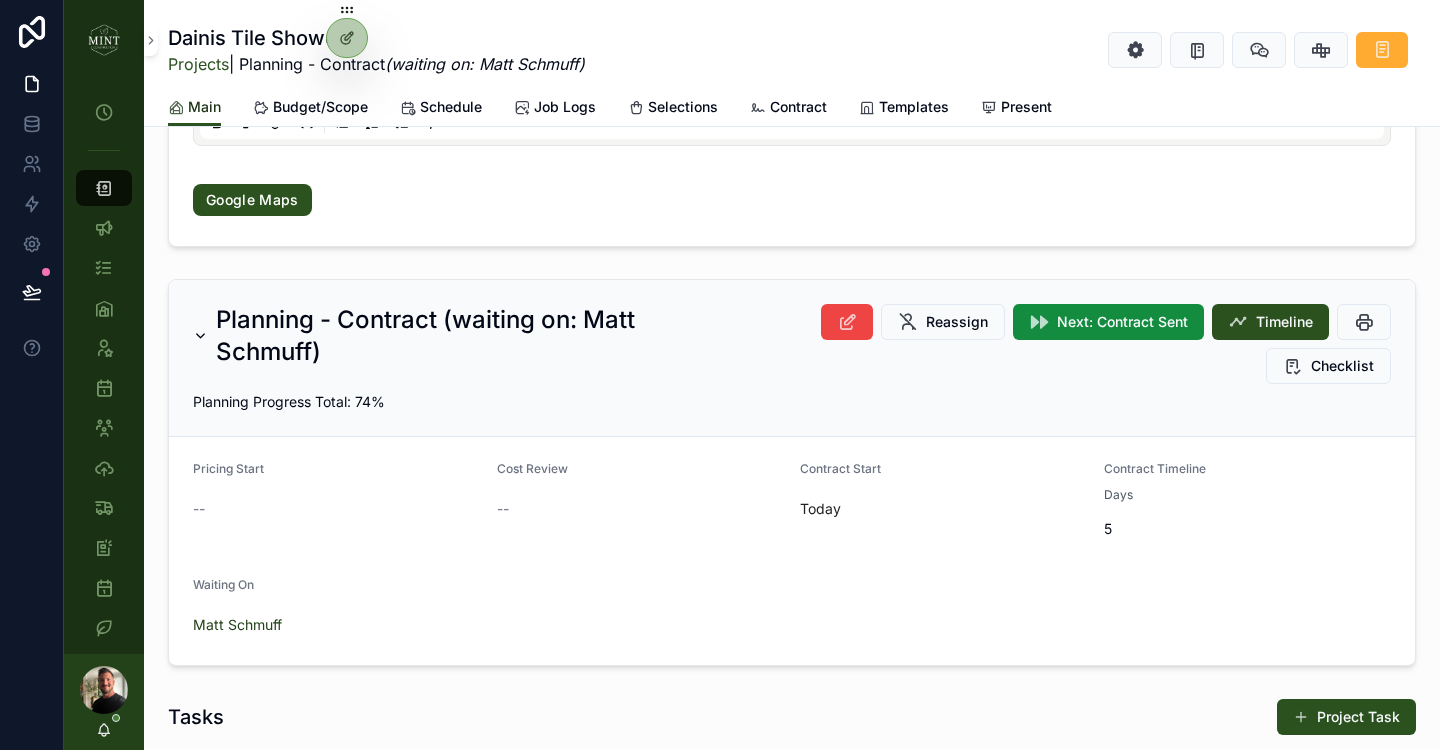 scroll, scrollTop: 555, scrollLeft: 0, axis: vertical 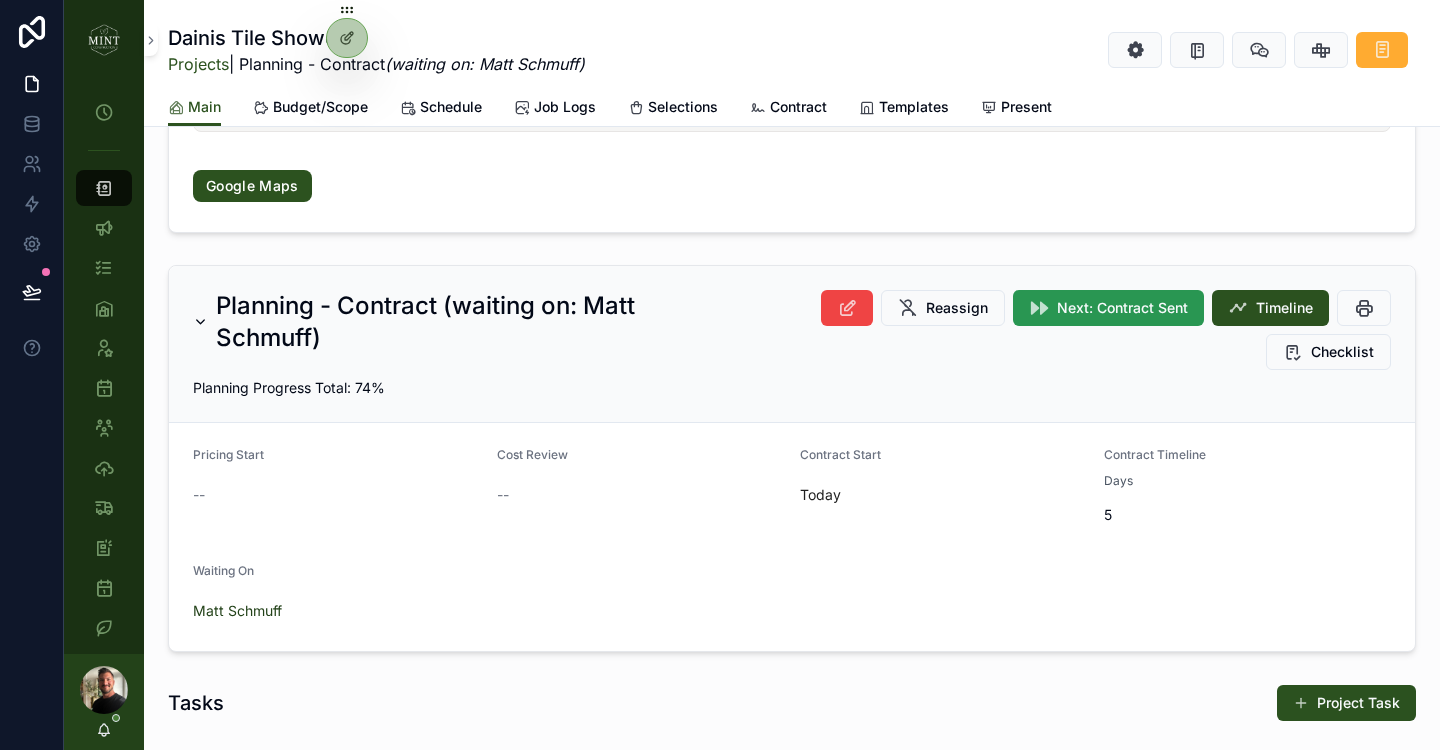 click on "Next: Contract Sent" at bounding box center (1122, 308) 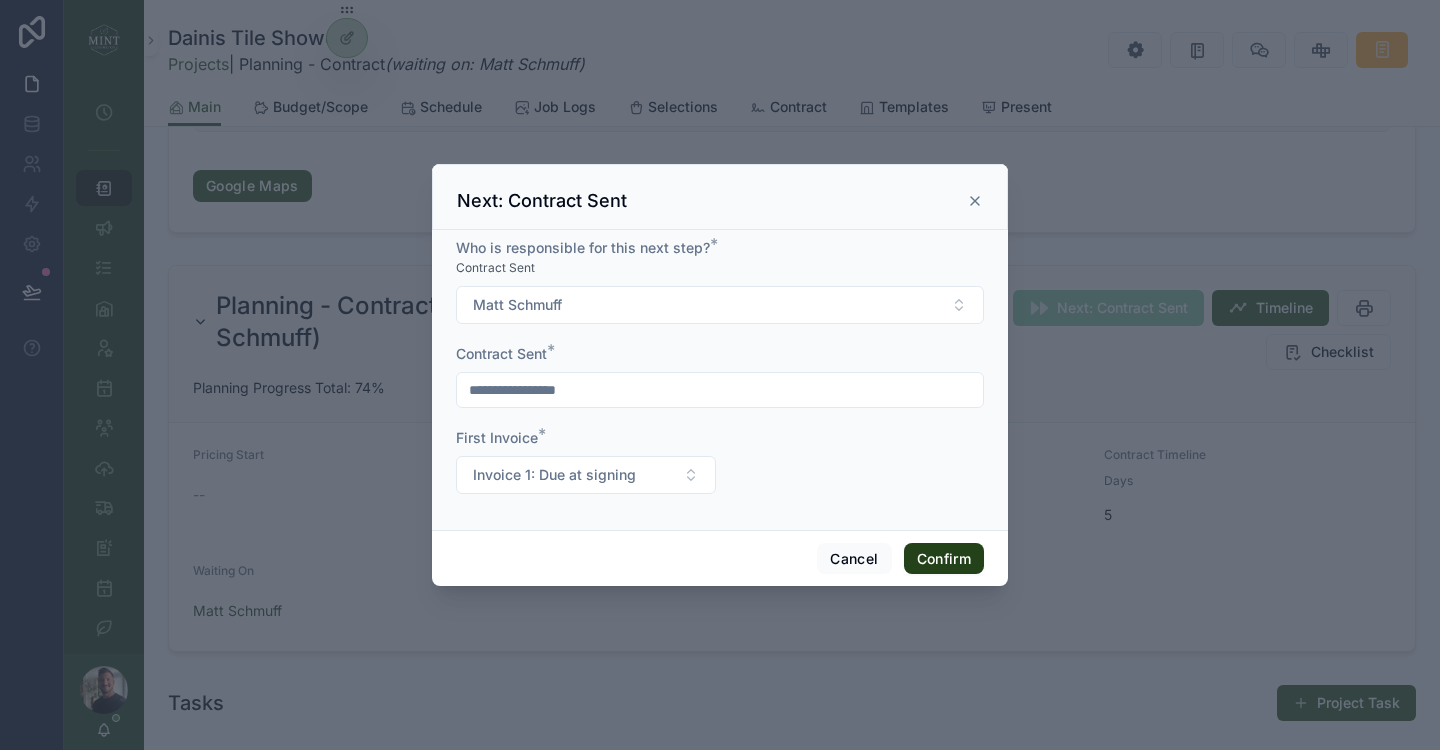 click on "Confirm" at bounding box center [944, 559] 